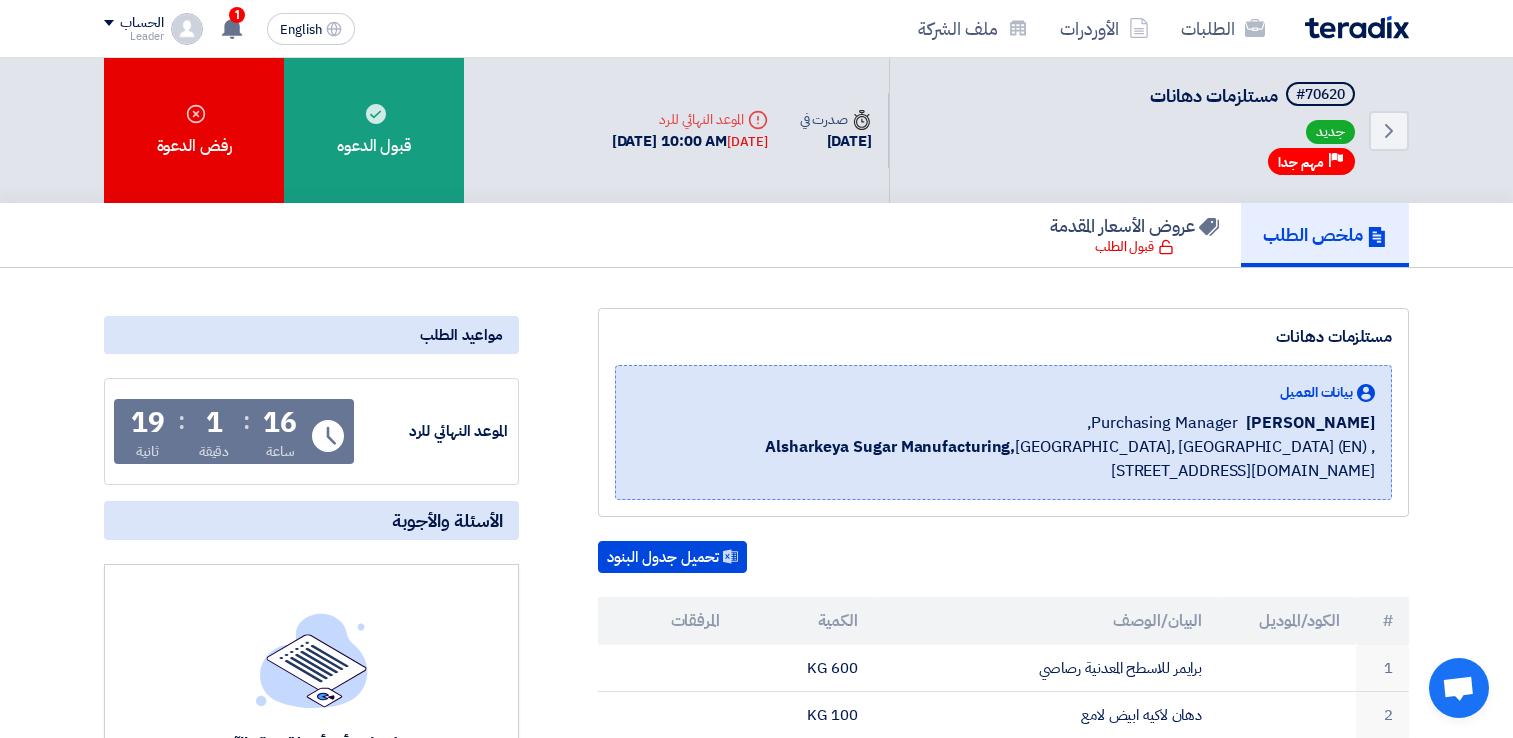 scroll, scrollTop: 561, scrollLeft: 0, axis: vertical 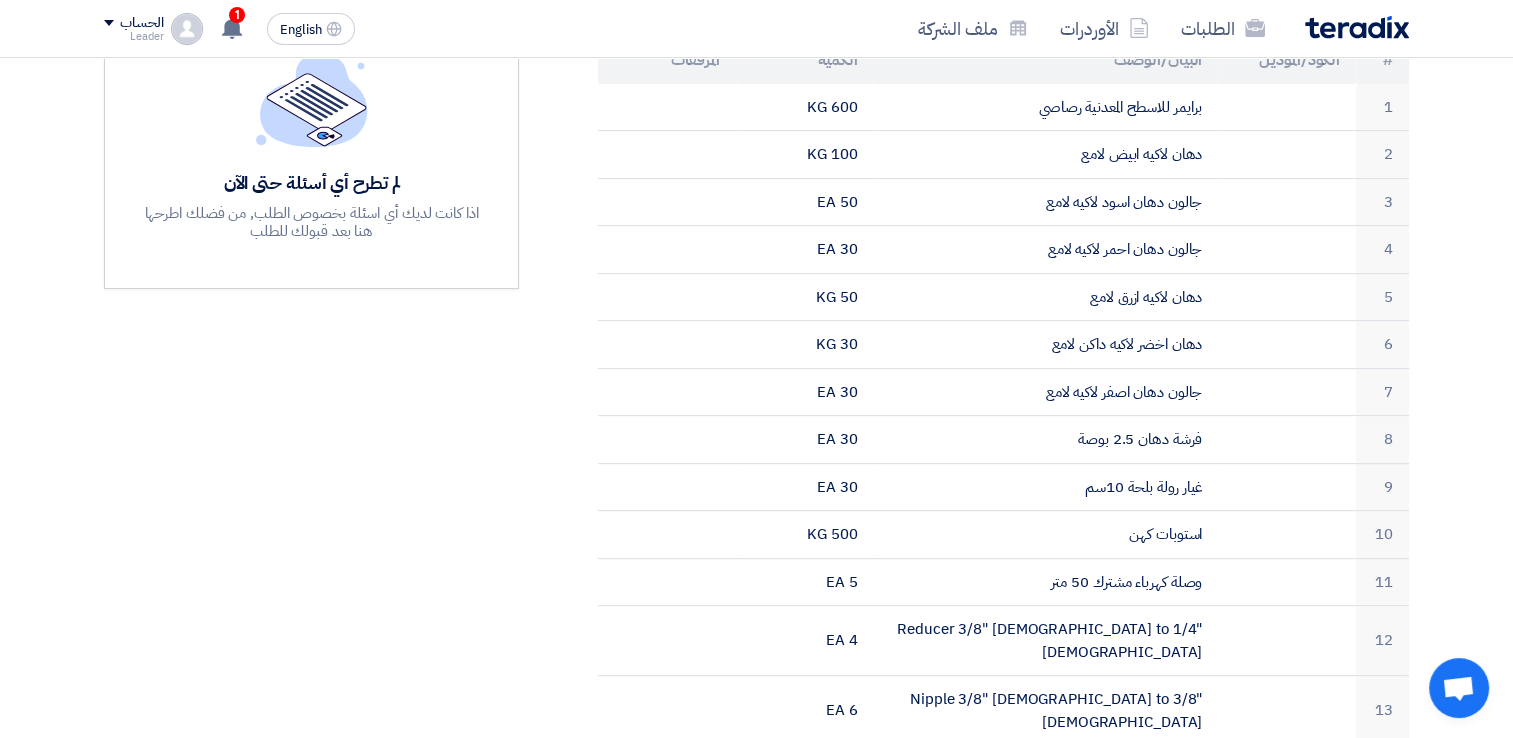 drag, startPoint x: 1512, startPoint y: 203, endPoint x: 1531, endPoint y: 54, distance: 150.20653 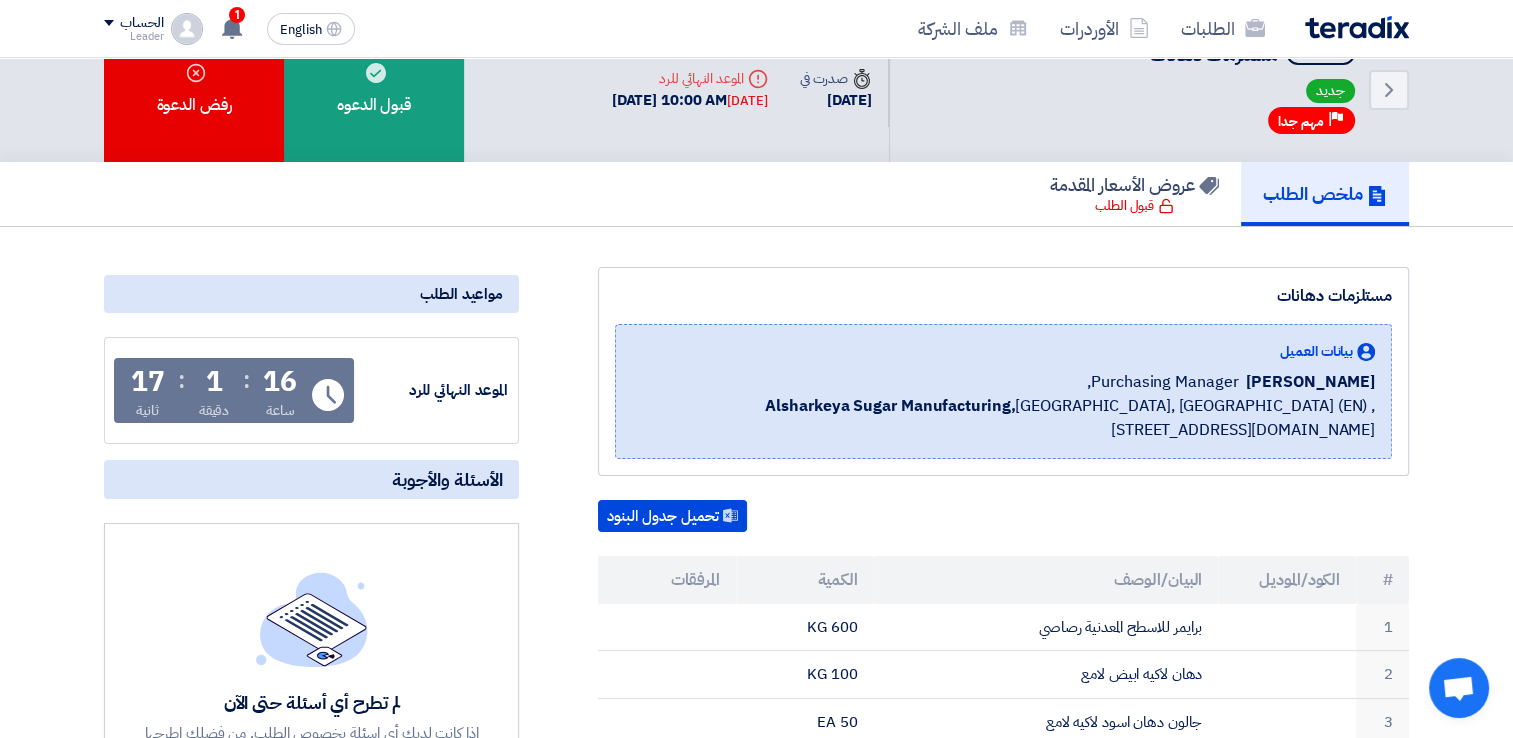 scroll, scrollTop: 0, scrollLeft: 0, axis: both 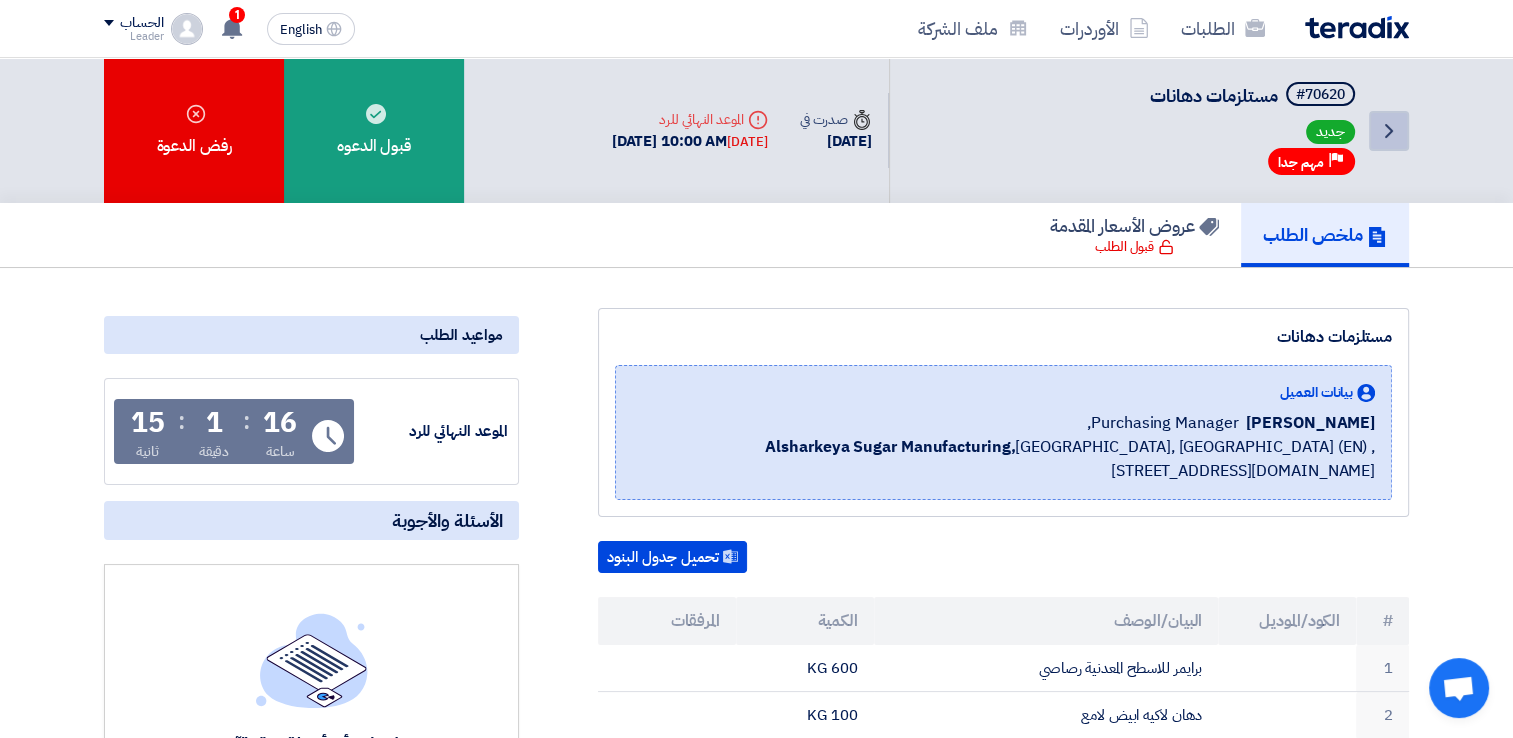 click on "Back" 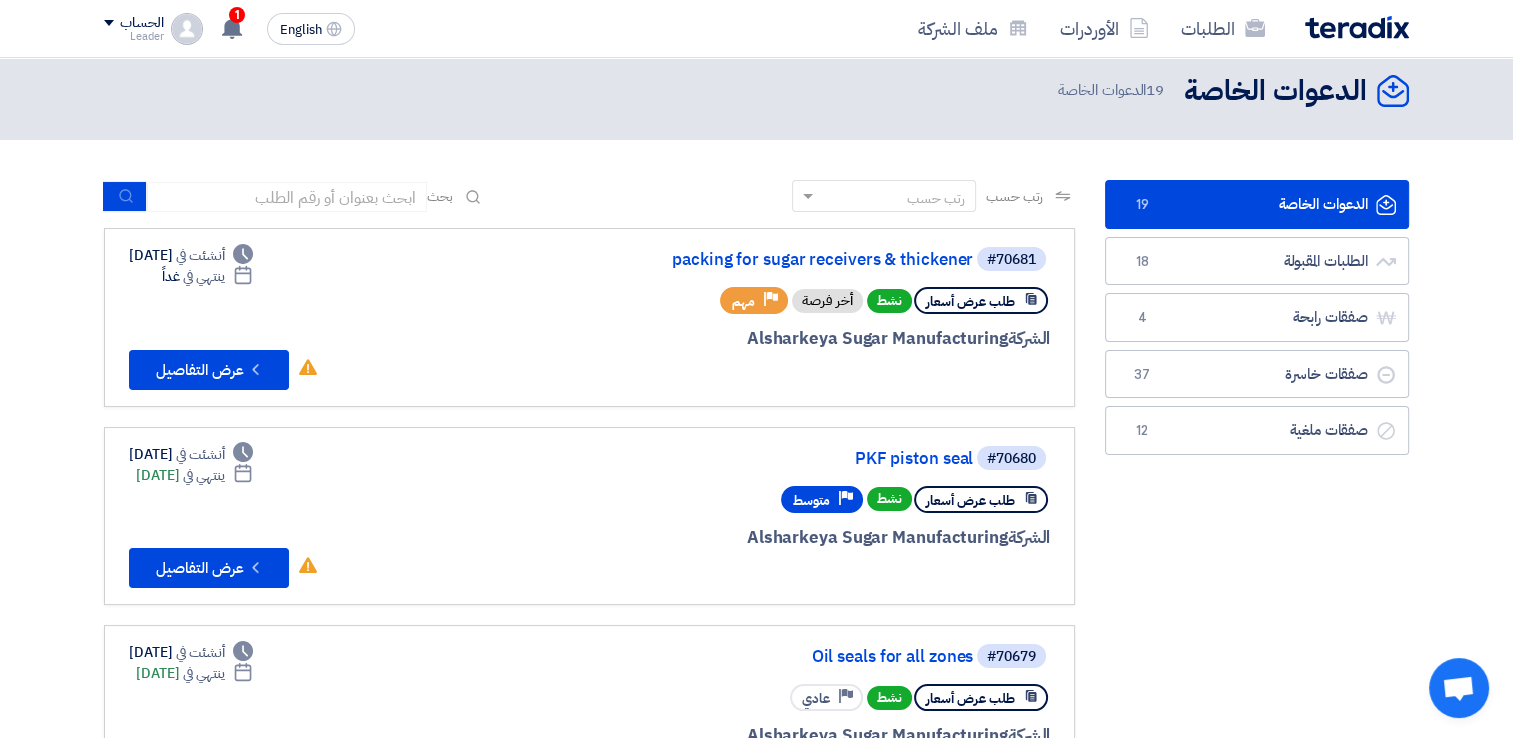 scroll, scrollTop: 11, scrollLeft: 0, axis: vertical 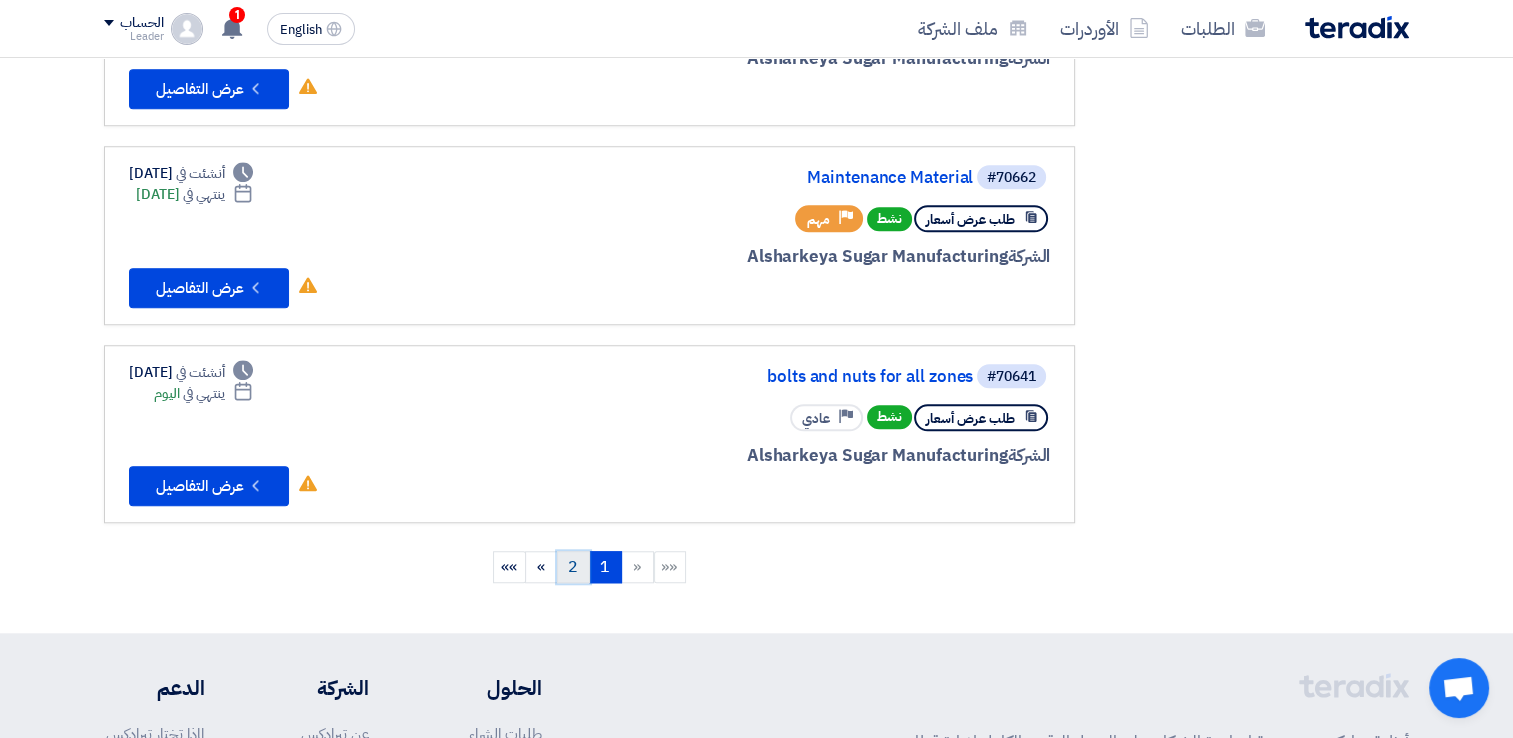 click on "2" 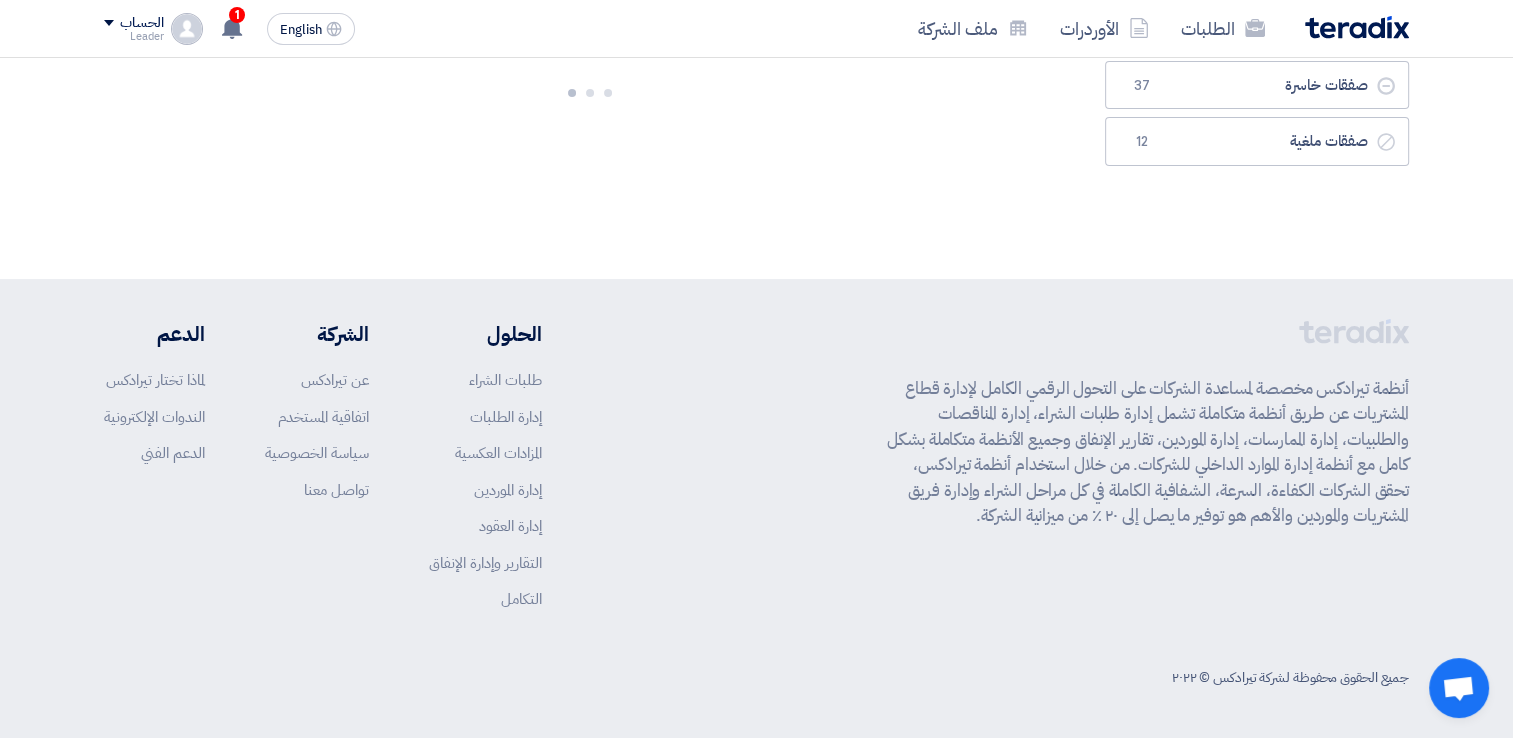scroll, scrollTop: 0, scrollLeft: 0, axis: both 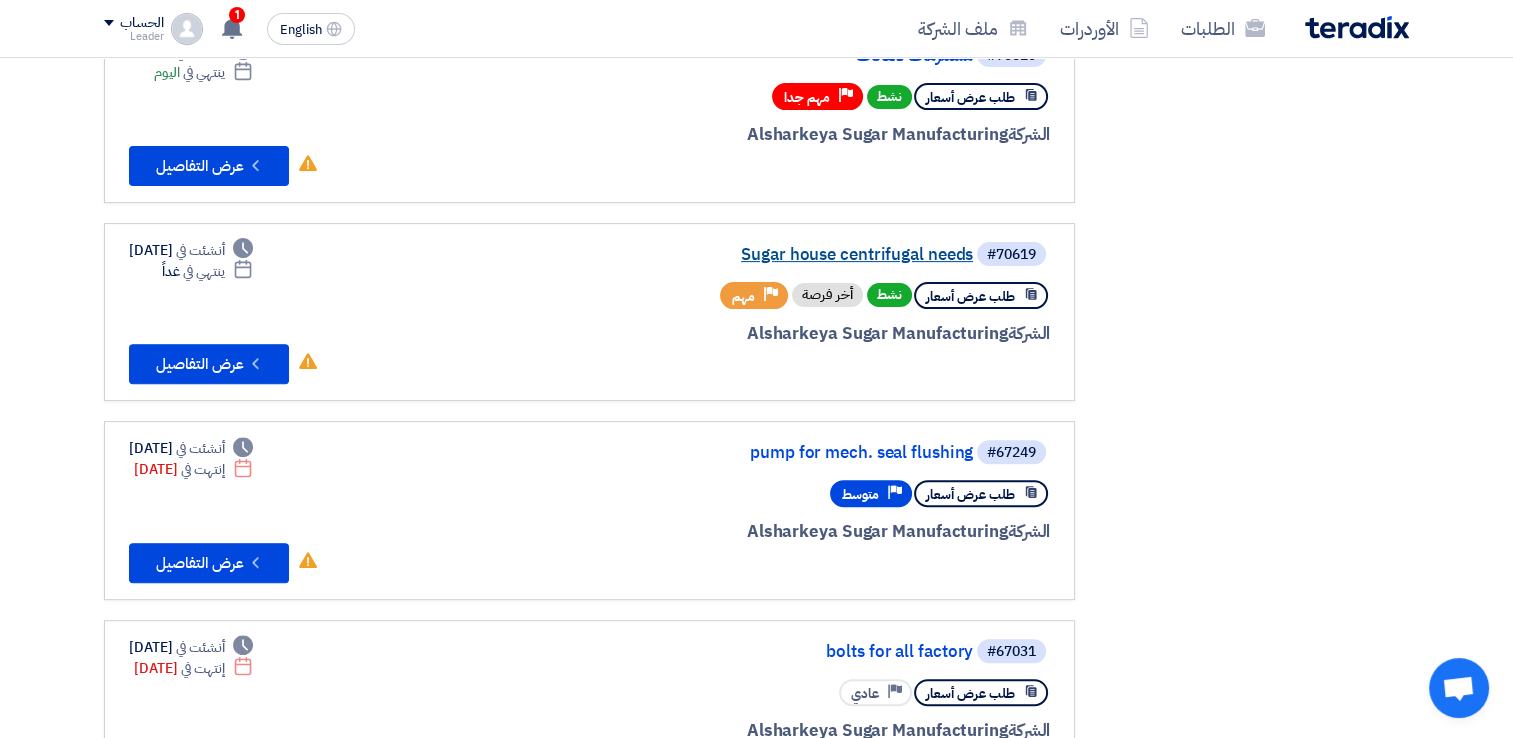 click on "Sugar house centrifugal needs" 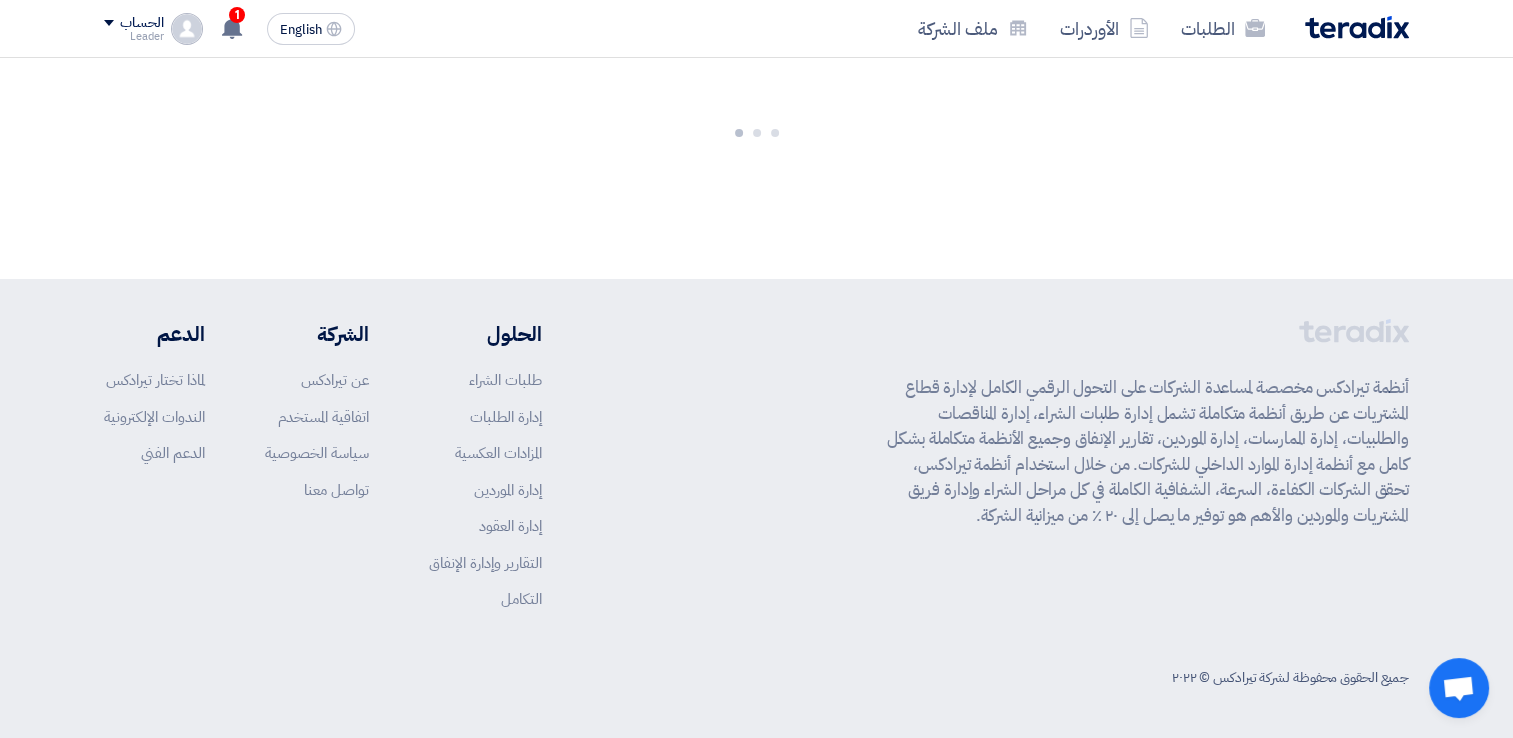 scroll, scrollTop: 0, scrollLeft: 0, axis: both 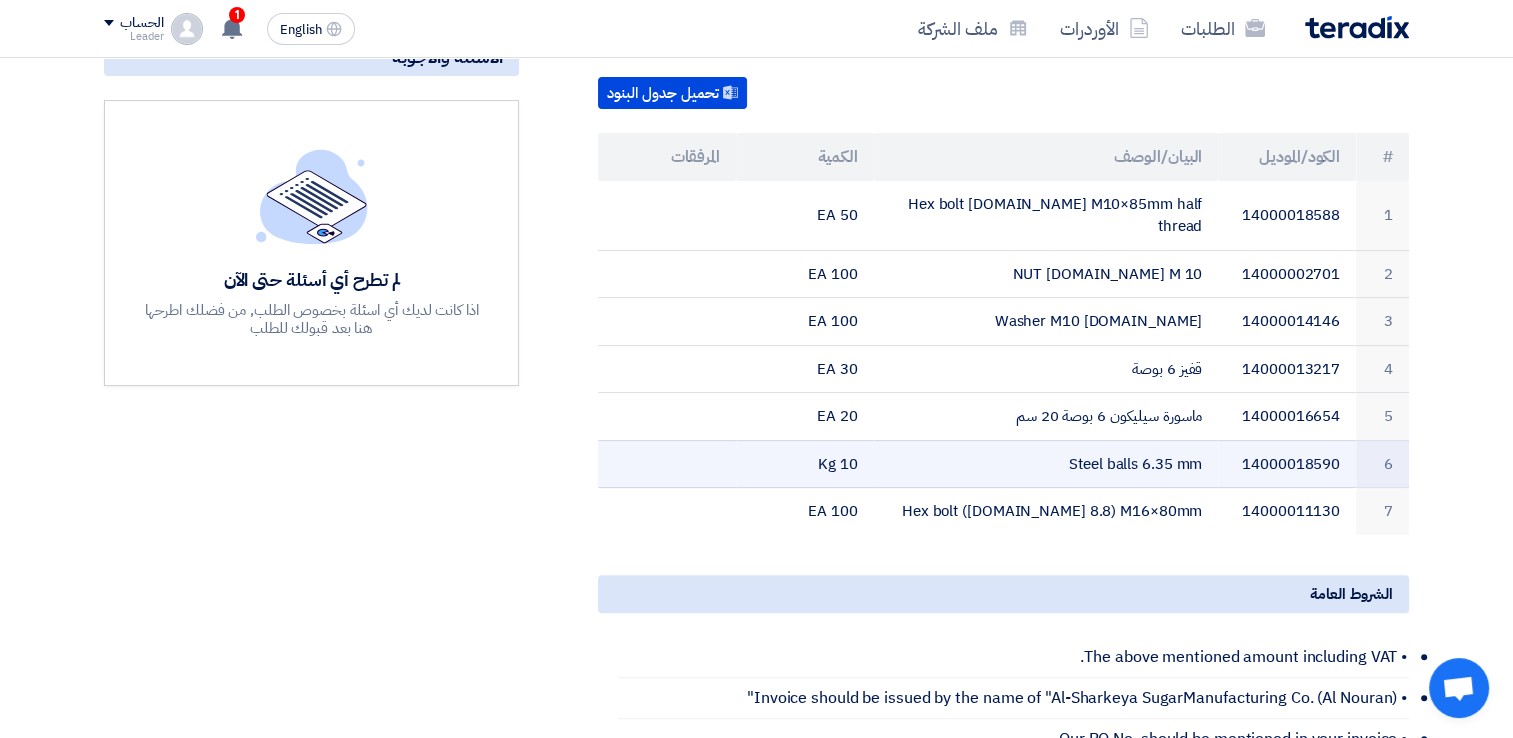 click on "Steel balls 6.35 mm" 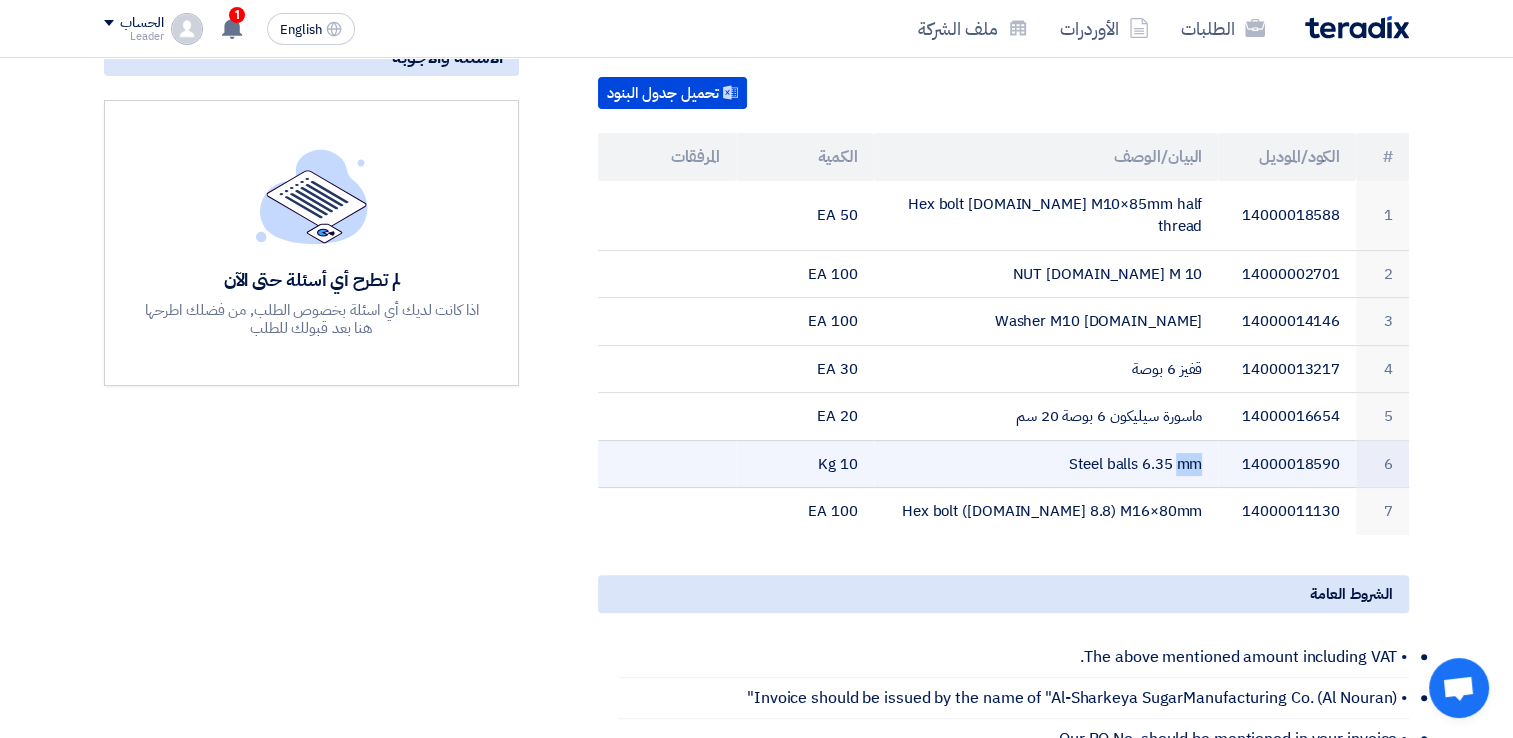 click on "Steel balls 6.35 mm" 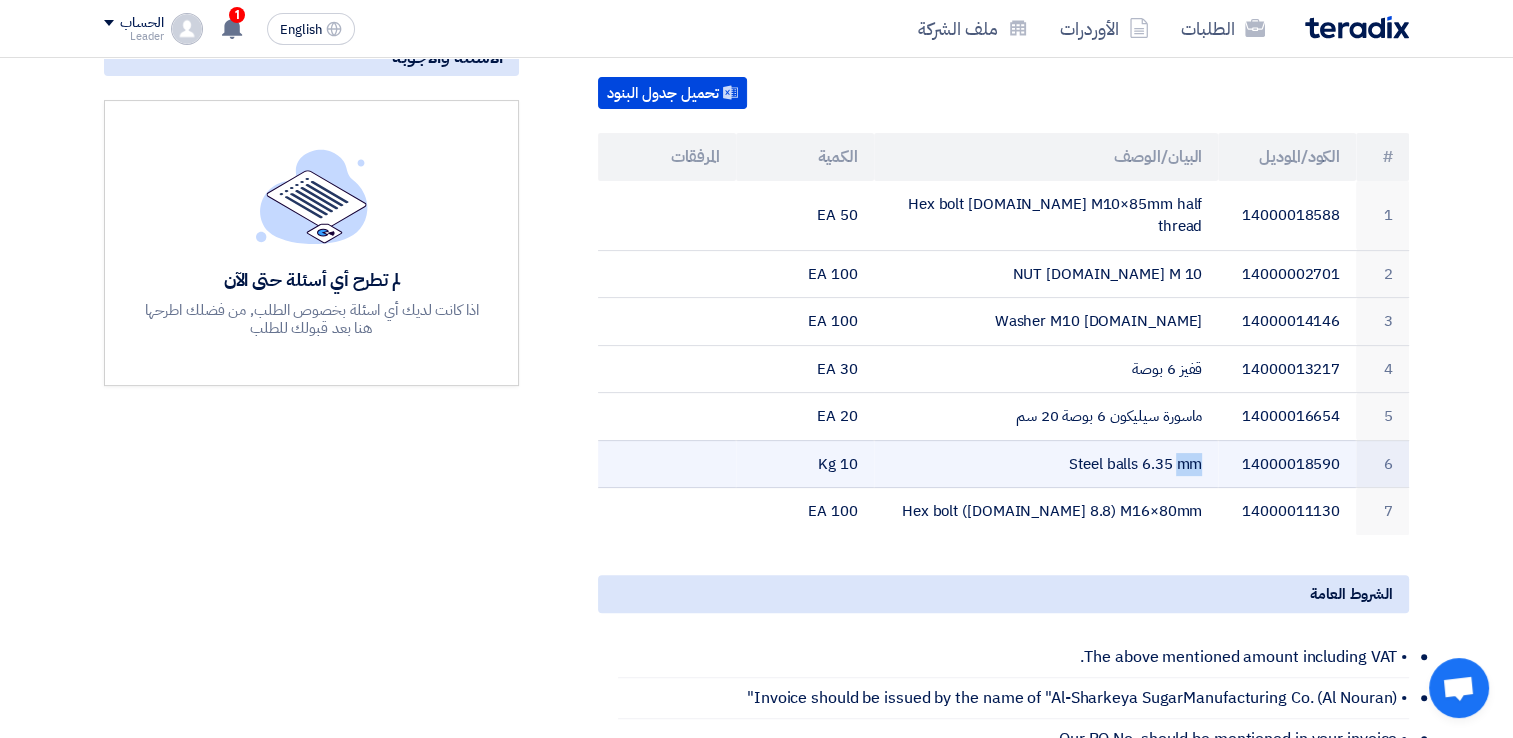 copy on "Steel balls 6.35 mm" 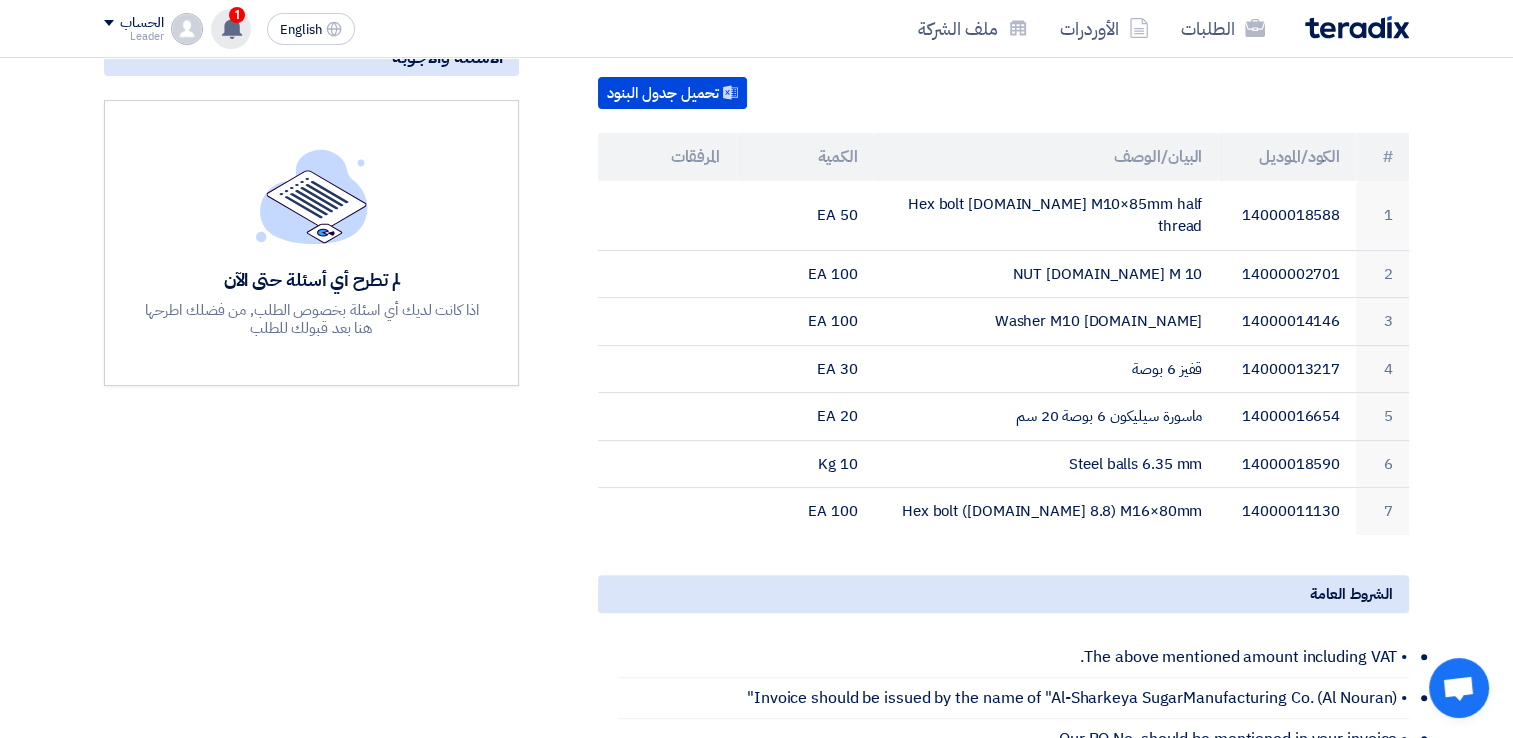 click 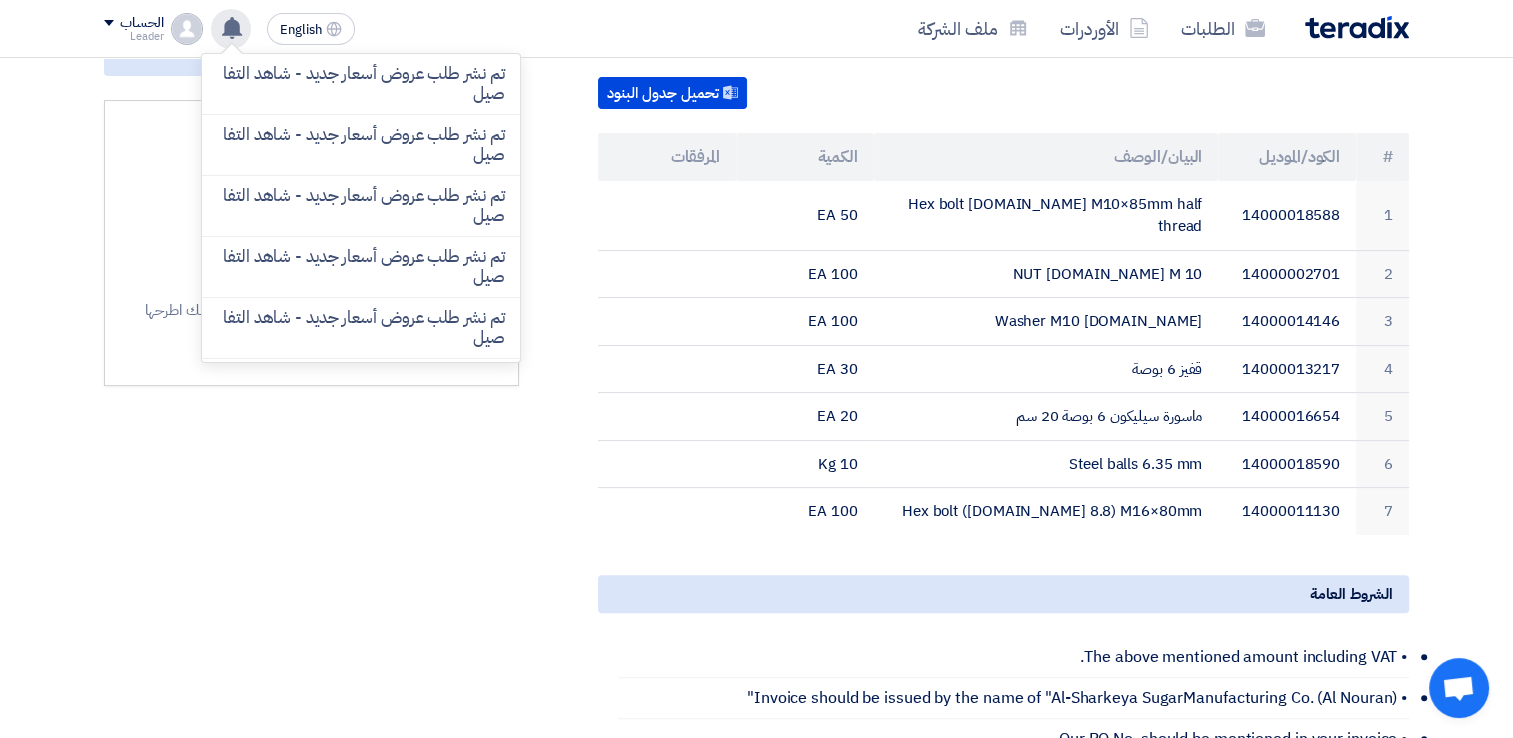 click 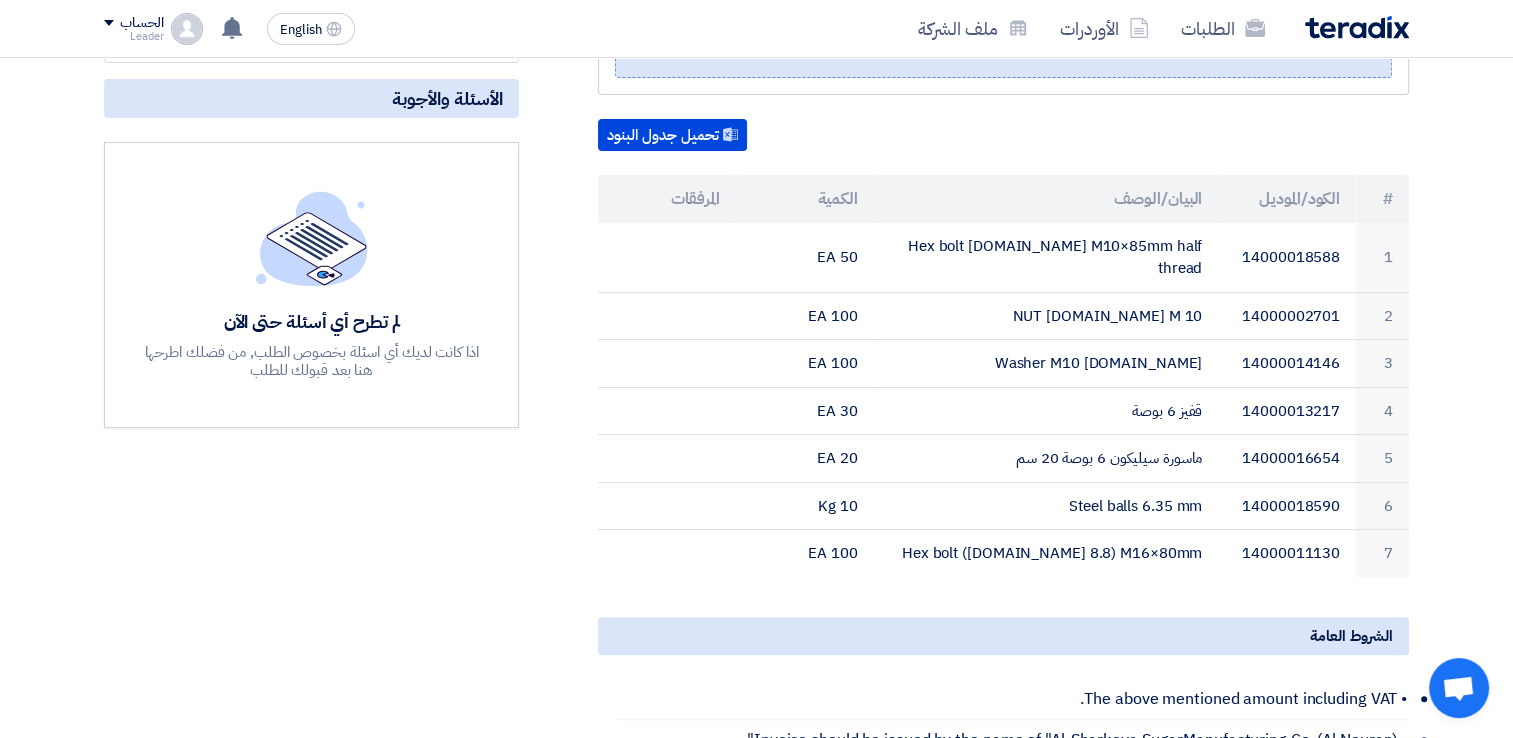 scroll, scrollTop: 407, scrollLeft: 0, axis: vertical 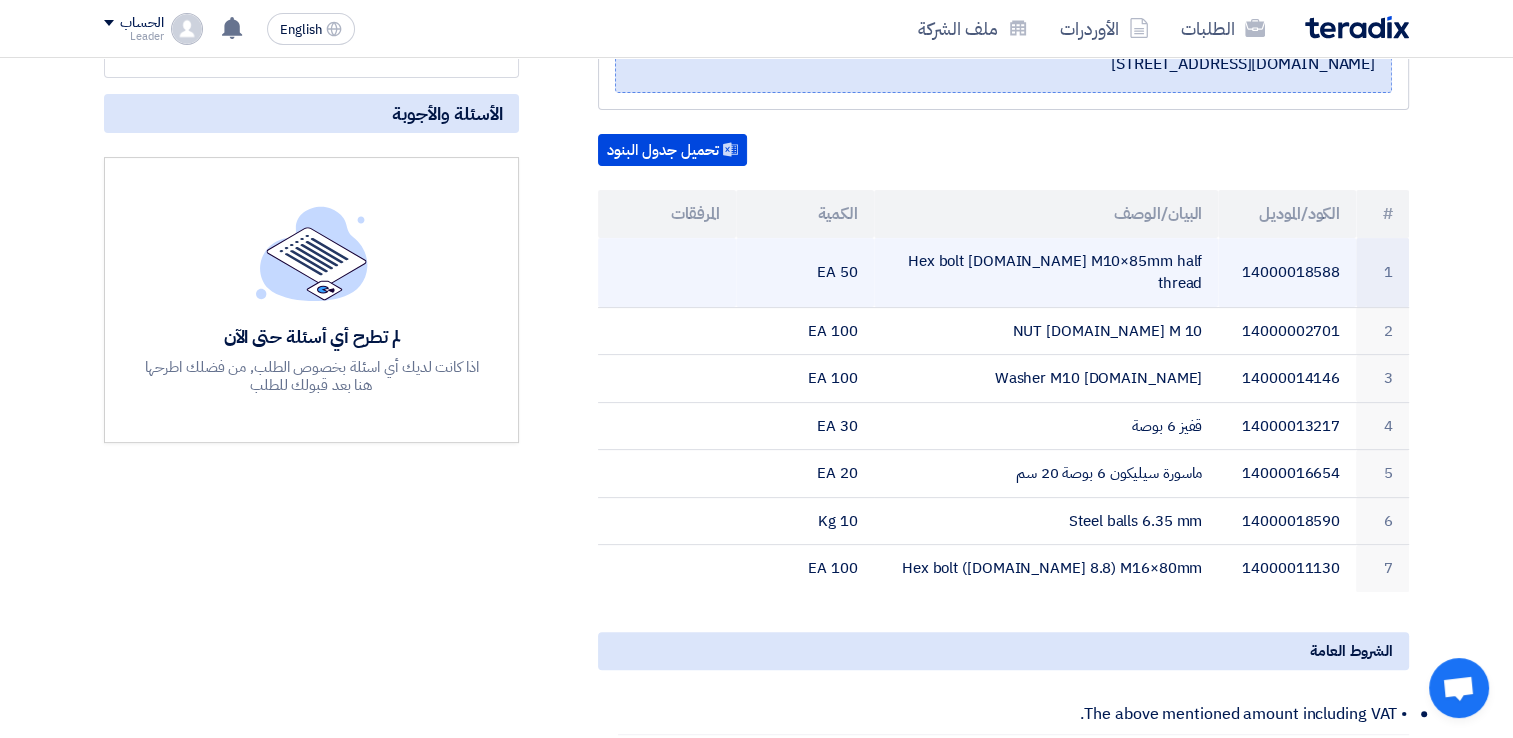 drag, startPoint x: 941, startPoint y: 252, endPoint x: 1201, endPoint y: 262, distance: 260.19223 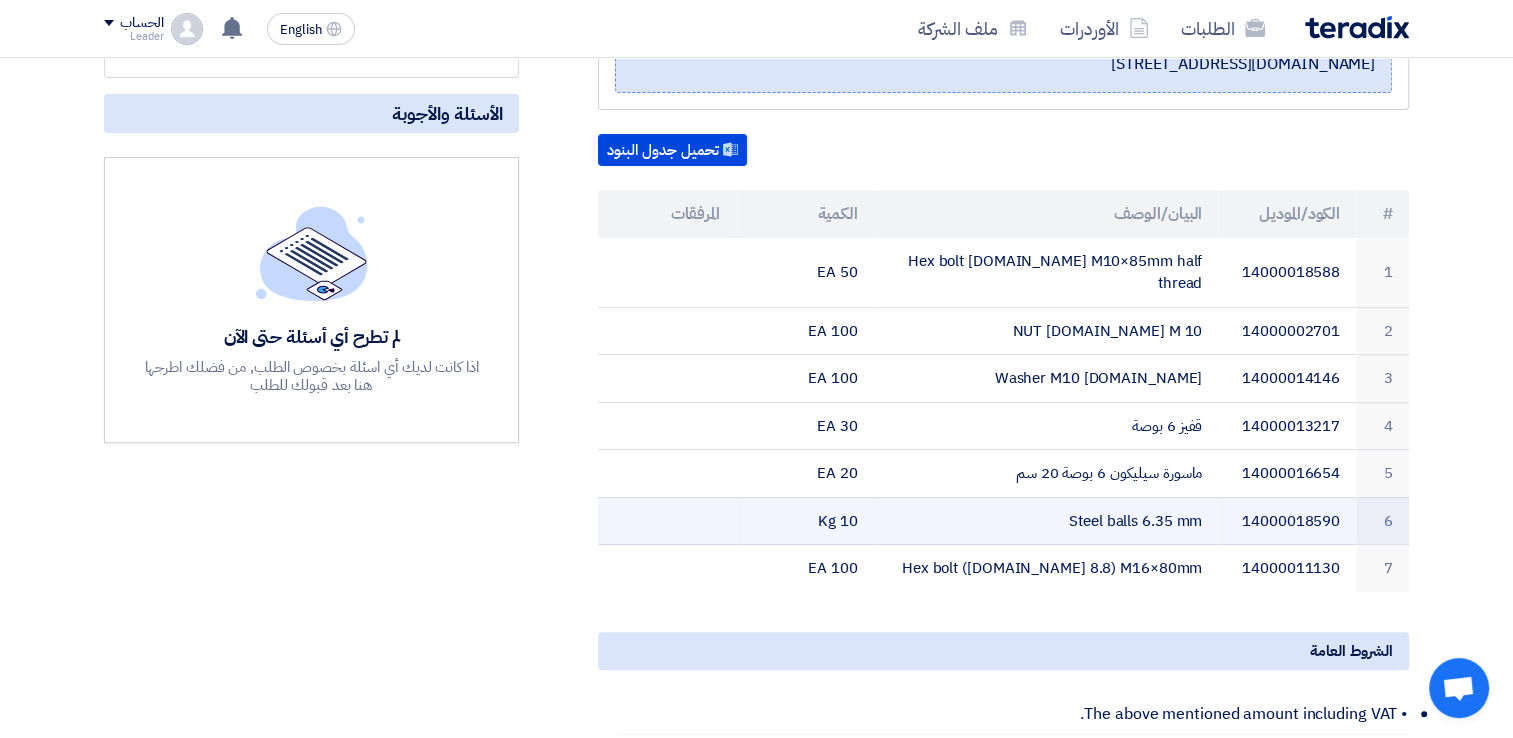 click on "Steel balls 6.35 mm" 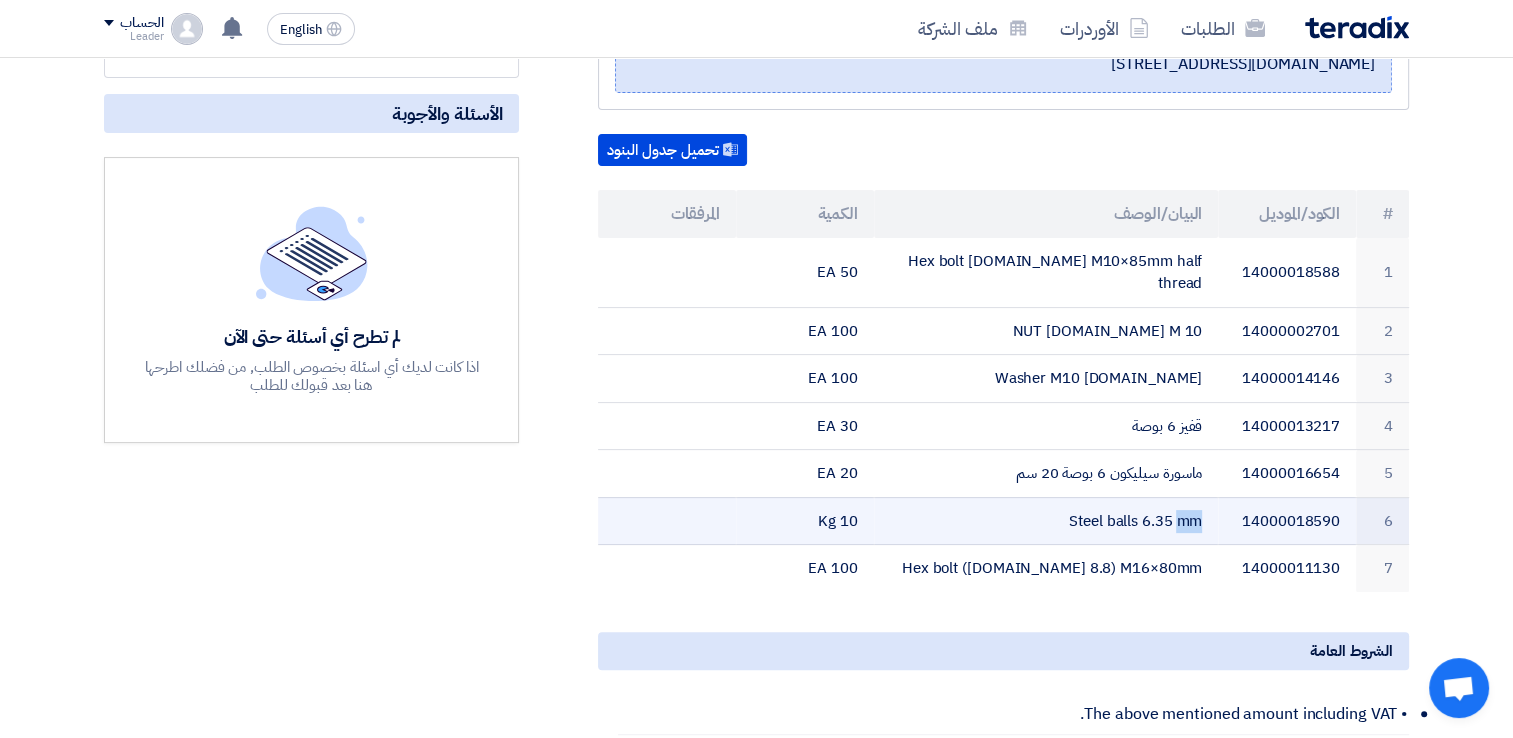 click on "Steel balls 6.35 mm" 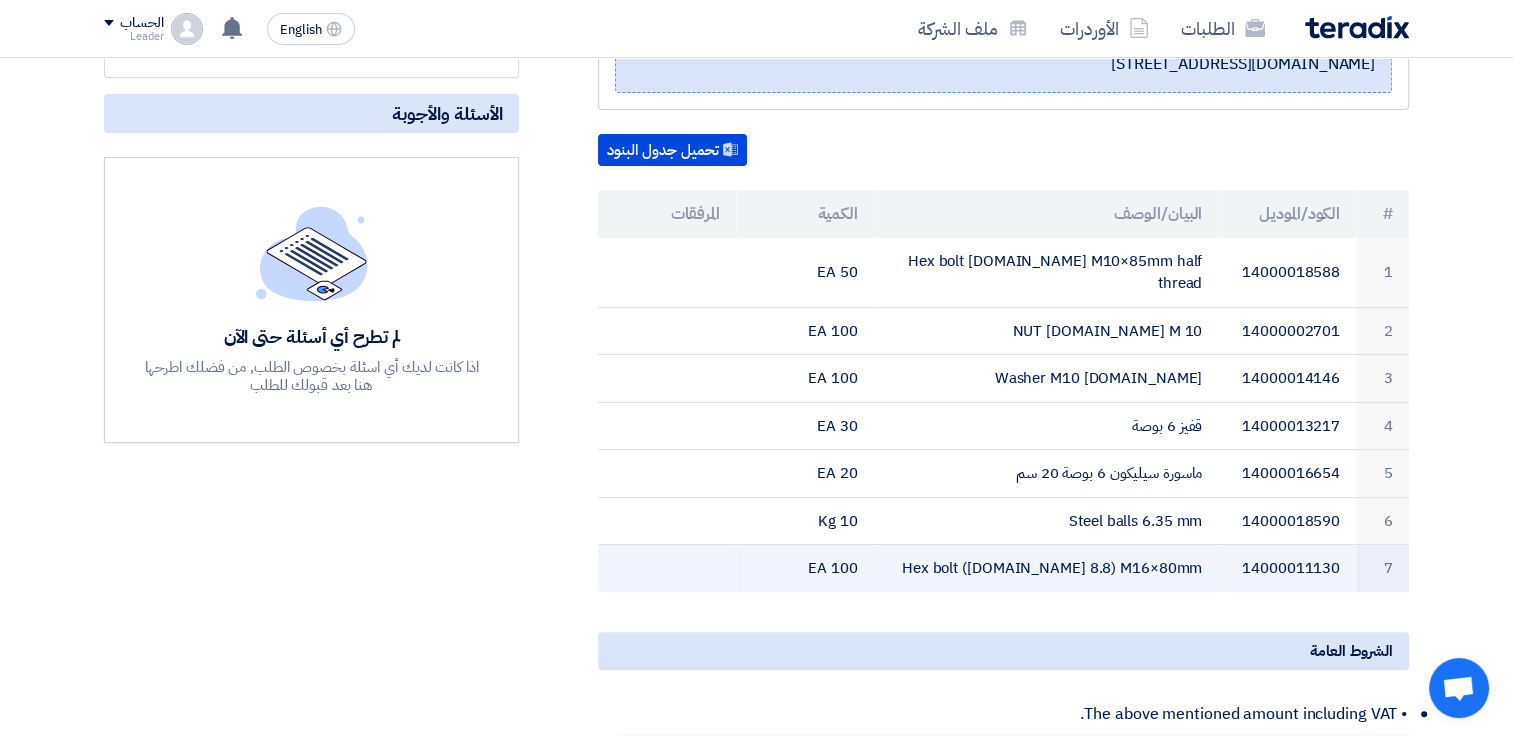 click on "Hex bolt ([DOMAIN_NAME] 8.8) M16×80mm" 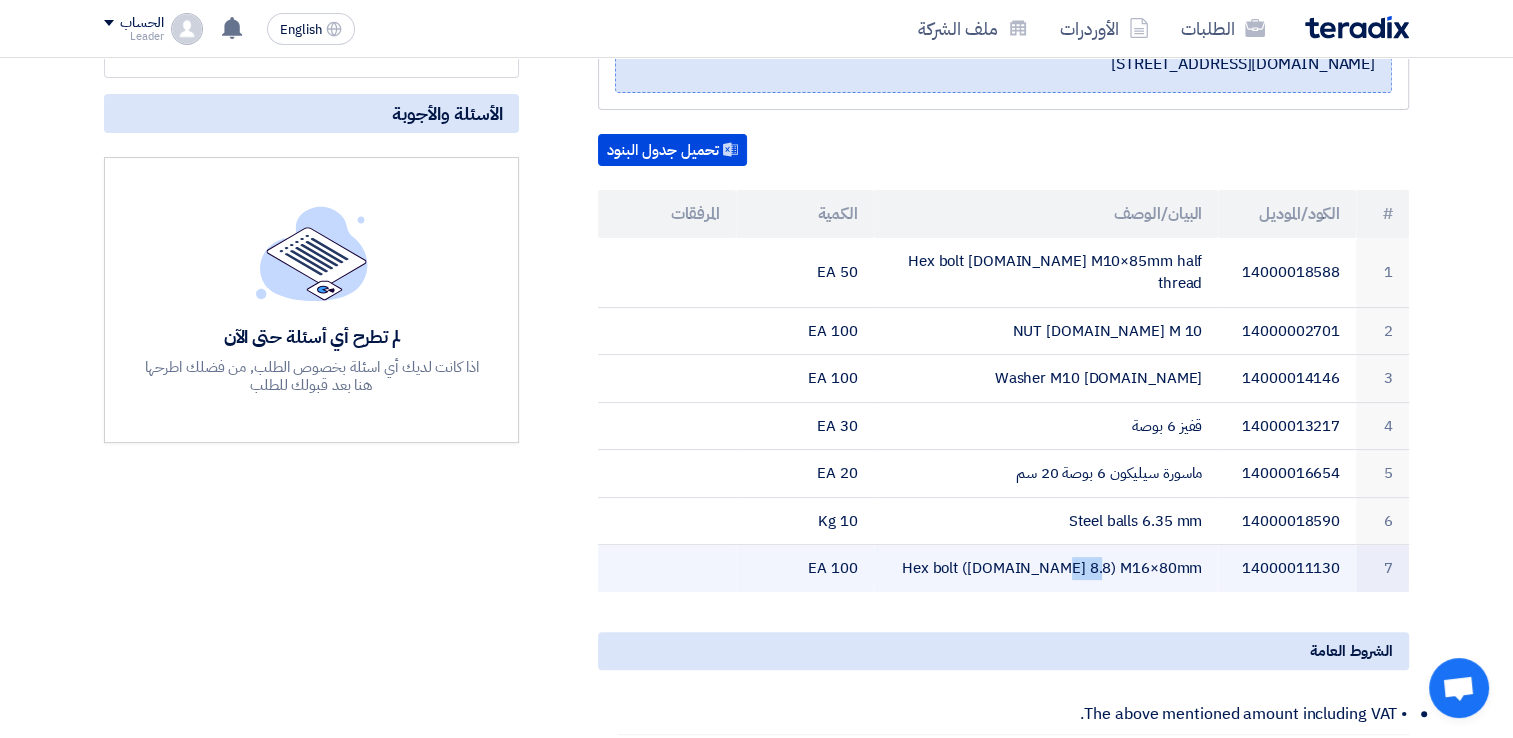 click on "Hex bolt ([DOMAIN_NAME] 8.8) M16×80mm" 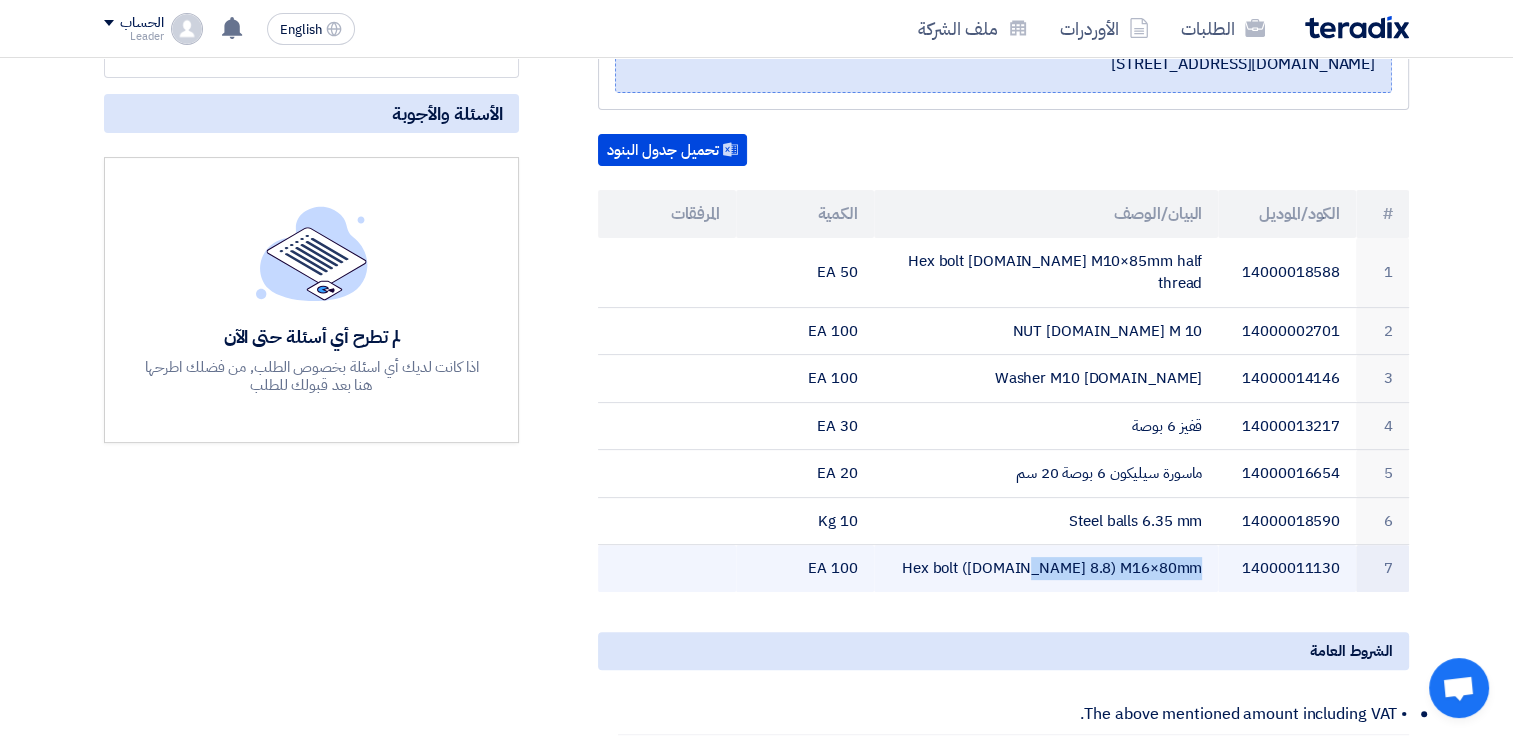click on "Hex bolt ([DOMAIN_NAME] 8.8) M16×80mm" 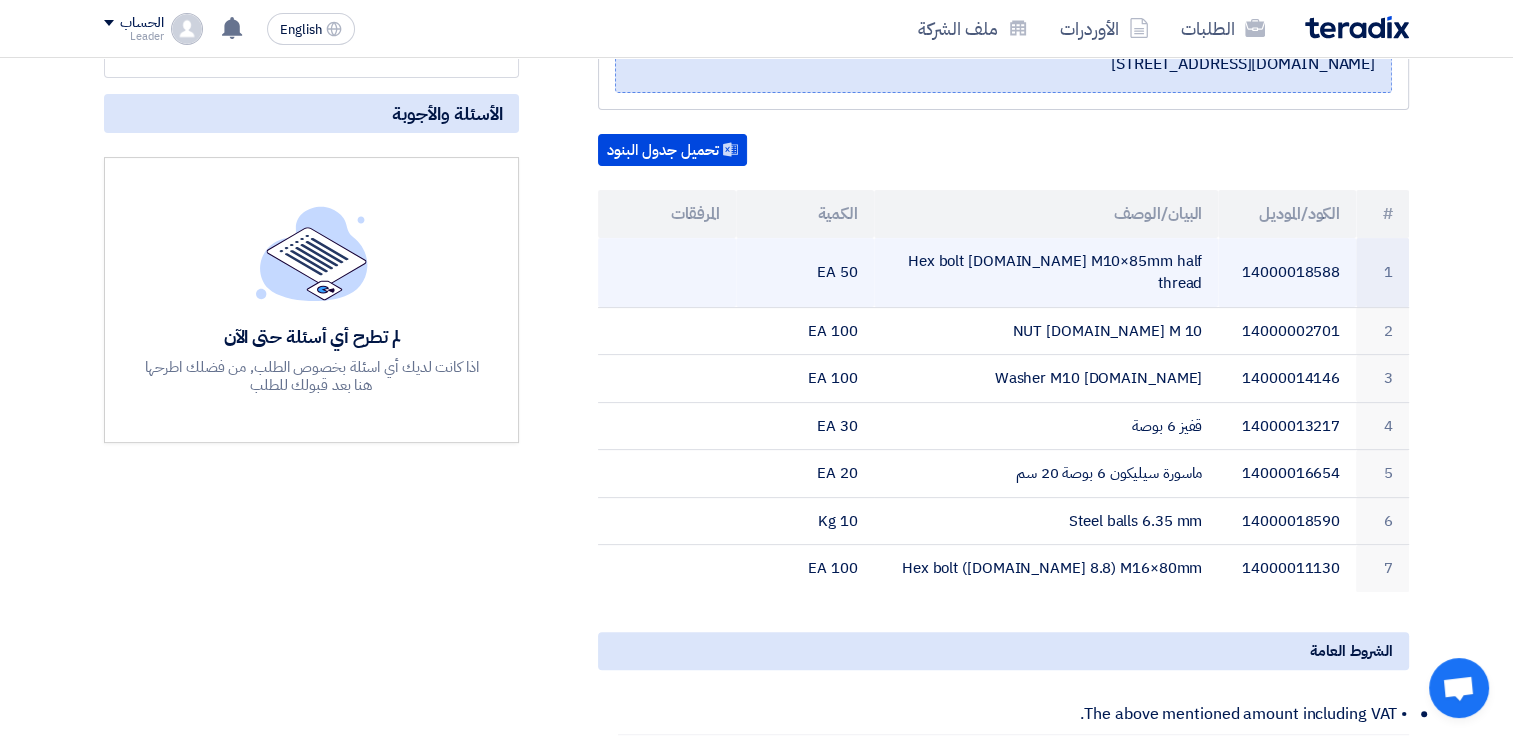 click on "Hex bolt [DOMAIN_NAME] M10×85mm half thread" 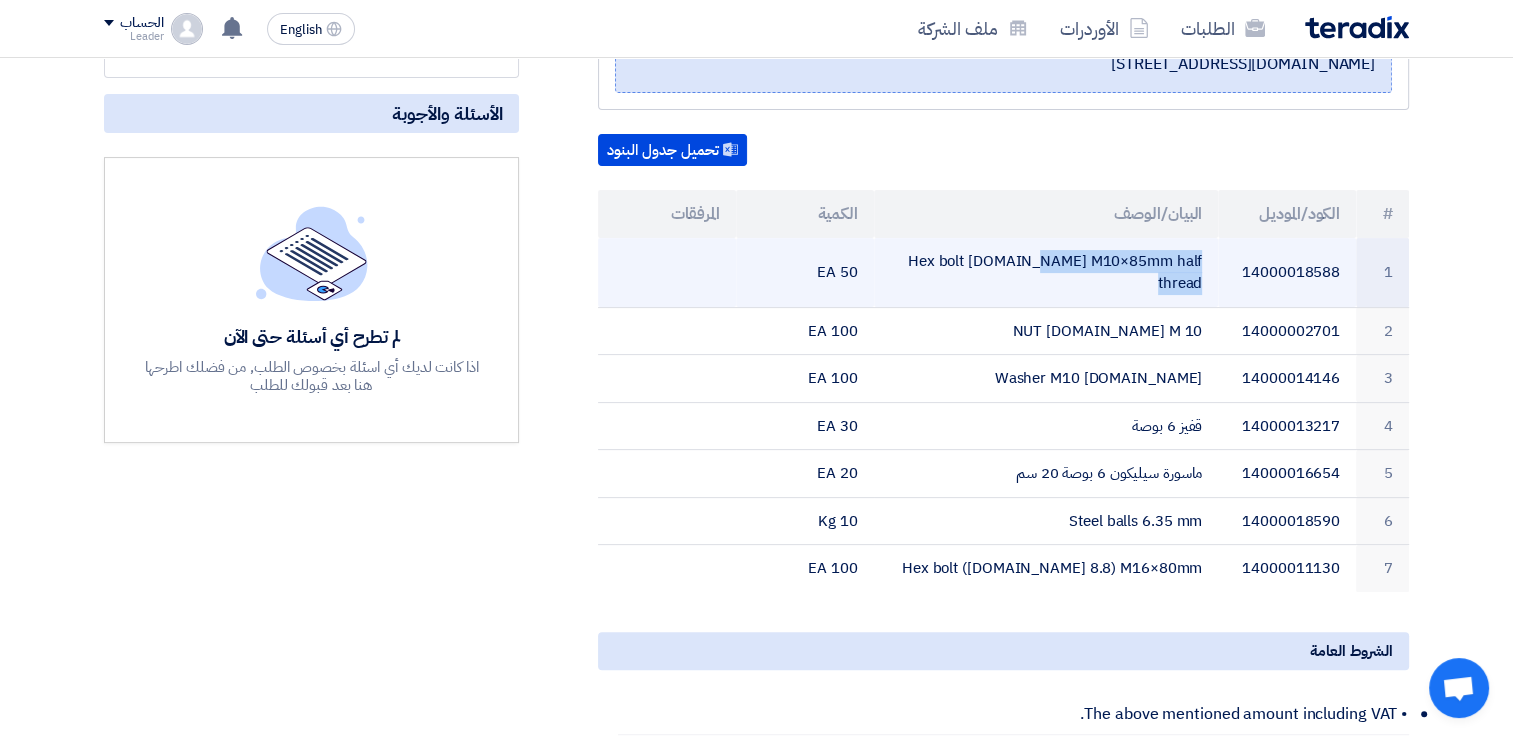 click on "Hex bolt [DOMAIN_NAME] M10×85mm half thread" 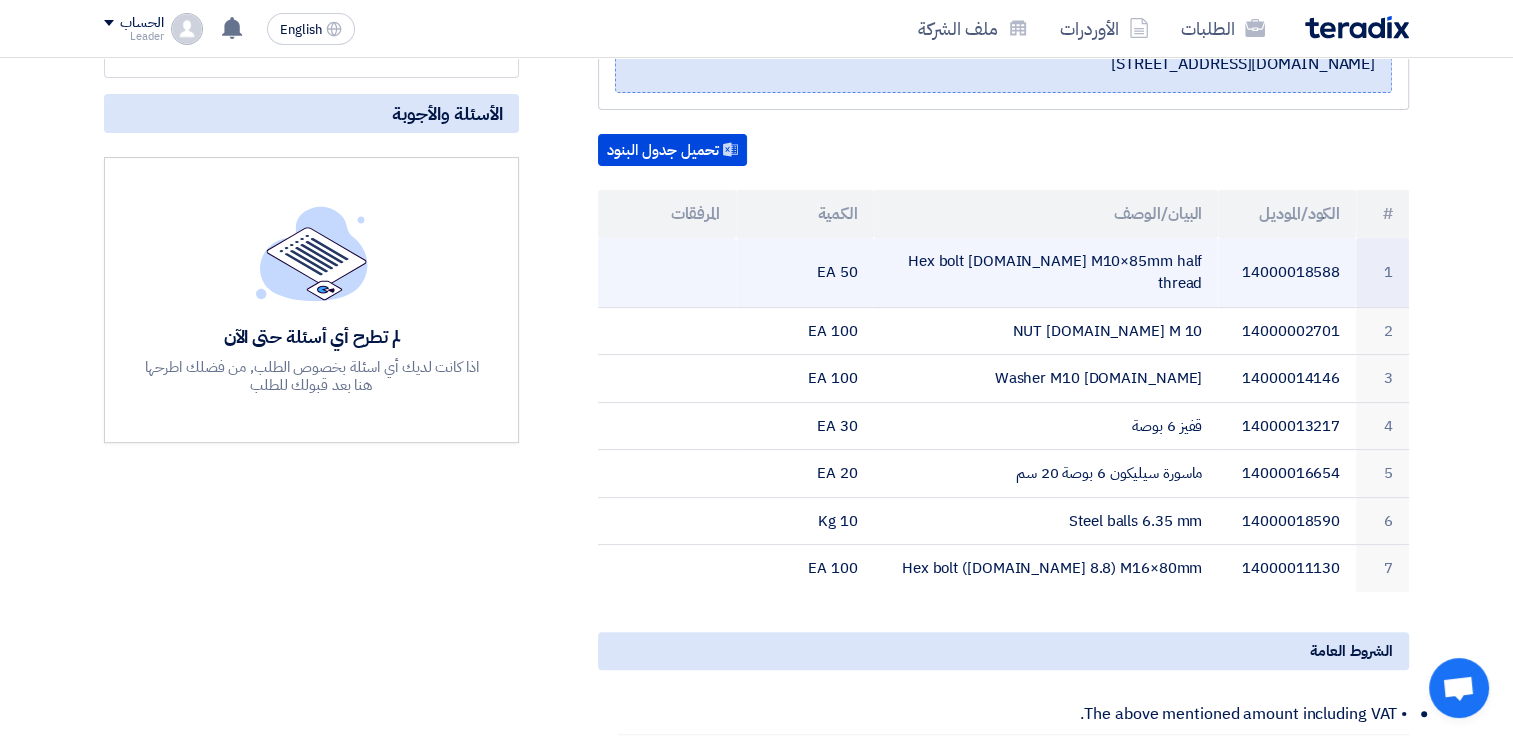 click on "Hex bolt [DOMAIN_NAME] M10×85mm half thread" 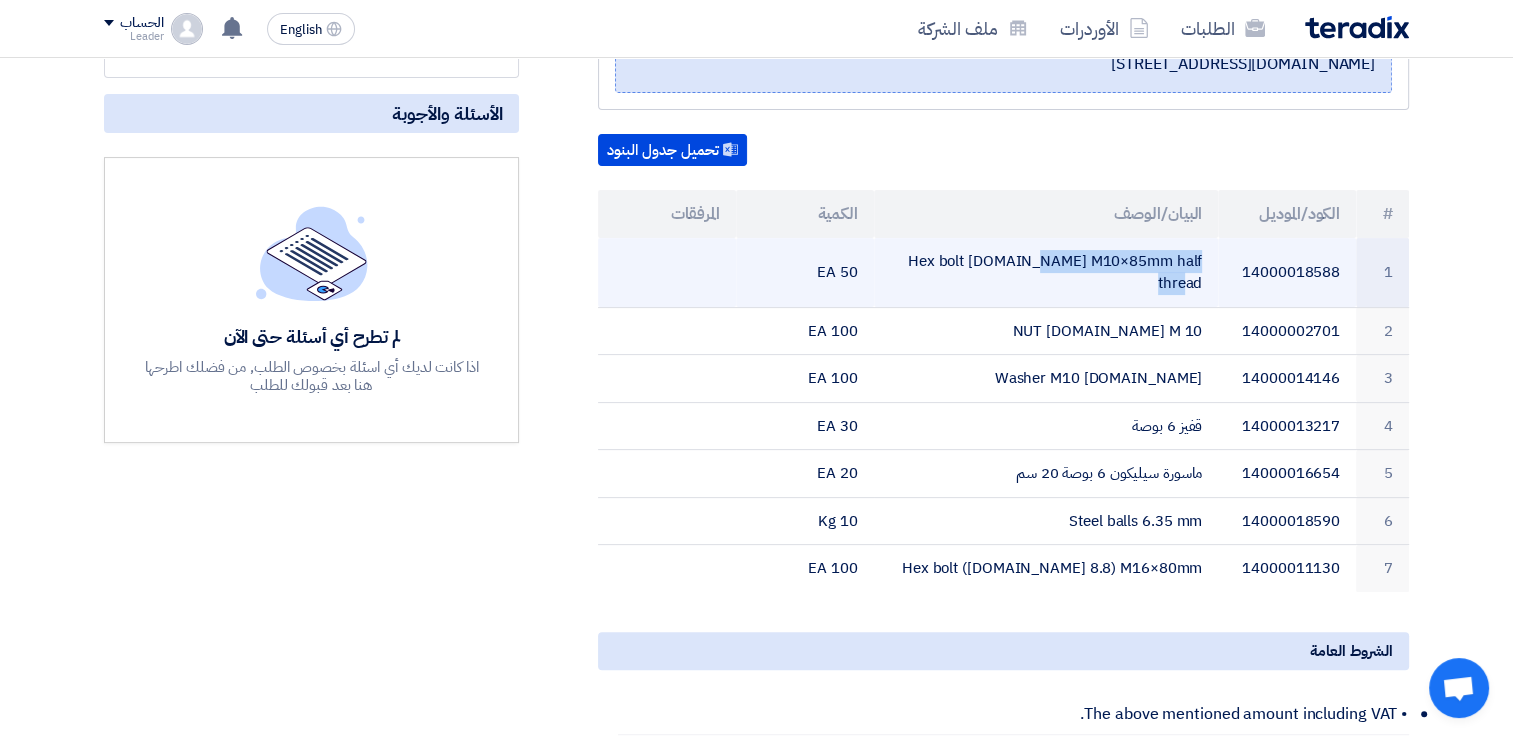 drag, startPoint x: 1141, startPoint y: 258, endPoint x: 1182, endPoint y: 254, distance: 41.19466 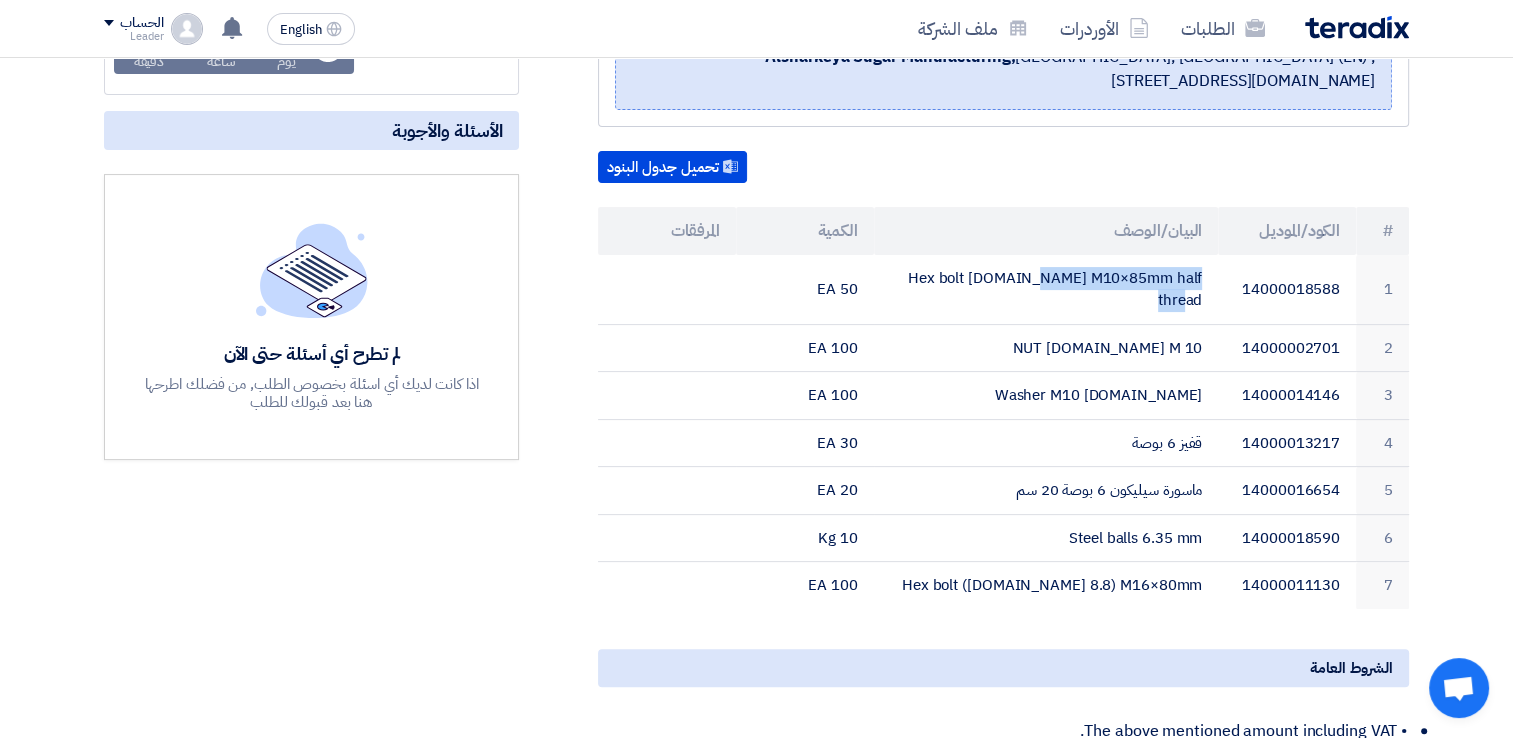 scroll, scrollTop: 383, scrollLeft: 0, axis: vertical 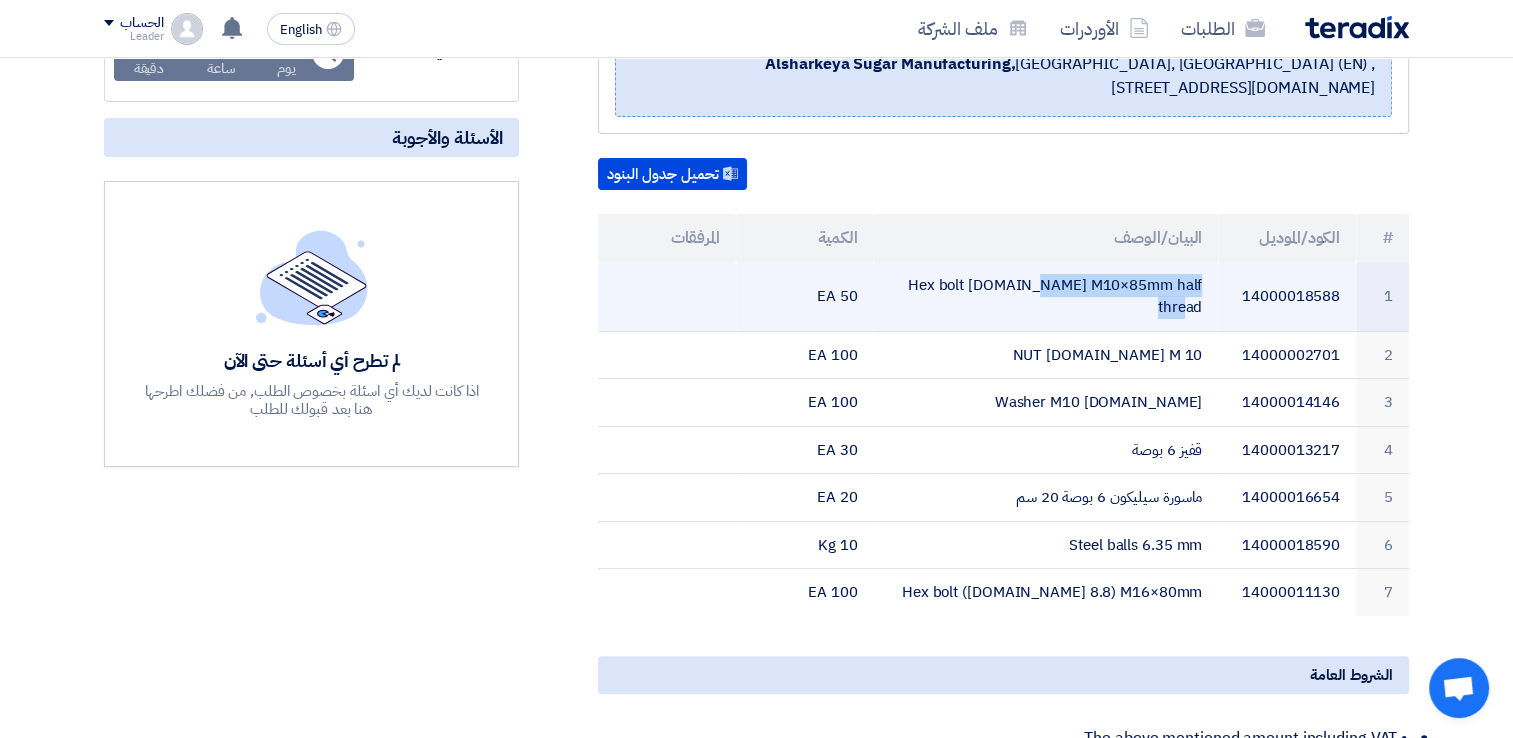 click on "Hex bolt [DOMAIN_NAME] M10×85mm half thread" 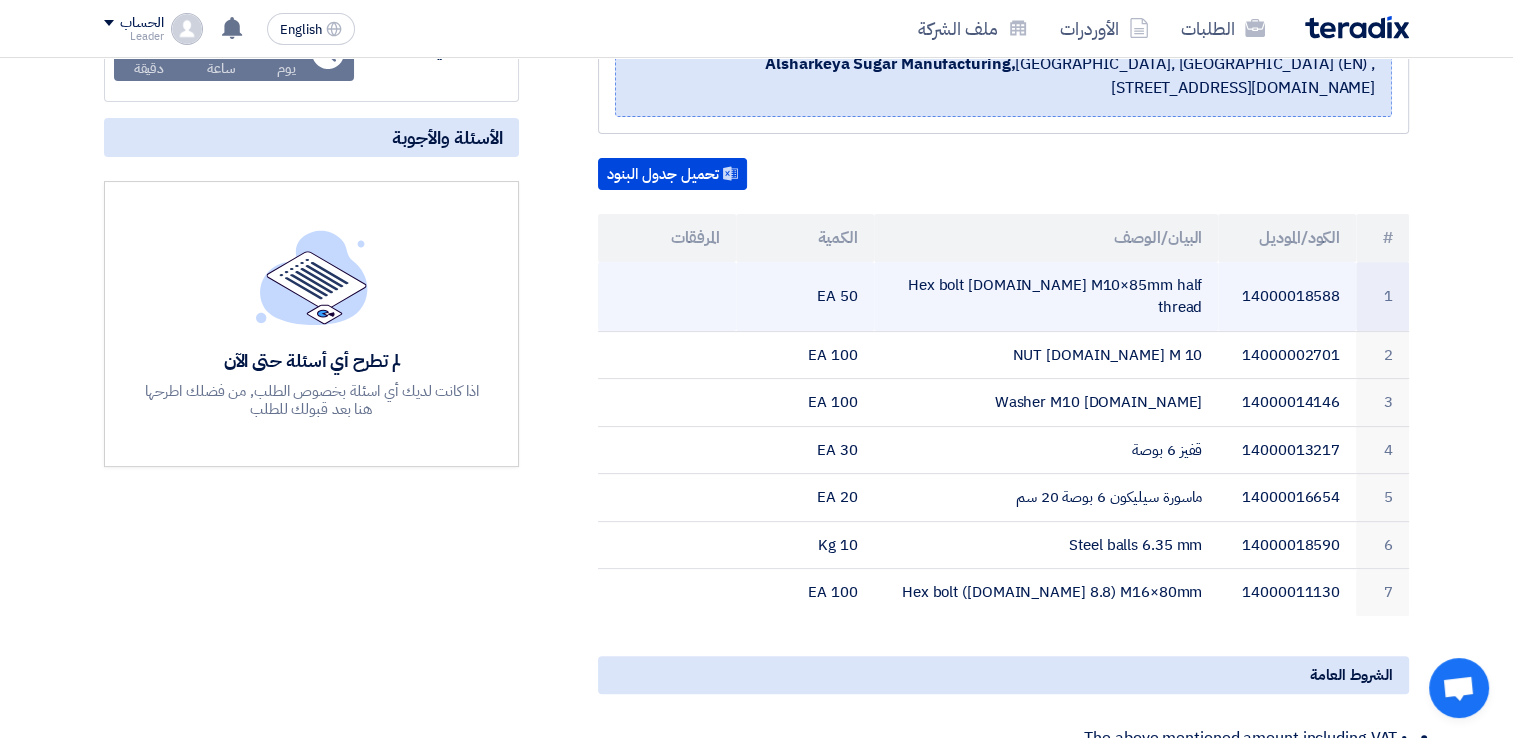 click on "Hex bolt [DOMAIN_NAME] M10×85mm half thread" 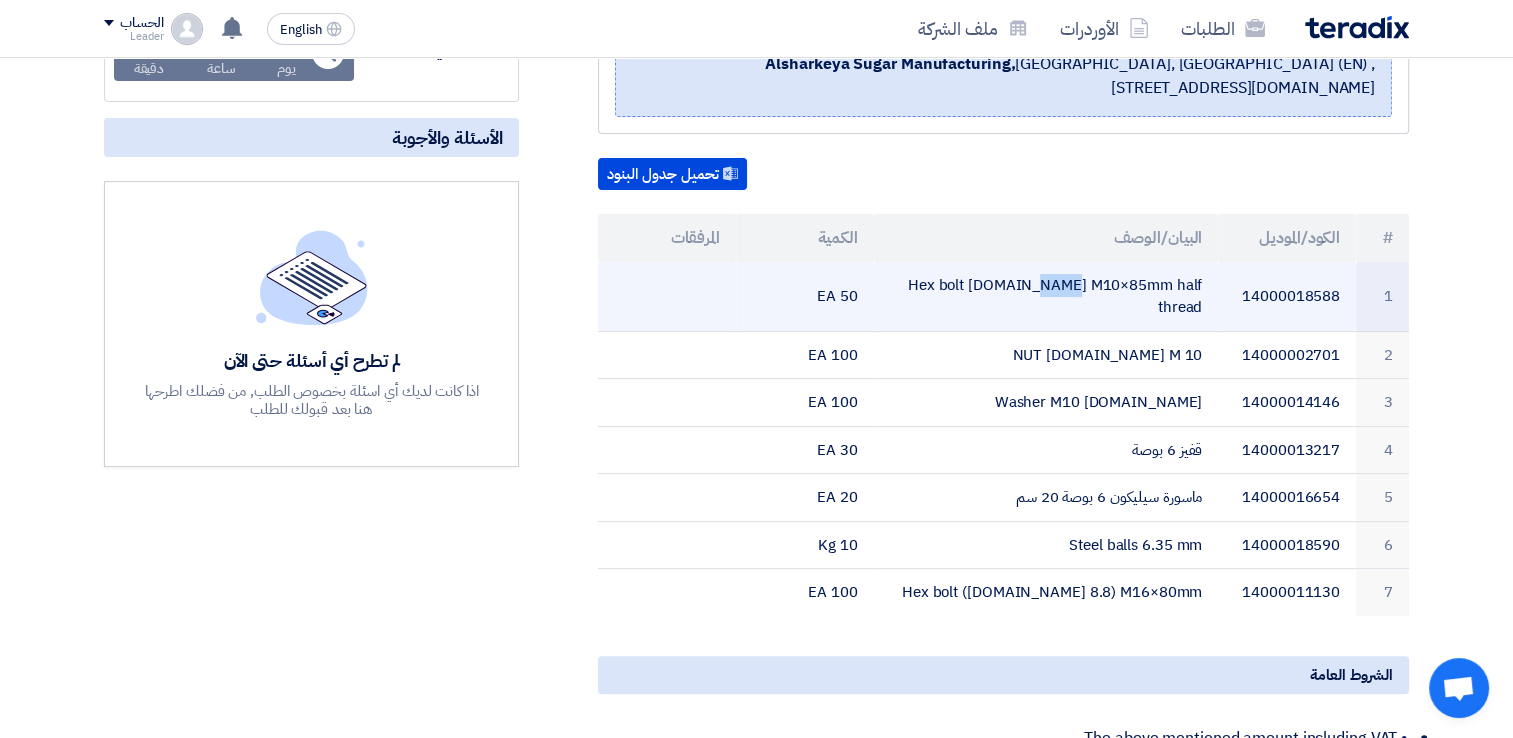 click on "Hex bolt [DOMAIN_NAME] M10×85mm half thread" 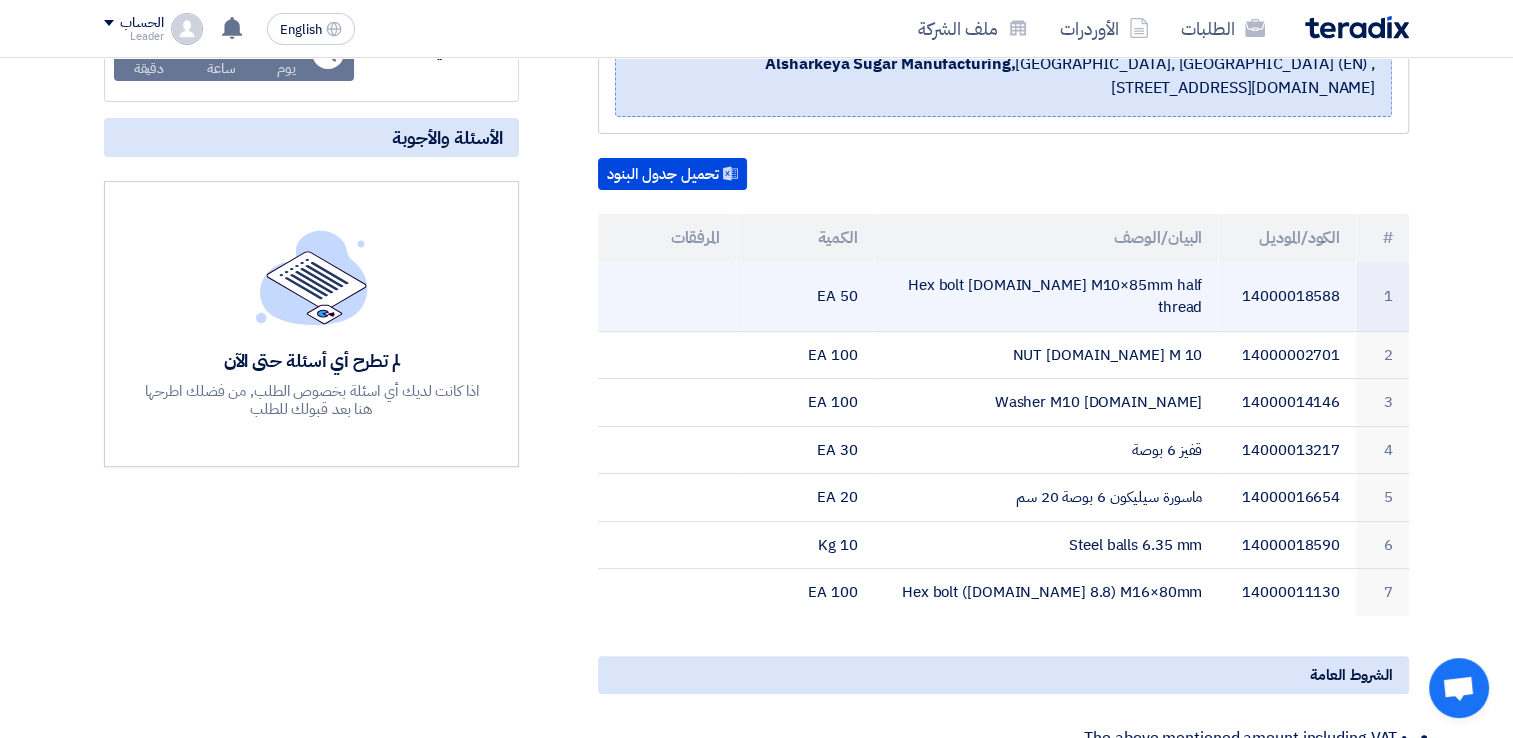 drag, startPoint x: 1199, startPoint y: 289, endPoint x: 1188, endPoint y: 278, distance: 15.556349 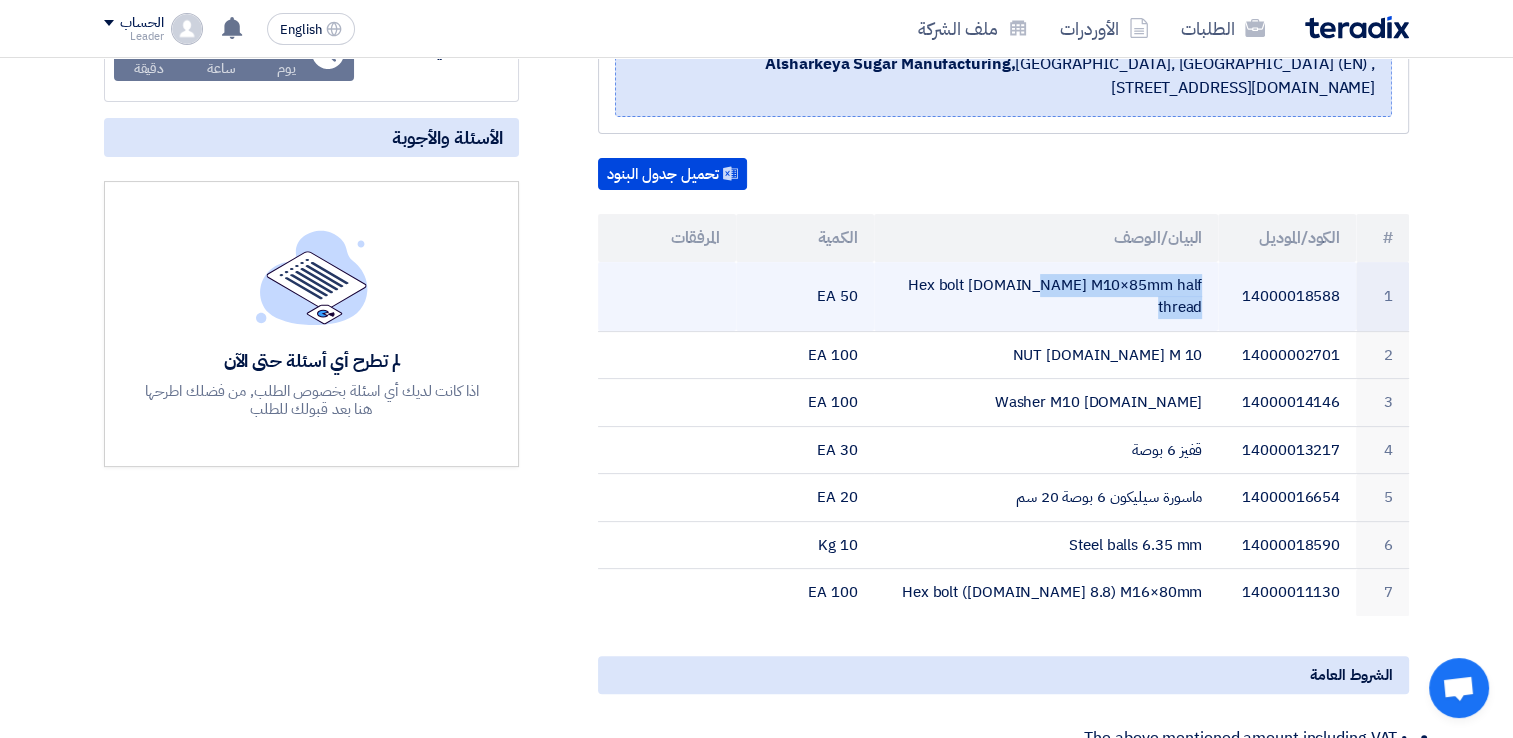 click on "Hex bolt [DOMAIN_NAME] M10×85mm half thread" 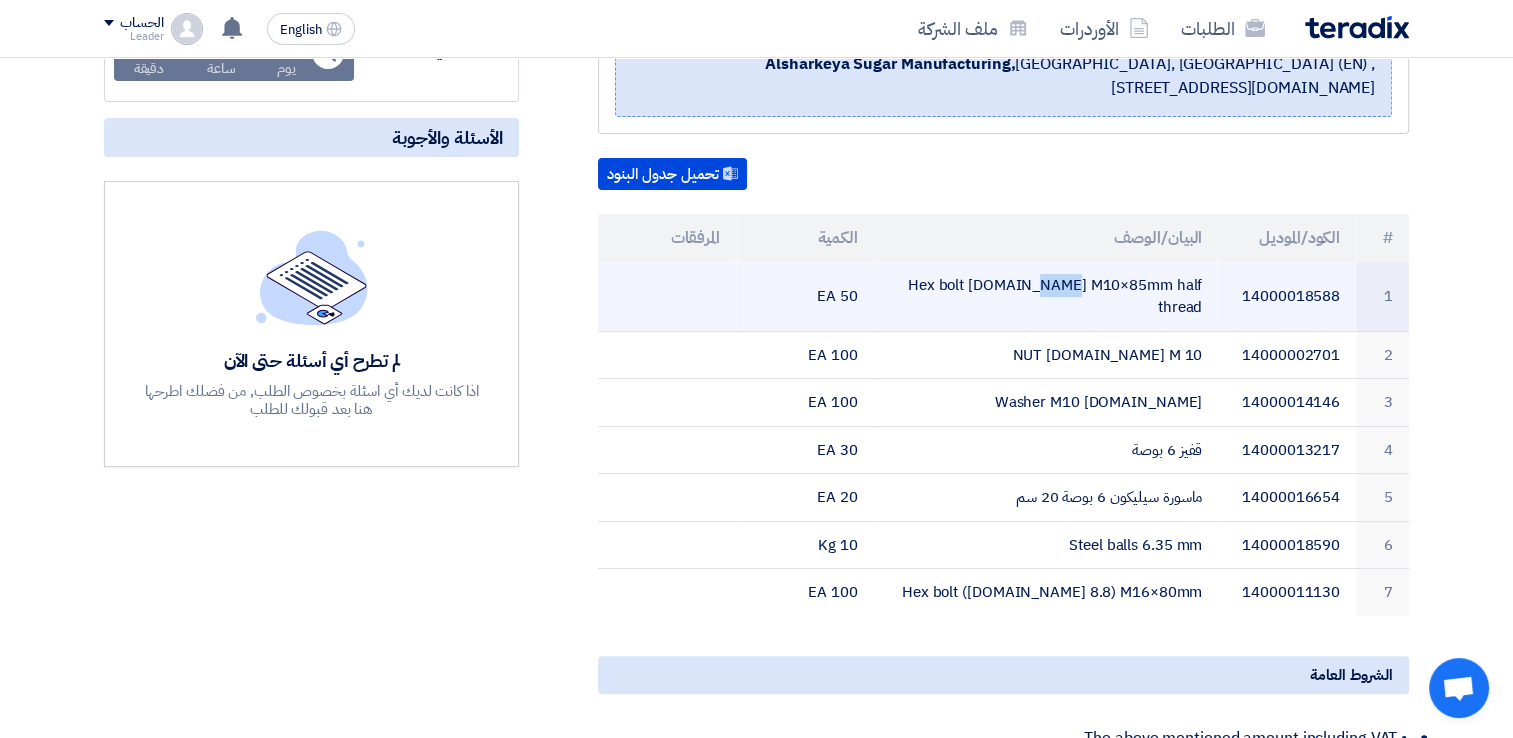 click on "Hex bolt [DOMAIN_NAME] M10×85mm half thread" 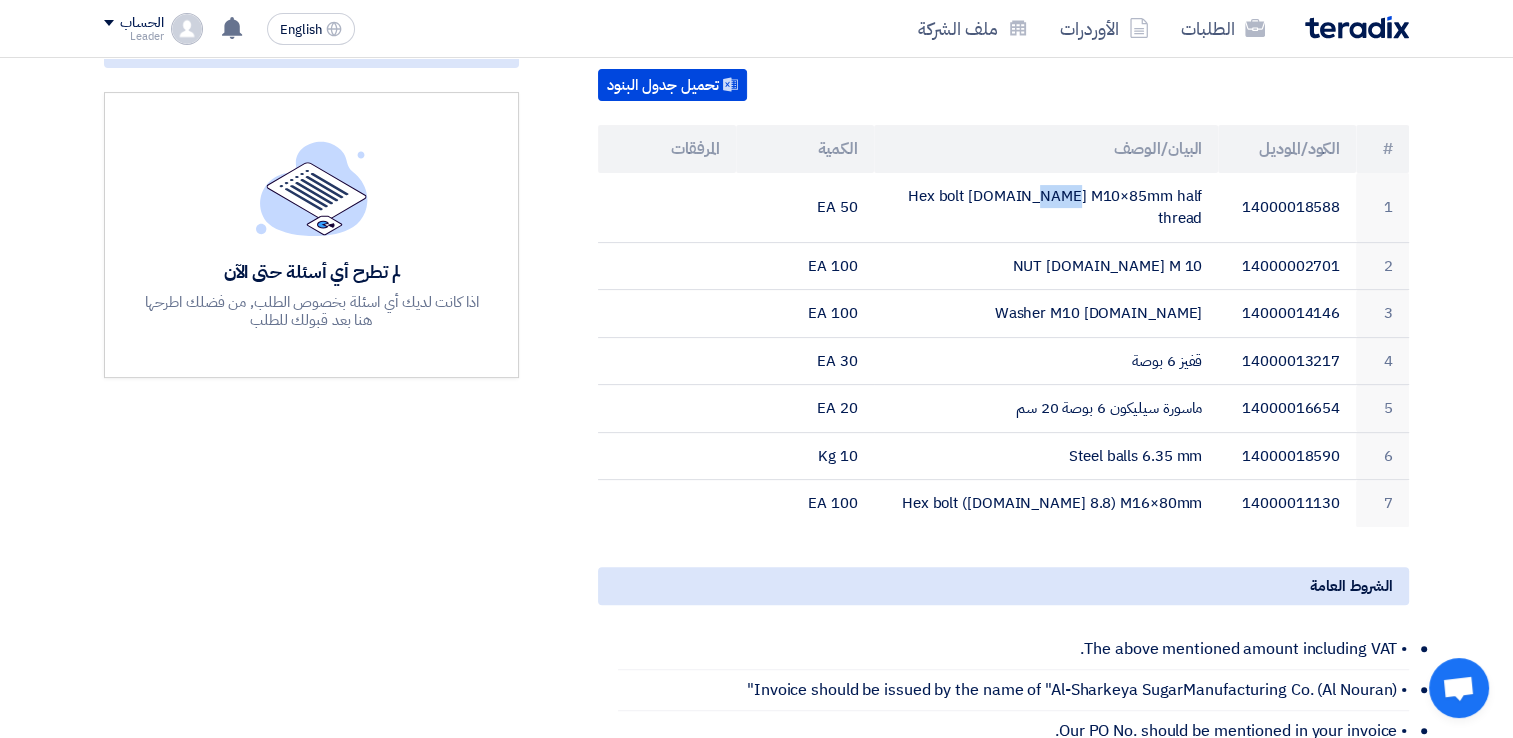 scroll, scrollTop: 467, scrollLeft: 0, axis: vertical 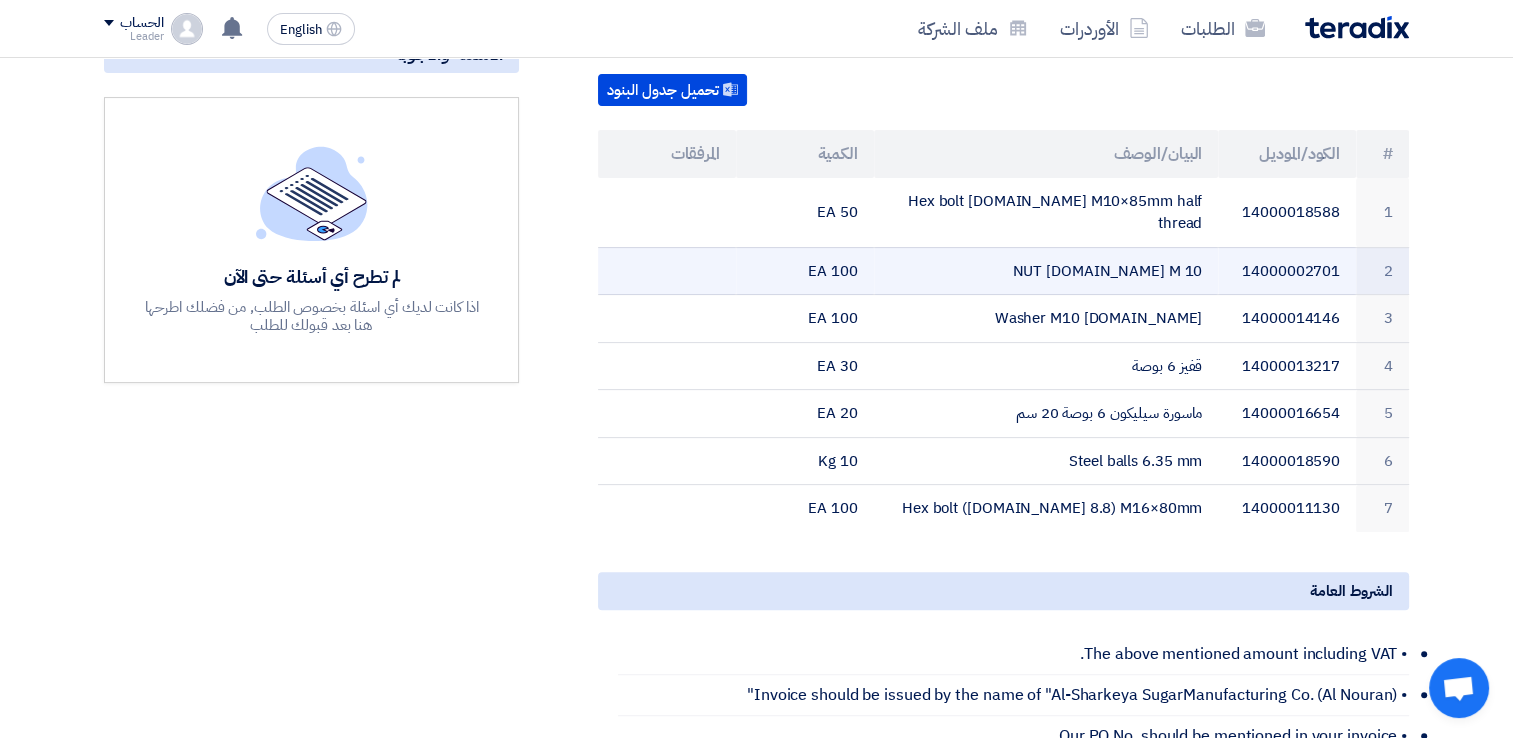click on "NUT [DOMAIN_NAME] M 10" 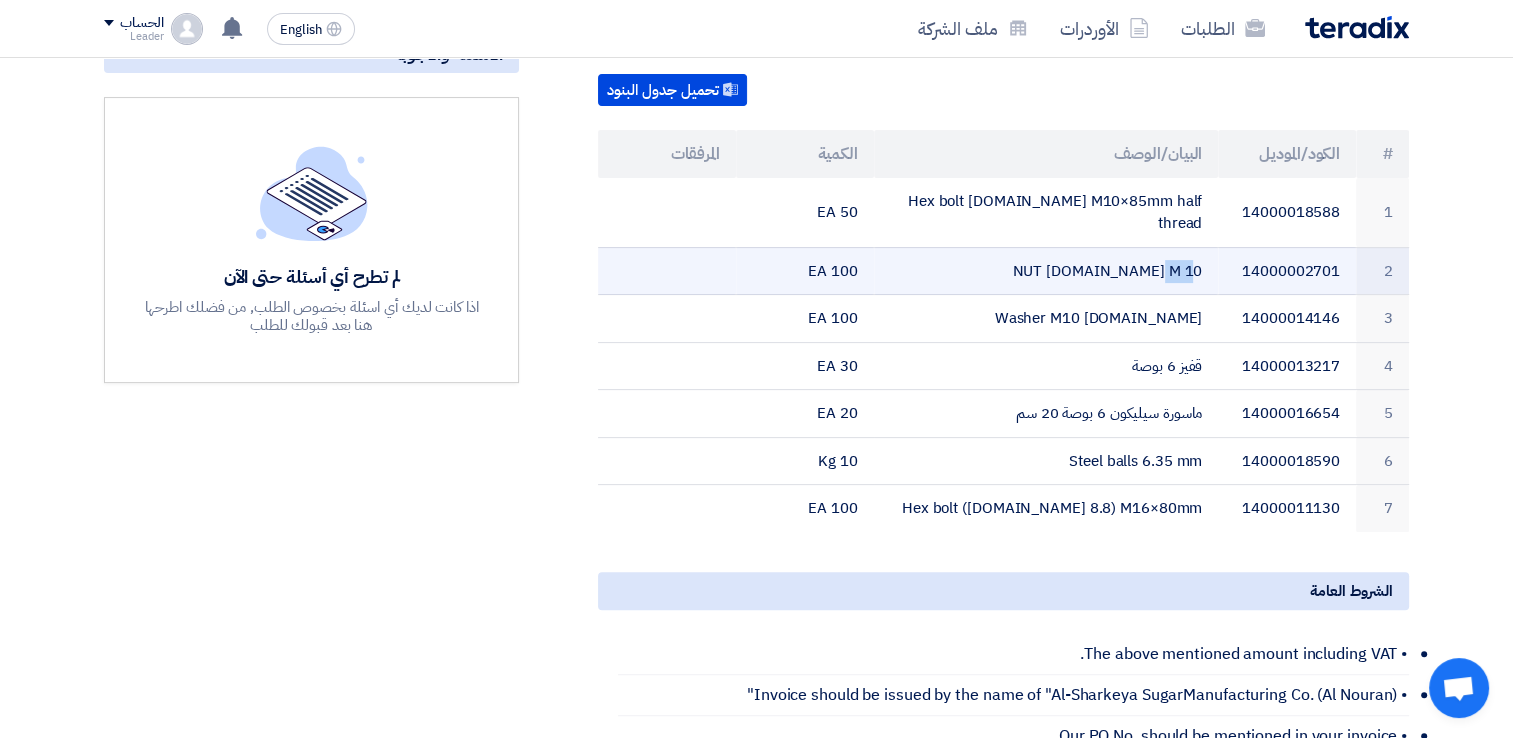 click on "NUT [DOMAIN_NAME] M 10" 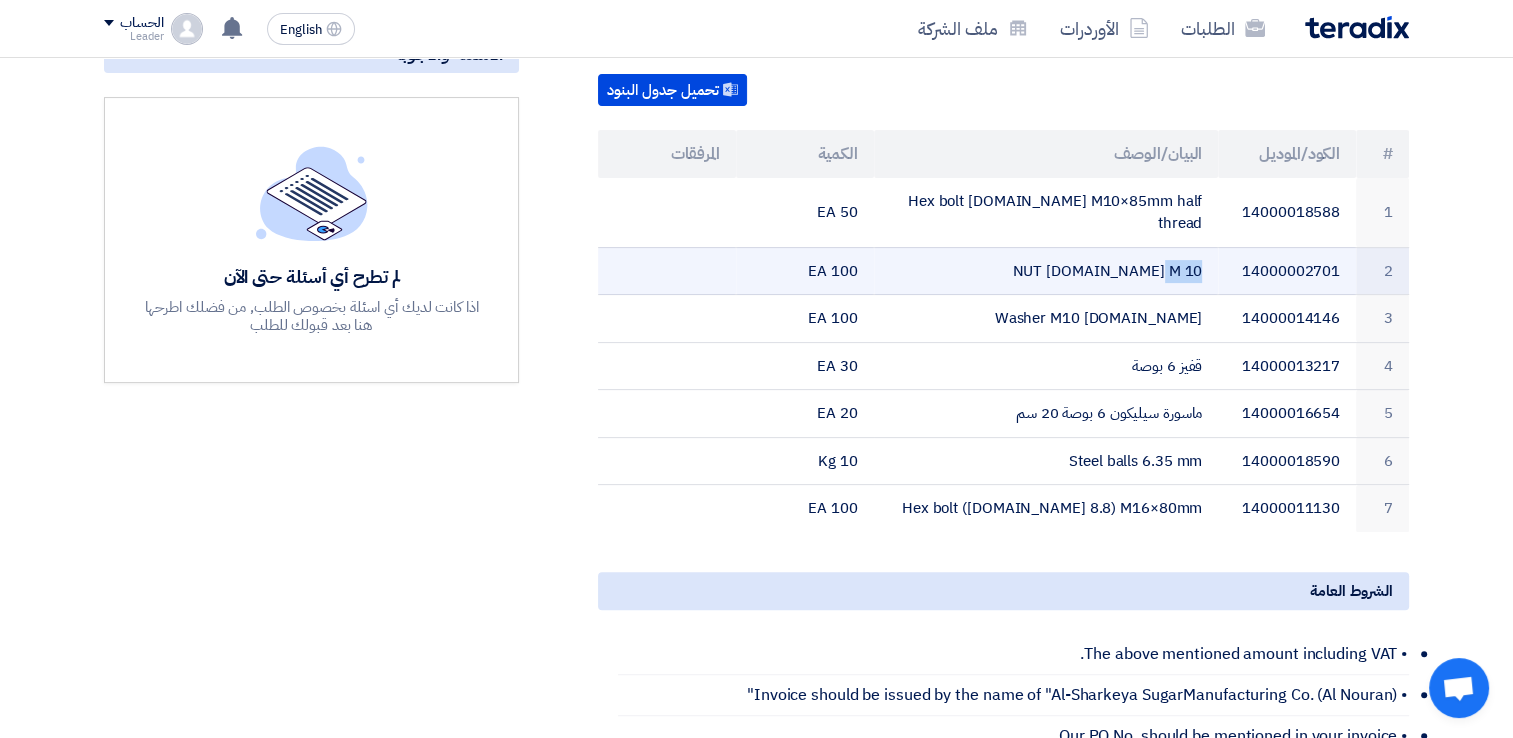 click on "NUT [DOMAIN_NAME] M 10" 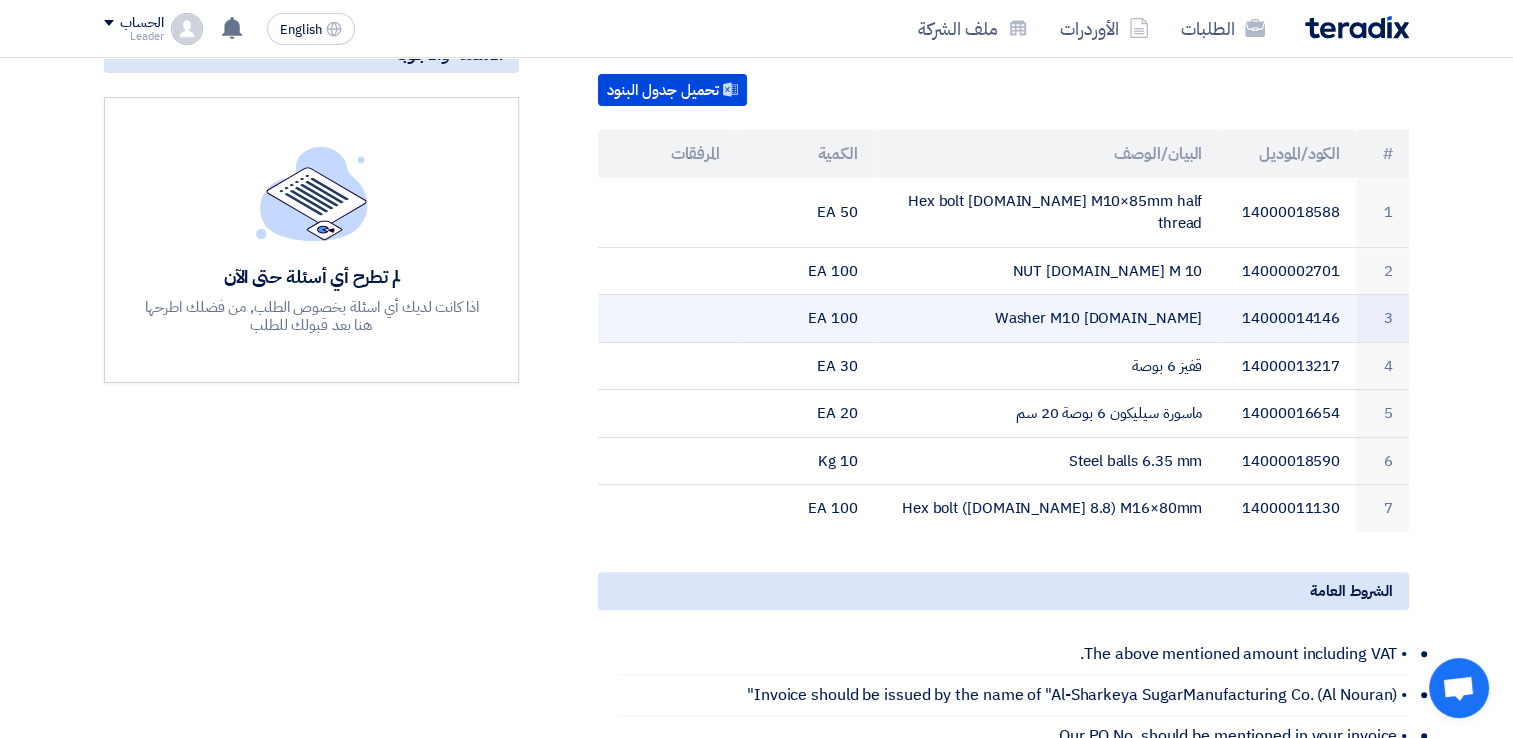 click on "Washer M10 [DOMAIN_NAME]" 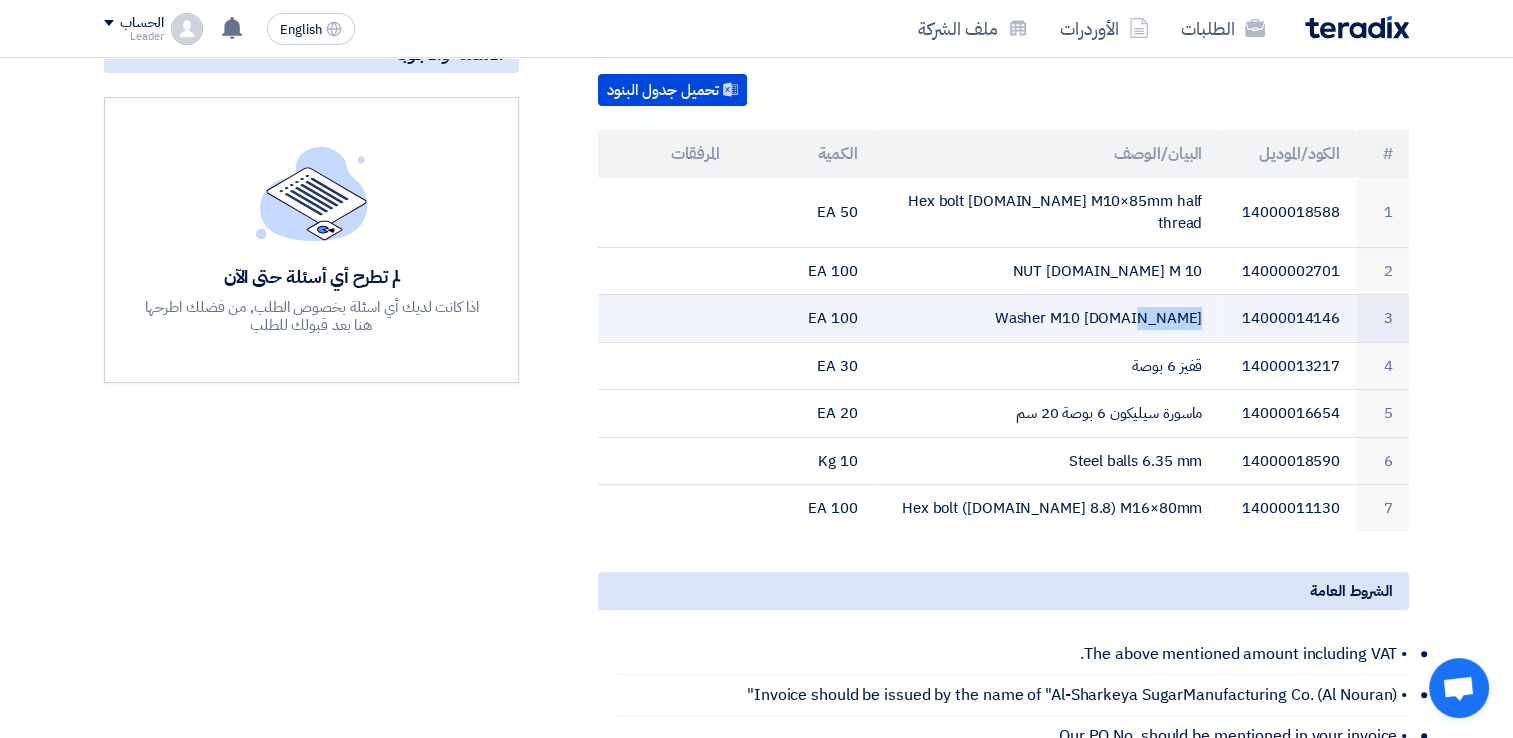 click on "Washer M10 [DOMAIN_NAME]" 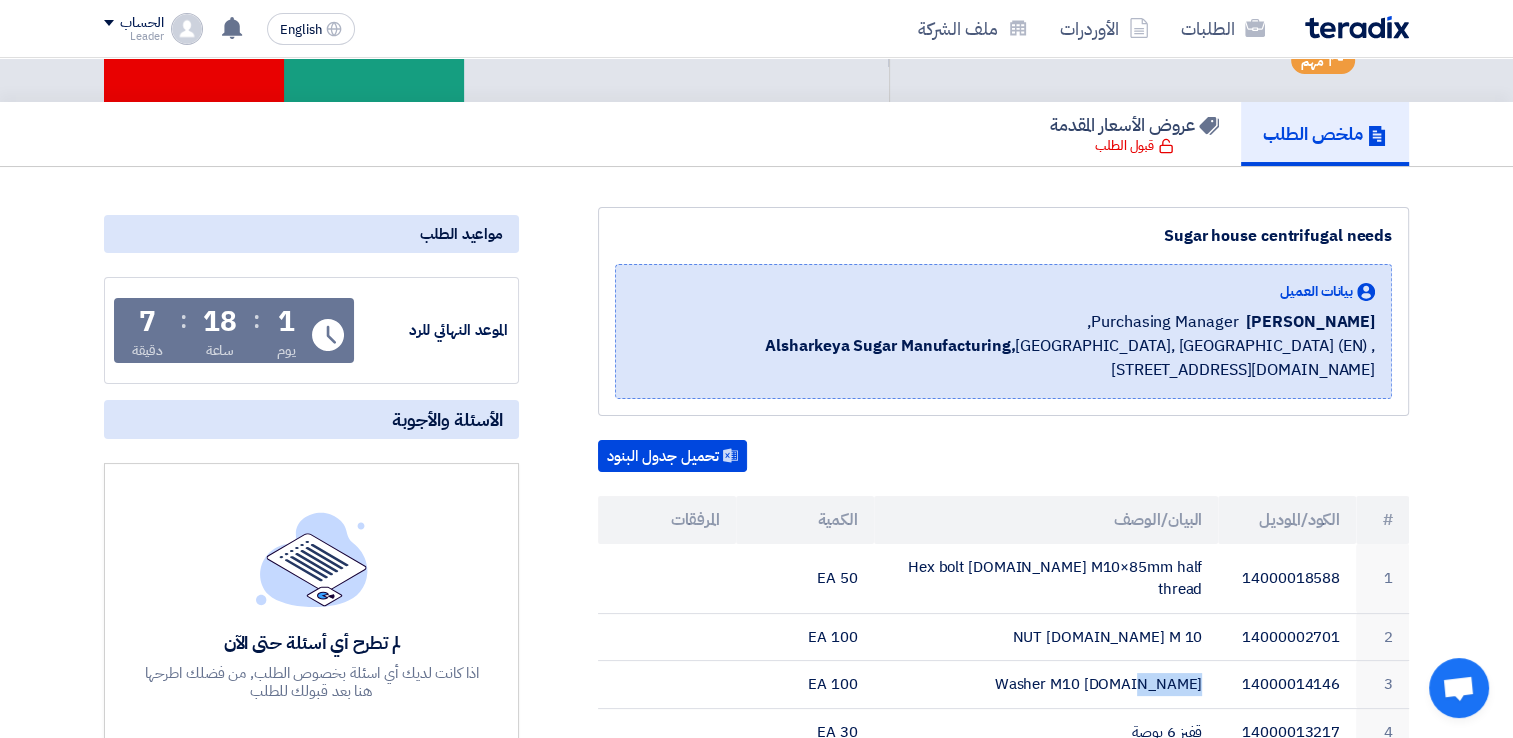scroll, scrollTop: 0, scrollLeft: 0, axis: both 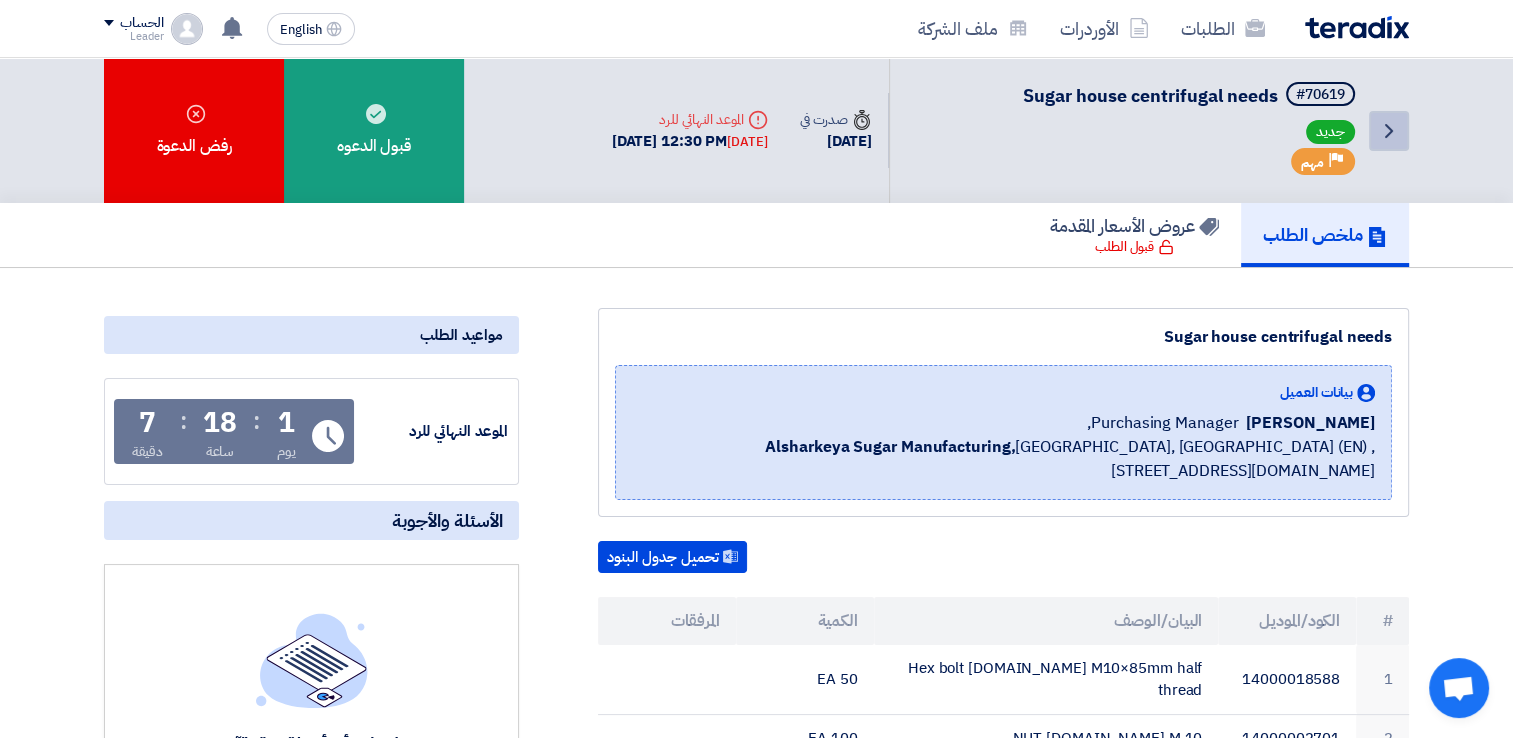 click on "Back" 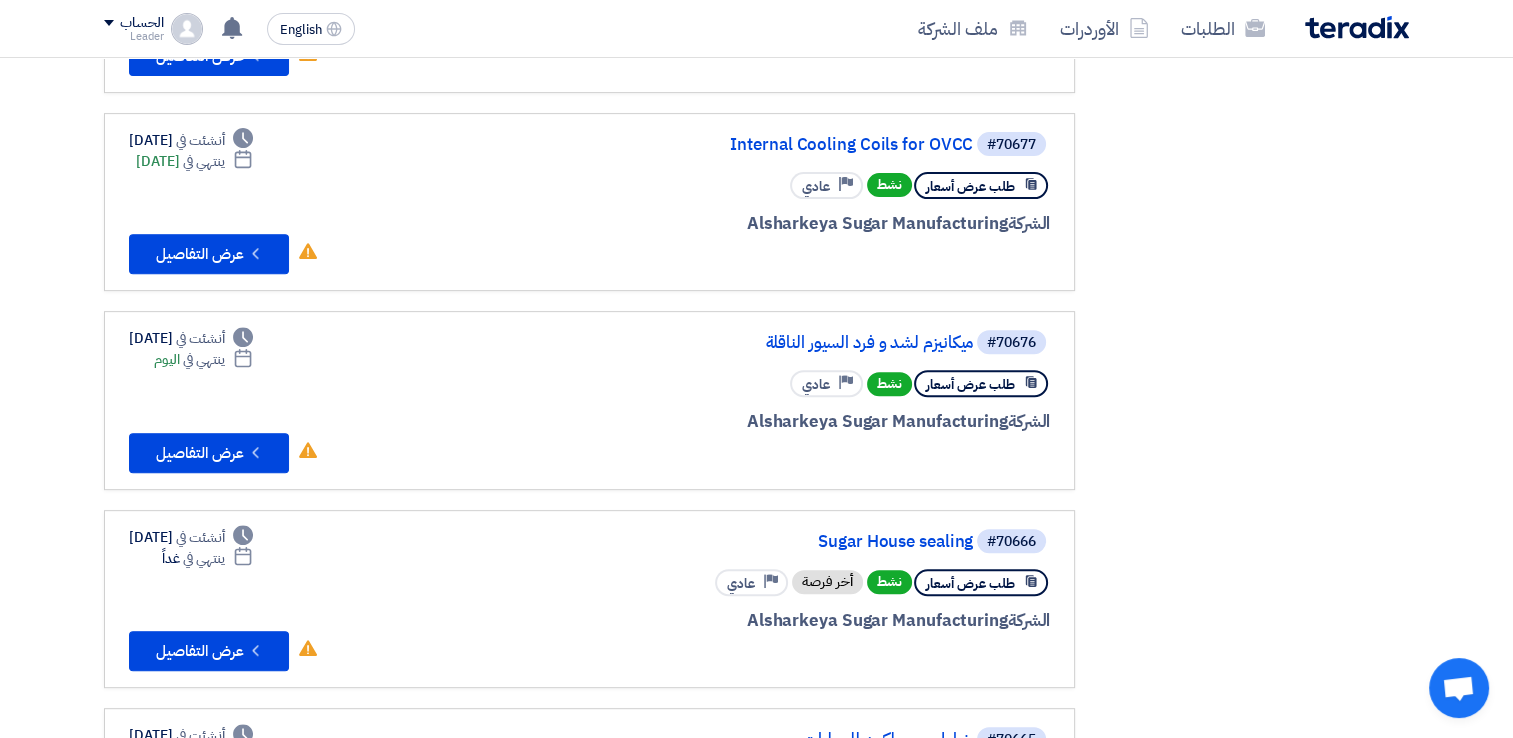 scroll, scrollTop: 722, scrollLeft: 0, axis: vertical 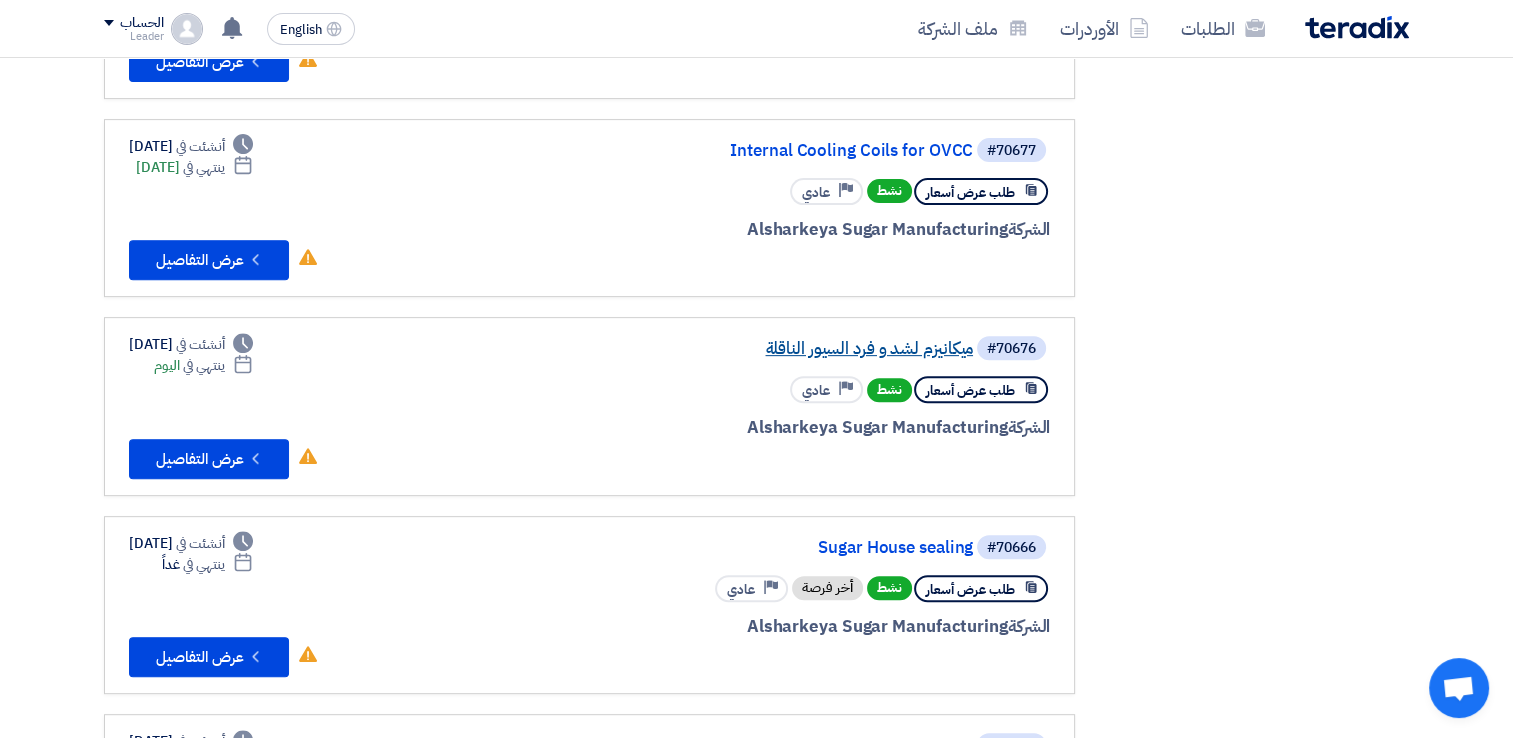 click on "ميكانيزم لشد و فرد السيور الناقلة" 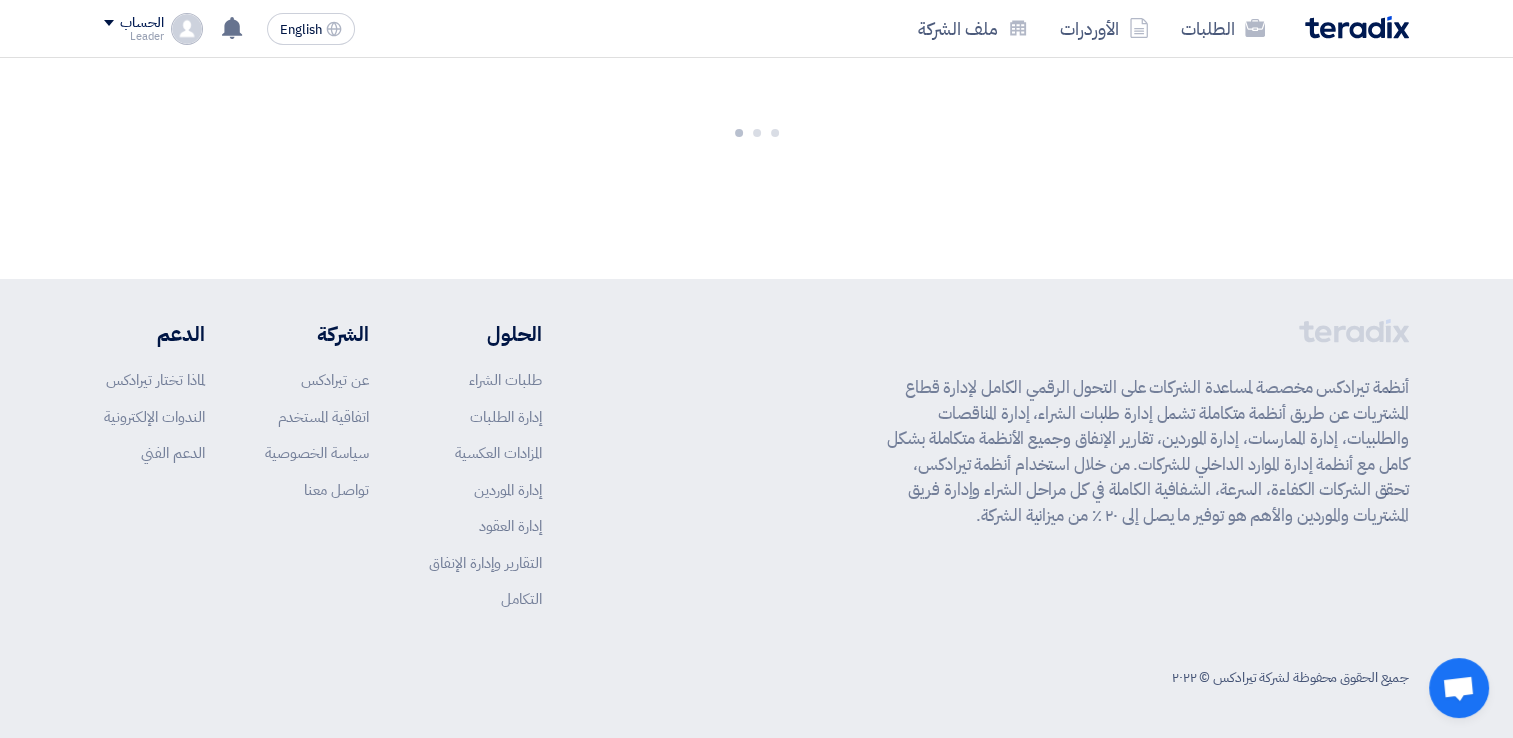 scroll, scrollTop: 0, scrollLeft: 0, axis: both 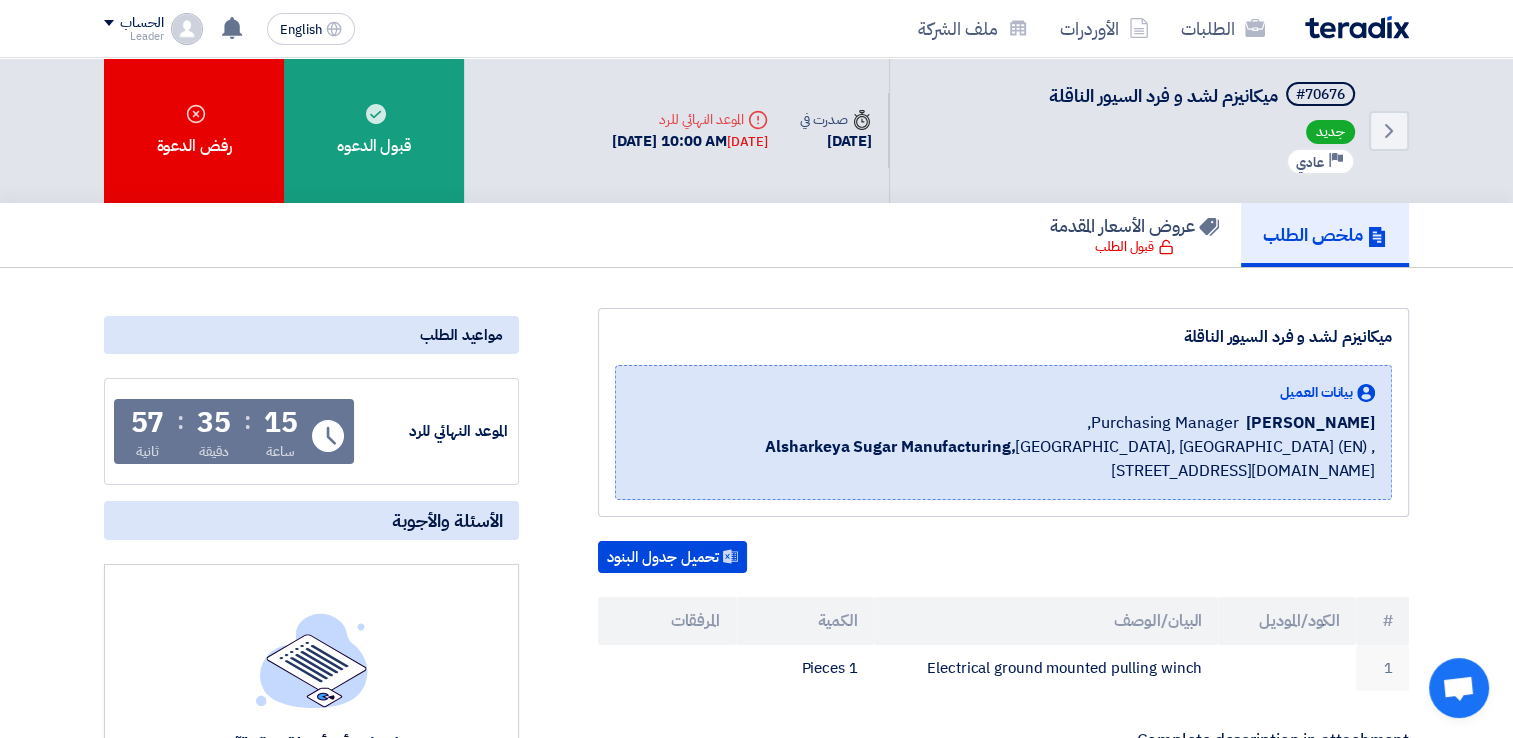 drag, startPoint x: 1511, startPoint y: 106, endPoint x: 1523, endPoint y: 58, distance: 49.47727 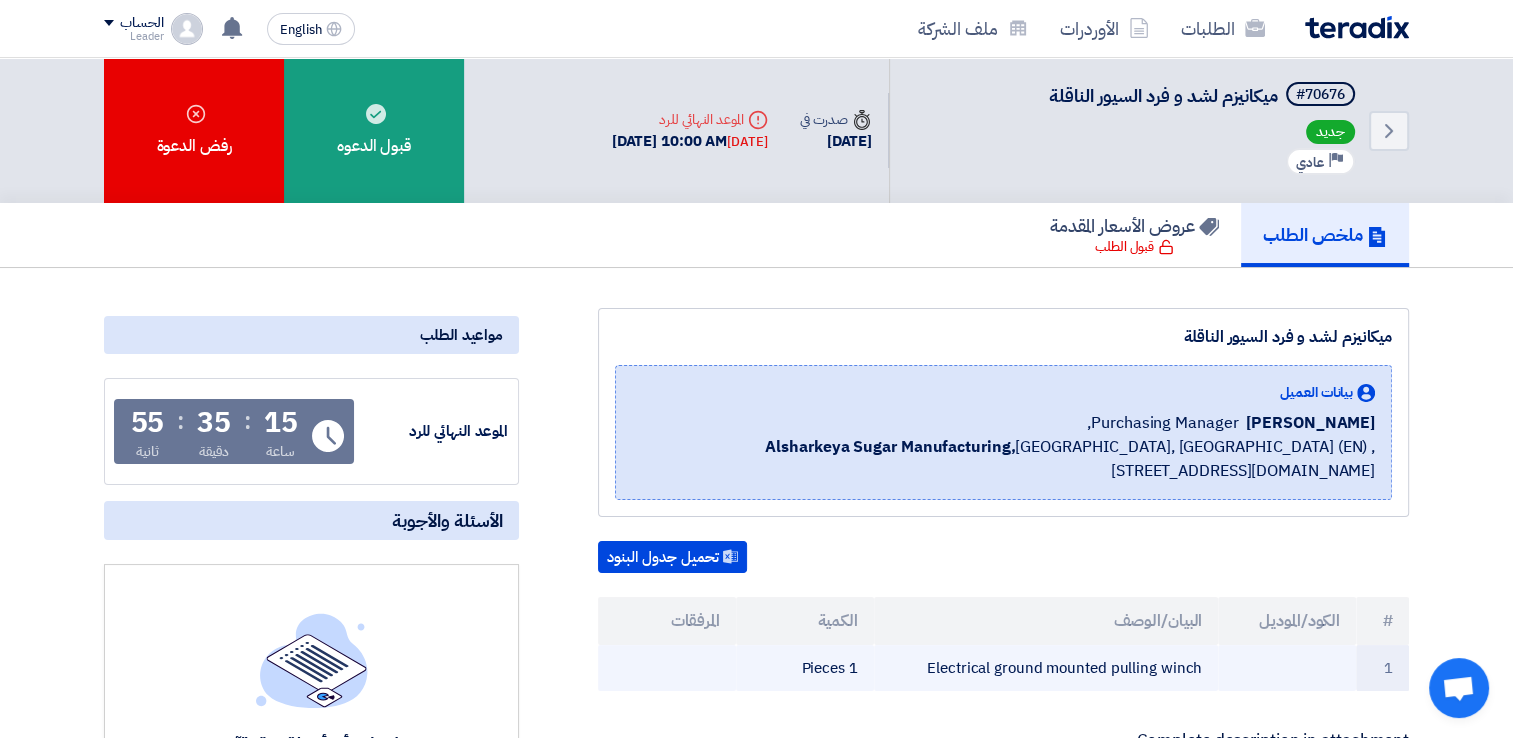 click on "Electrical ground mounted pulling winch" 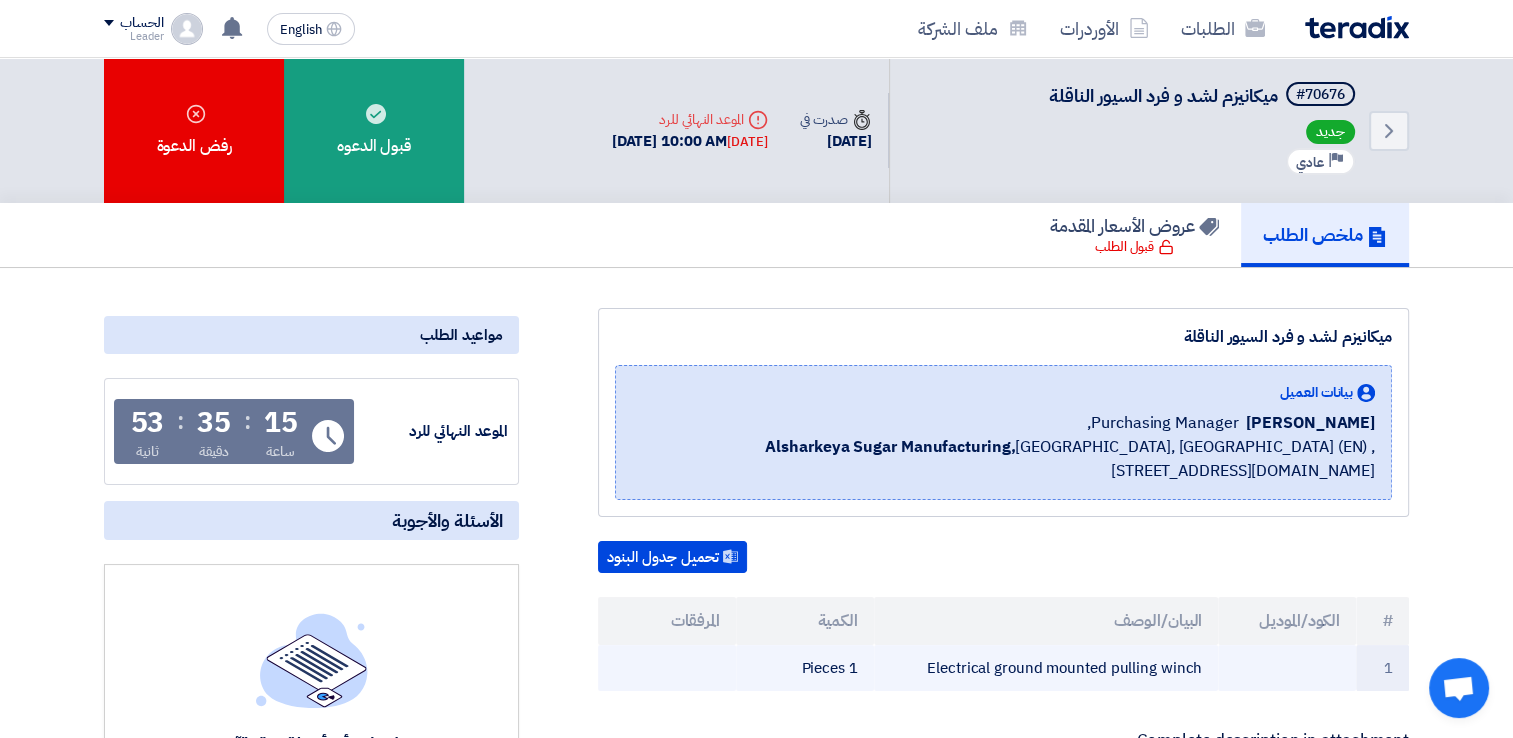 drag, startPoint x: 948, startPoint y: 660, endPoint x: 1090, endPoint y: 658, distance: 142.01408 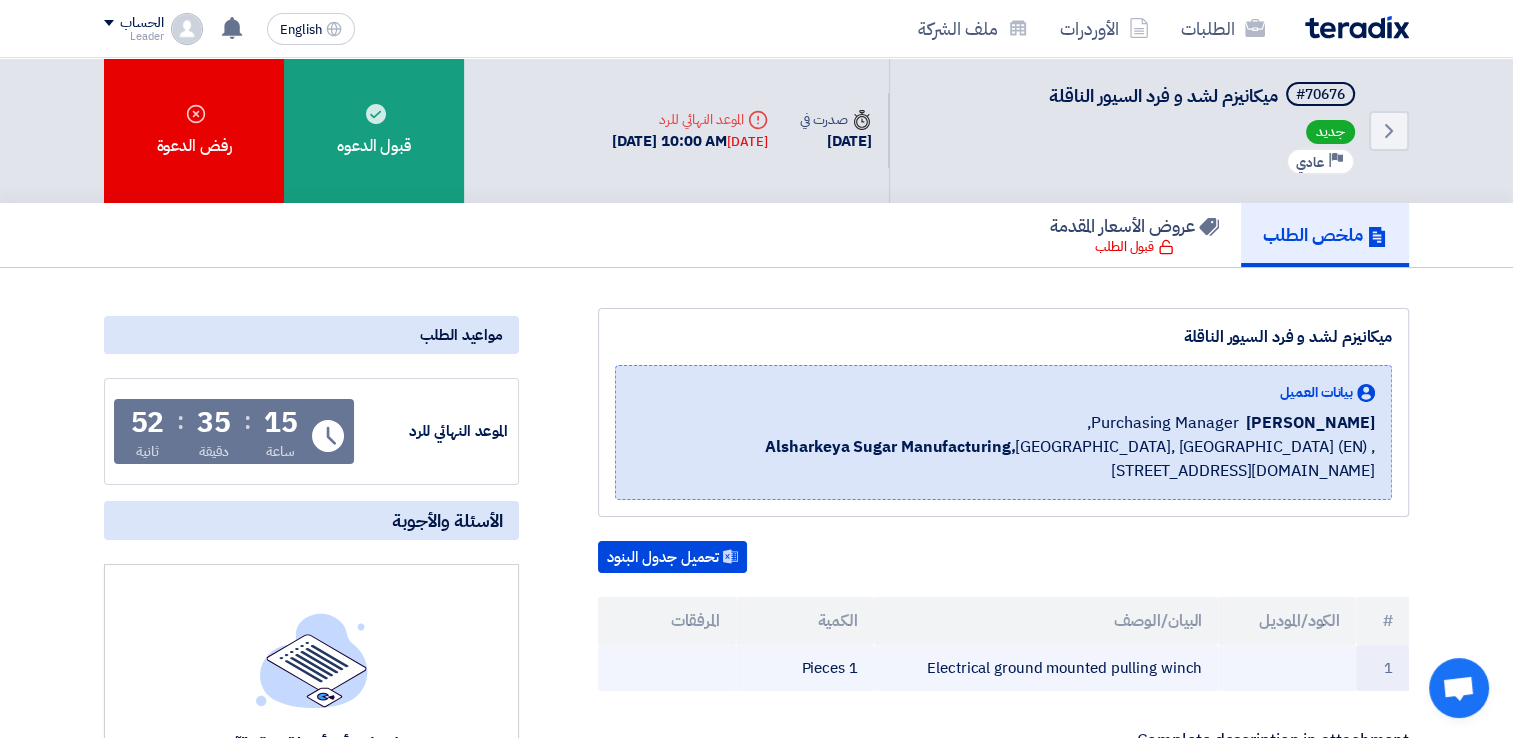 drag, startPoint x: 1090, startPoint y: 658, endPoint x: 936, endPoint y: 659, distance: 154.00325 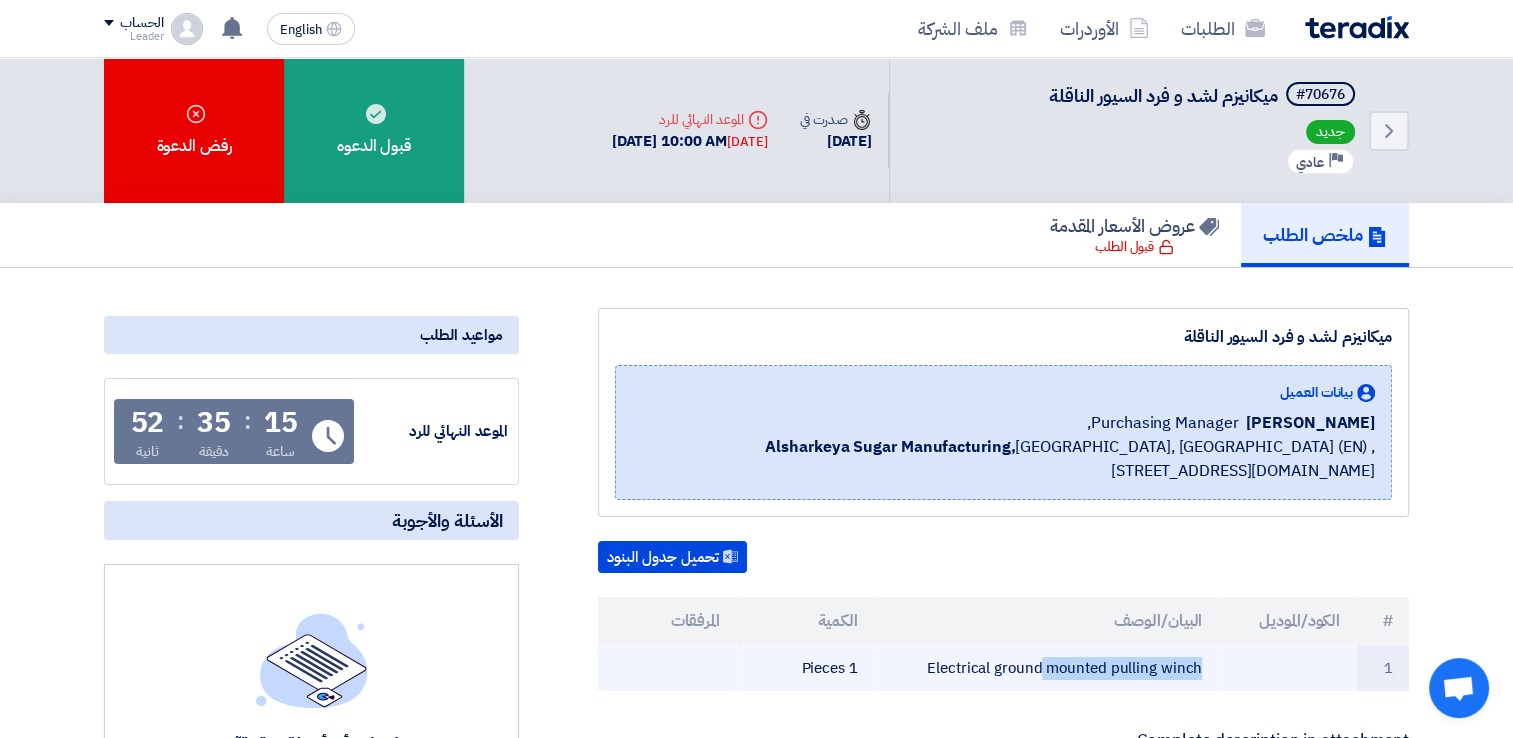drag, startPoint x: 936, startPoint y: 659, endPoint x: 952, endPoint y: 658, distance: 16.03122 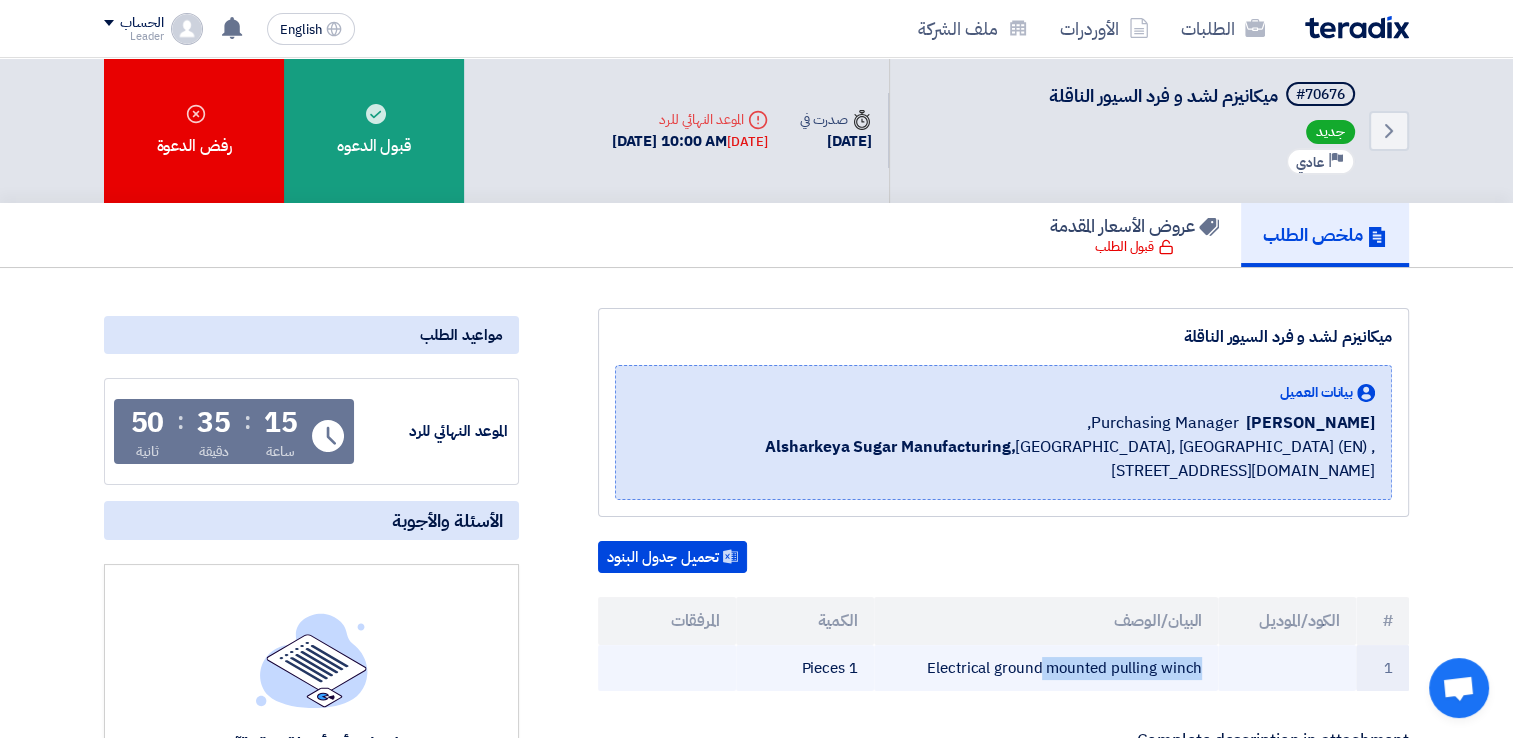 copy on "Electrical ground mounted pulling winch" 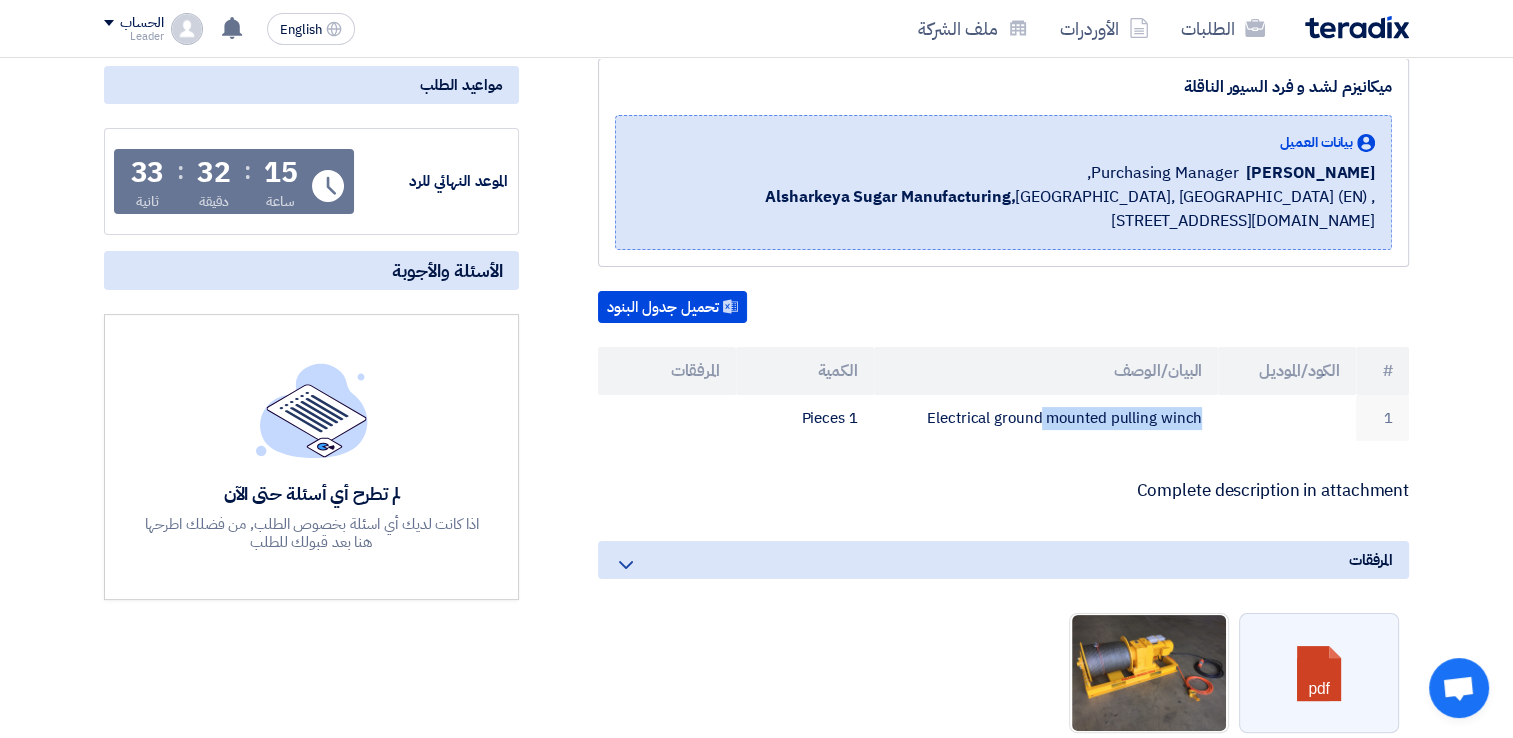 scroll, scrollTop: 252, scrollLeft: 0, axis: vertical 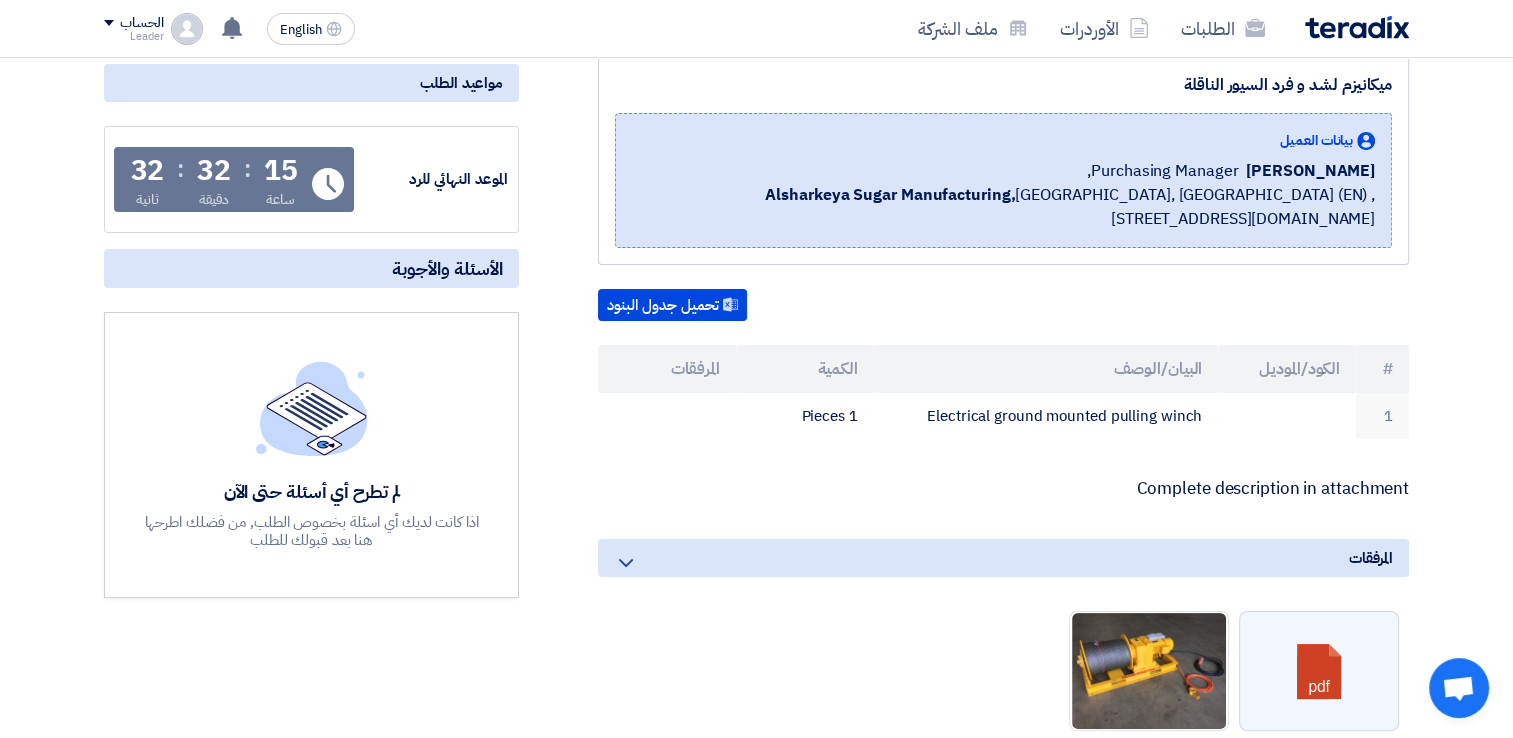 click on "ميكانيزم لشد و فرد السيور الناقلة
بيانات العميل
[PERSON_NAME]
Purchasing Manager,
Alsharkeya Sugar Manufacturing,  [GEOGRAPHIC_DATA], [GEOGRAPHIC_DATA] (EN)
,[STREET_ADDRESS][DOMAIN_NAME]
تحميل جدول البنود
#
الكود/الموديل" 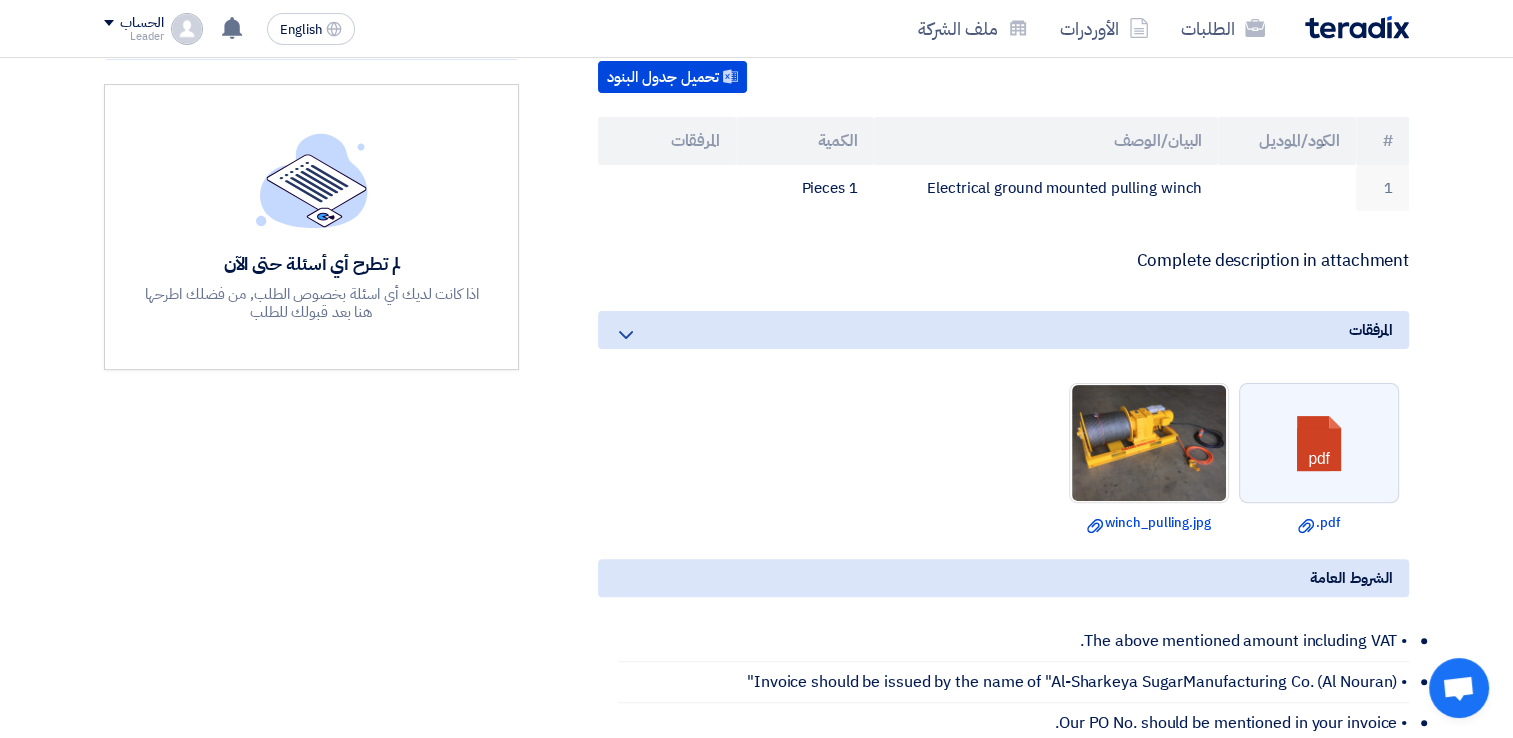 scroll, scrollTop: 476, scrollLeft: 0, axis: vertical 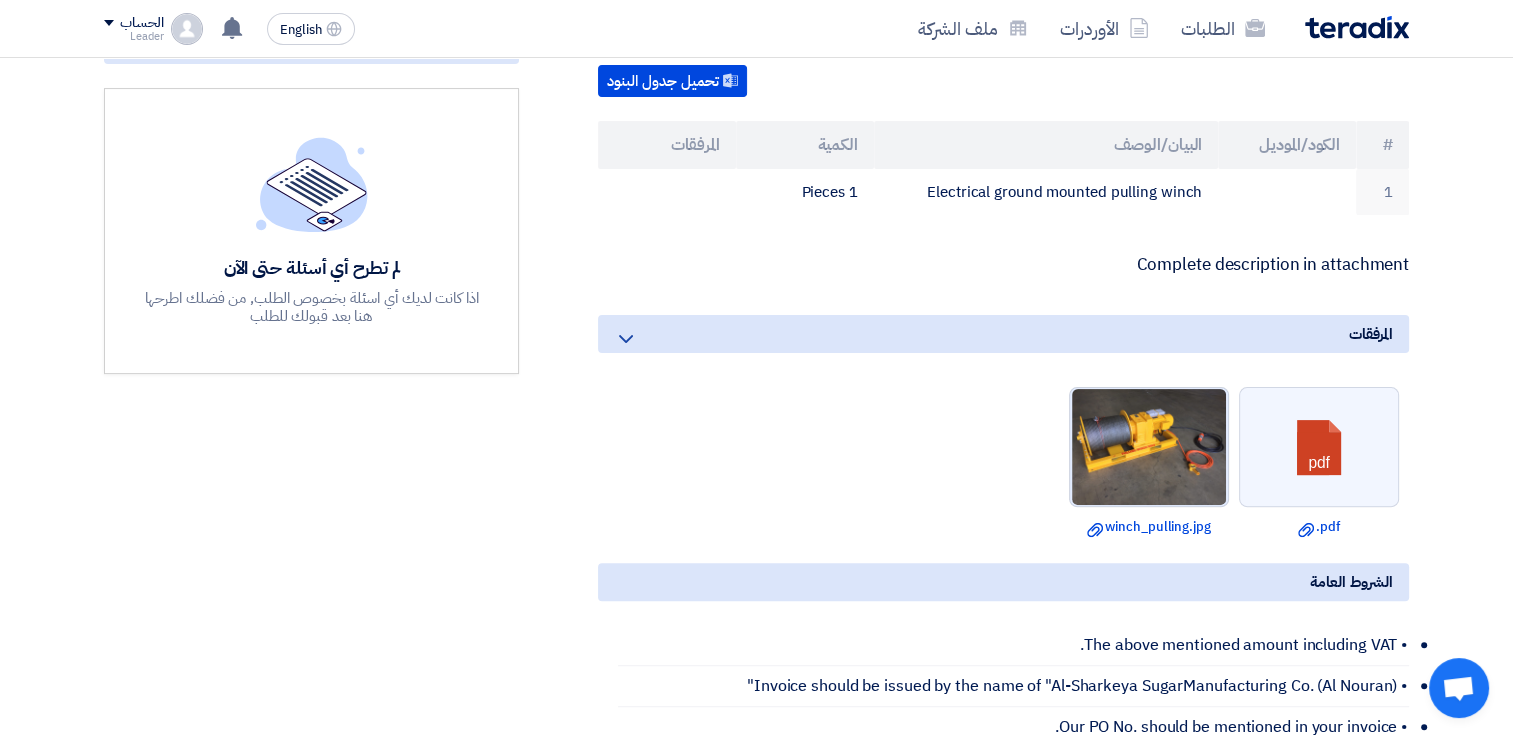 click at bounding box center (1149, 447) 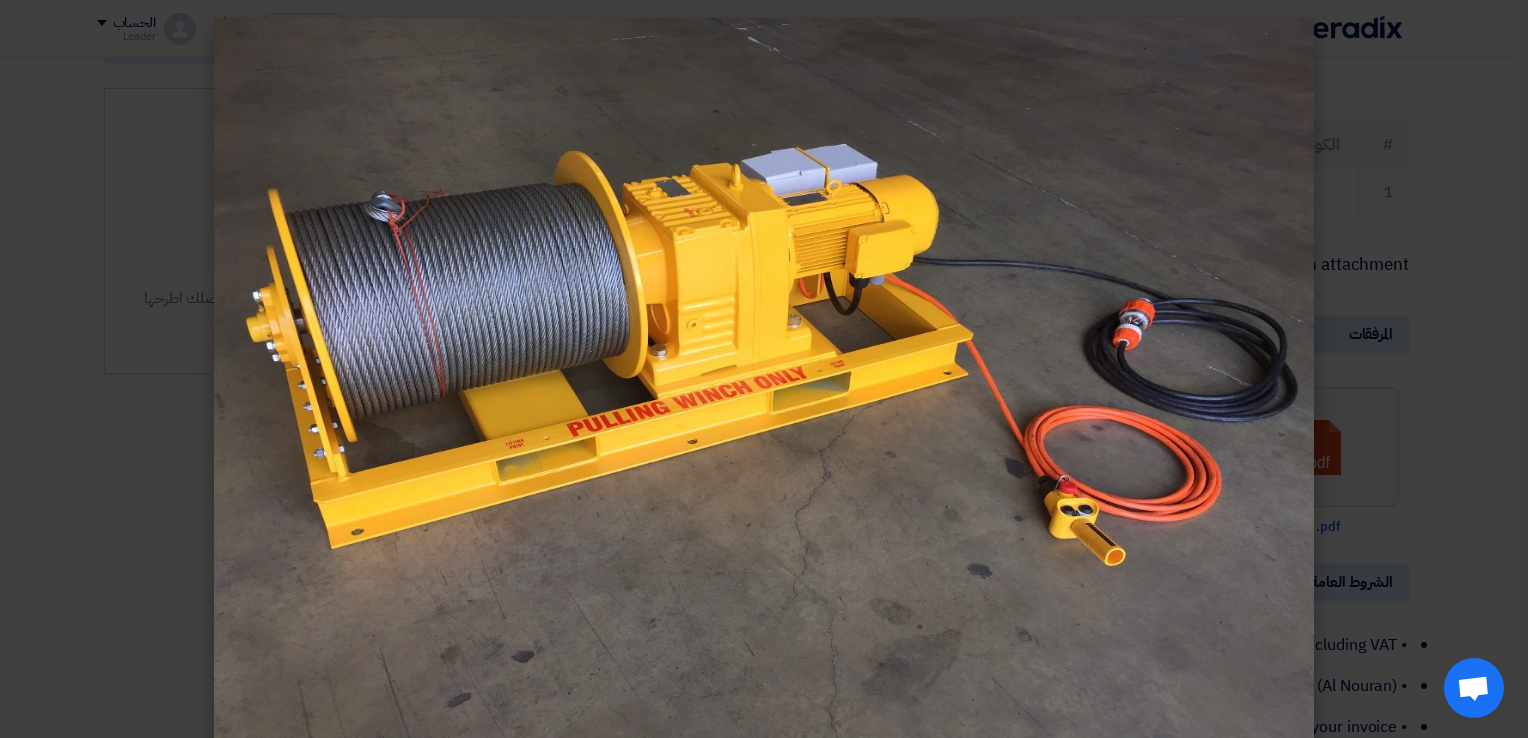 click 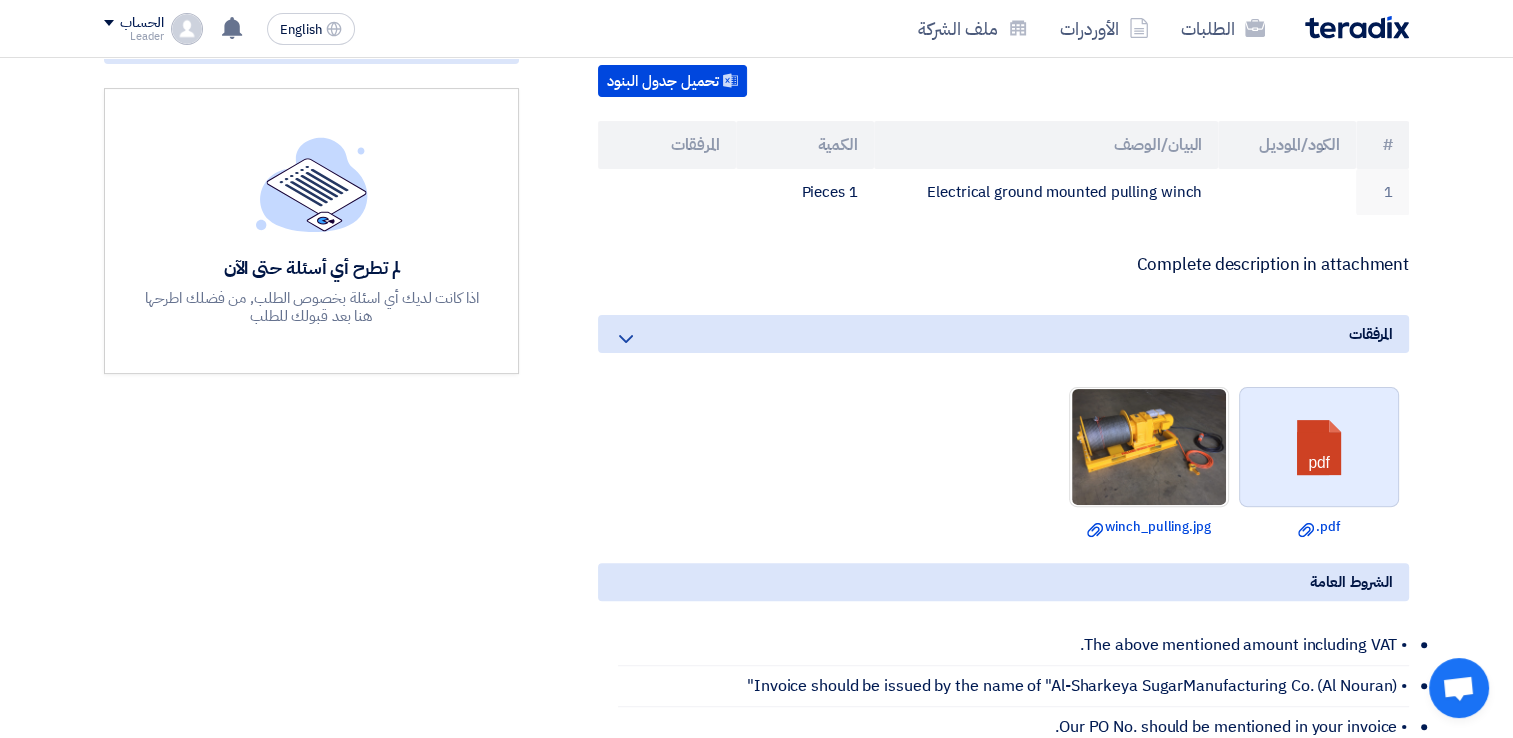 click at bounding box center (1320, 448) 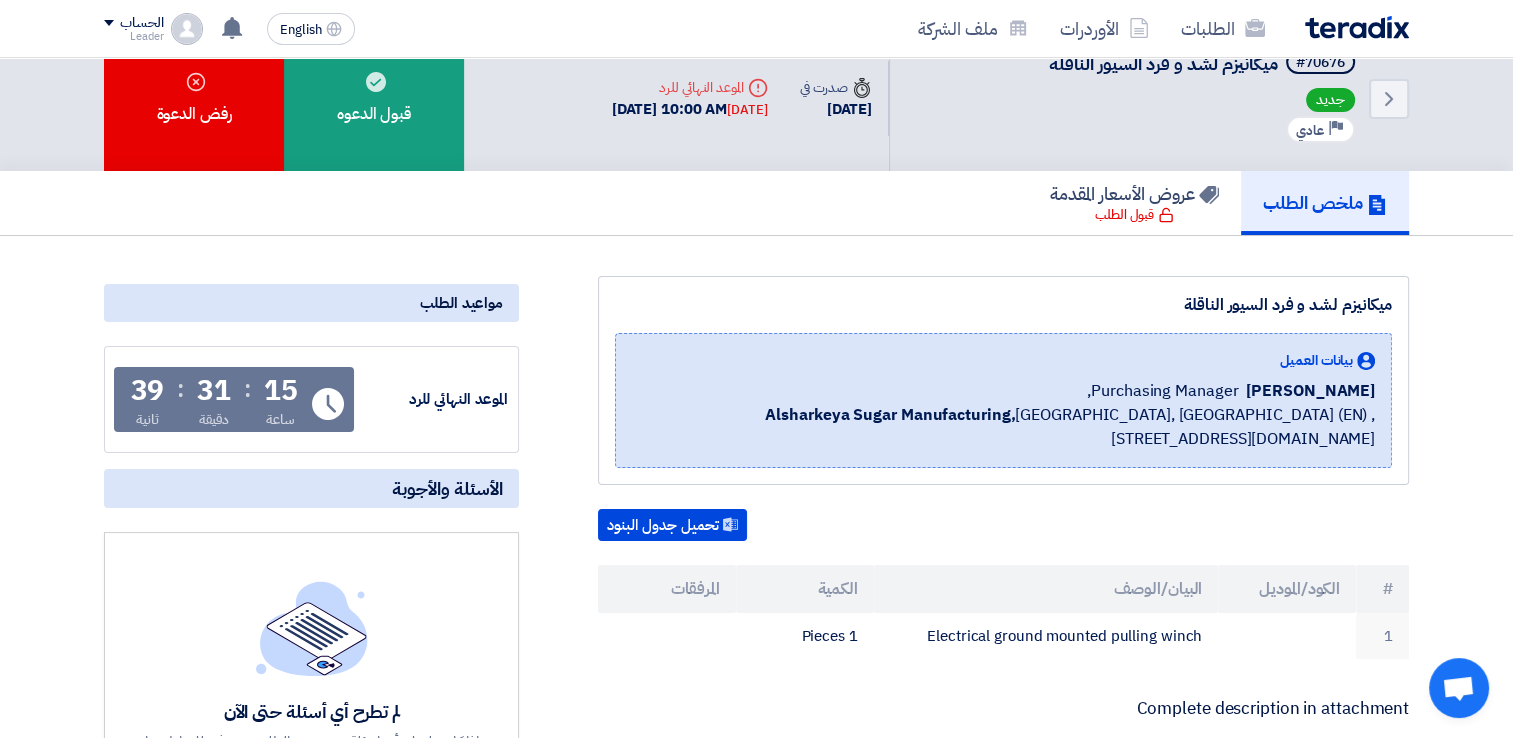 scroll, scrollTop: 0, scrollLeft: 0, axis: both 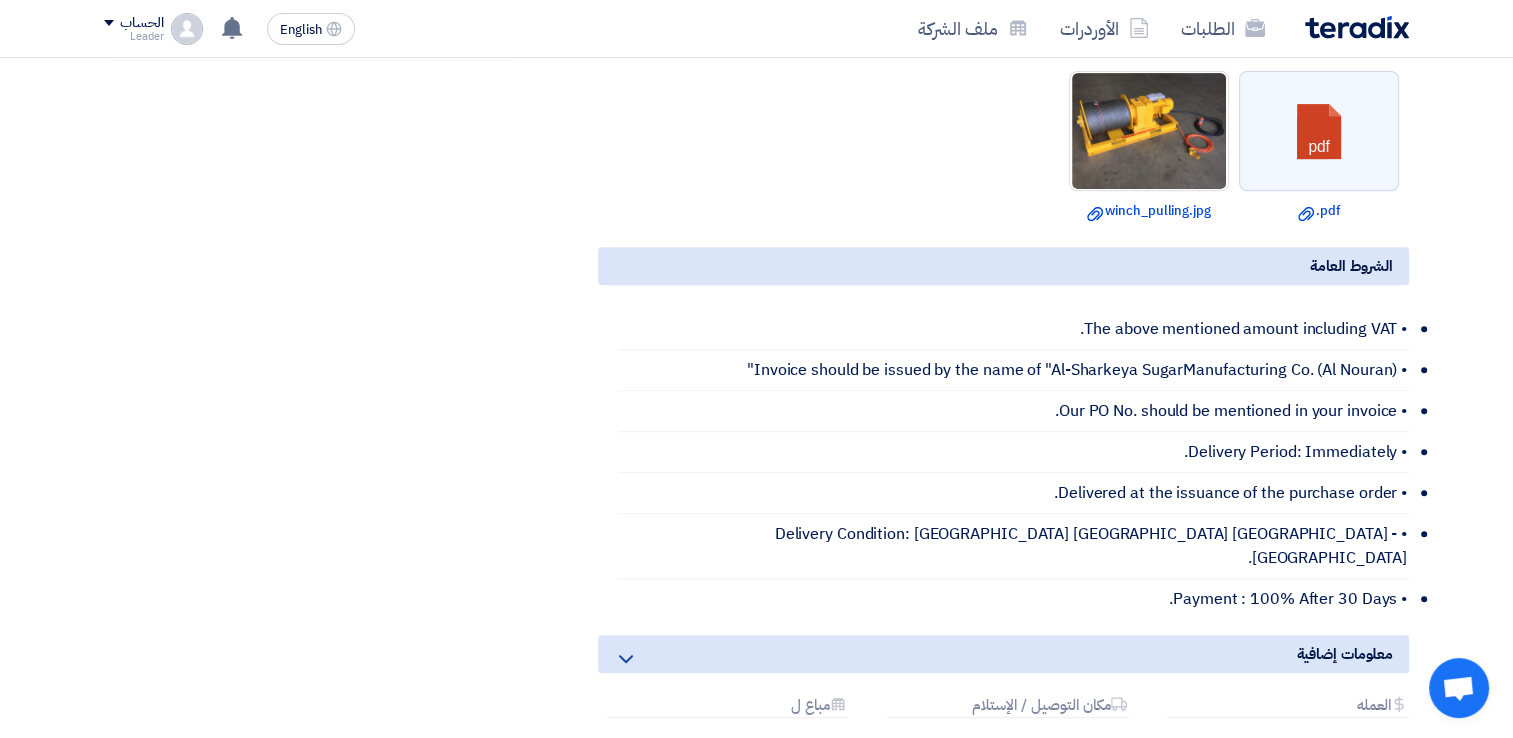 click on "ميكانيزم لشد و فرد السيور الناقلة
بيانات العميل
[PERSON_NAME]
Purchasing Manager,
Alsharkeya Sugar Manufacturing,  [GEOGRAPHIC_DATA], [GEOGRAPHIC_DATA] (EN)
,[STREET_ADDRESS][DOMAIN_NAME]
تحميل جدول البنود
# :" 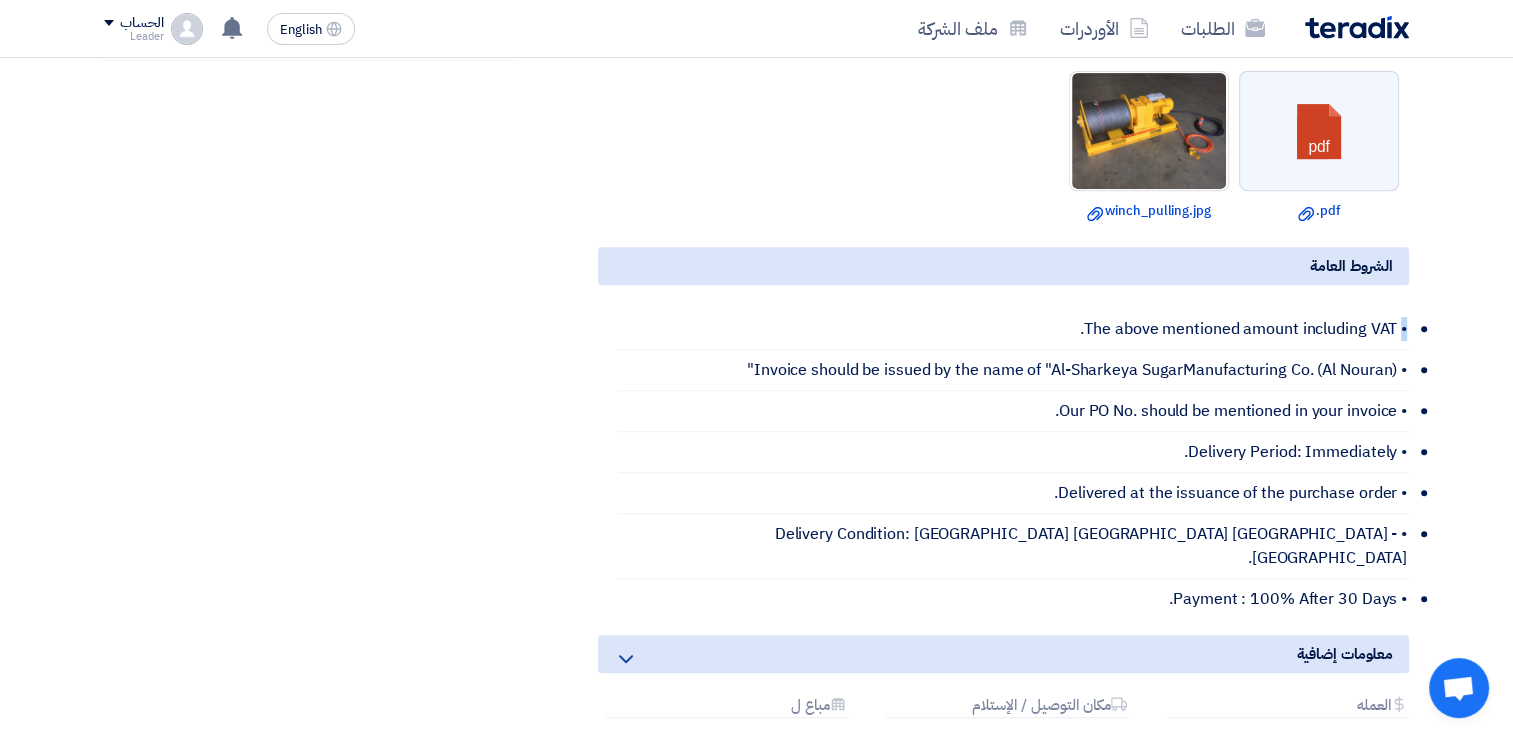 click on "ميكانيزم لشد و فرد السيور الناقلة
بيانات العميل
[PERSON_NAME]
Purchasing Manager,
Alsharkeya Sugar Manufacturing,  [GEOGRAPHIC_DATA], [GEOGRAPHIC_DATA] (EN)
,[STREET_ADDRESS][DOMAIN_NAME]
تحميل جدول البنود
# :" 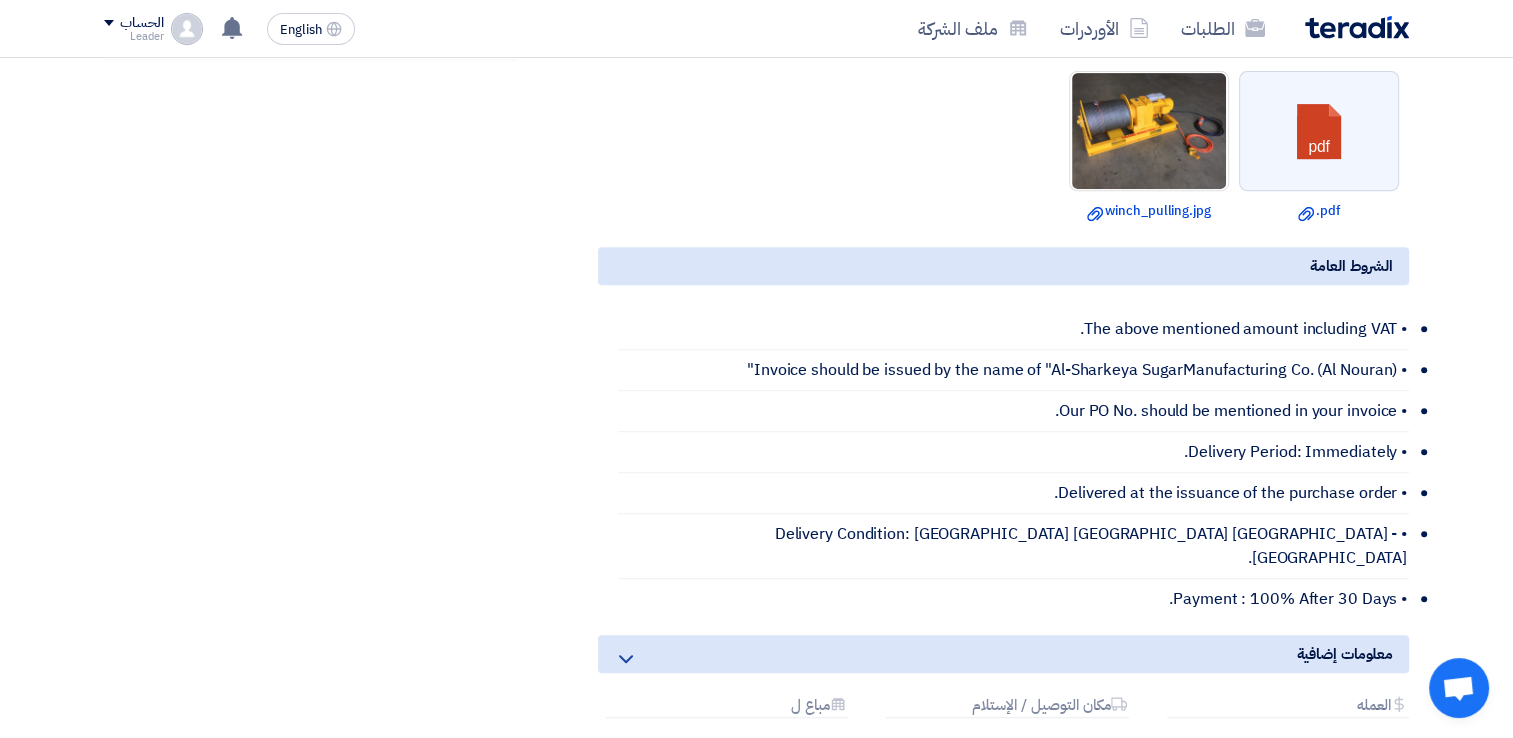 drag, startPoint x: 1447, startPoint y: 325, endPoint x: 1419, endPoint y: 300, distance: 37.536648 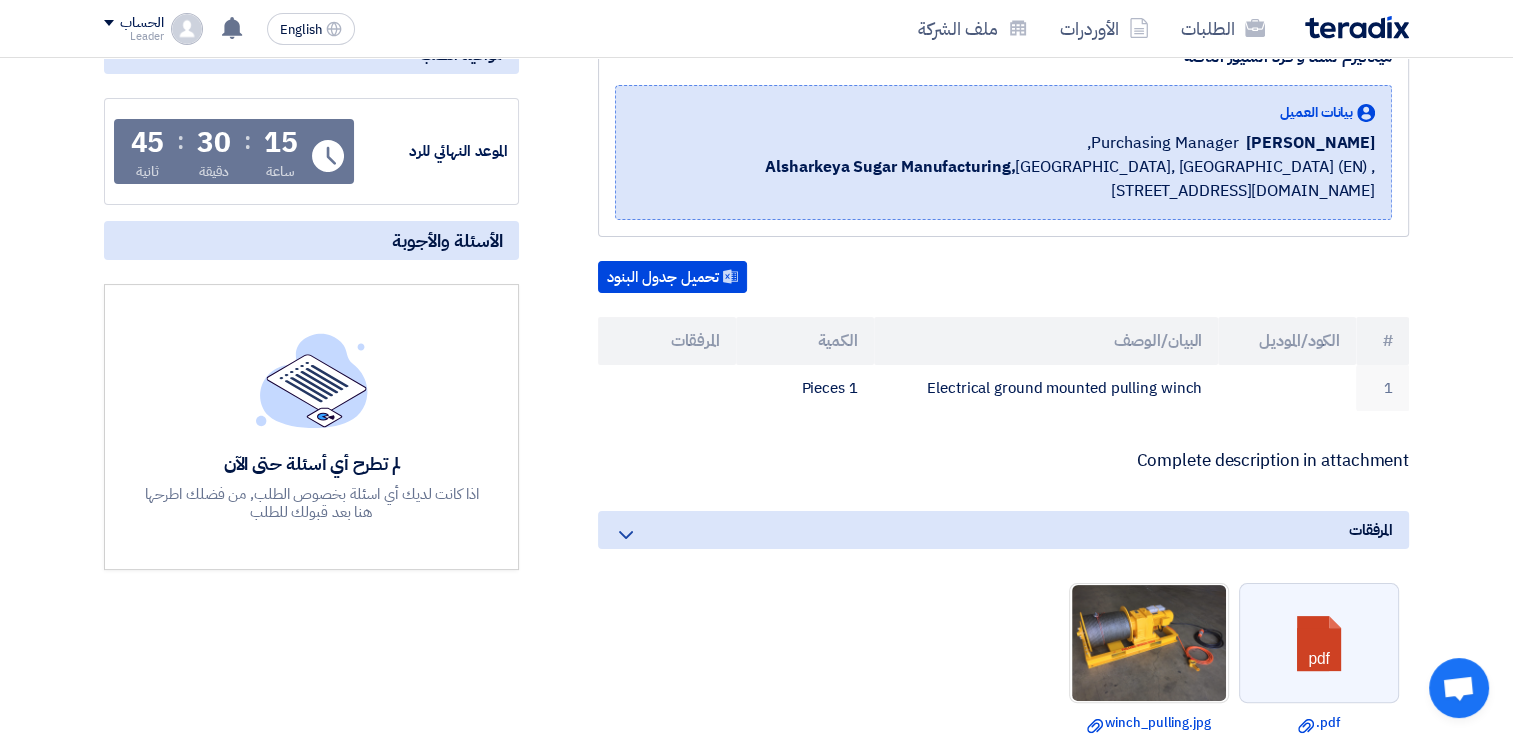 scroll, scrollTop: 252, scrollLeft: 0, axis: vertical 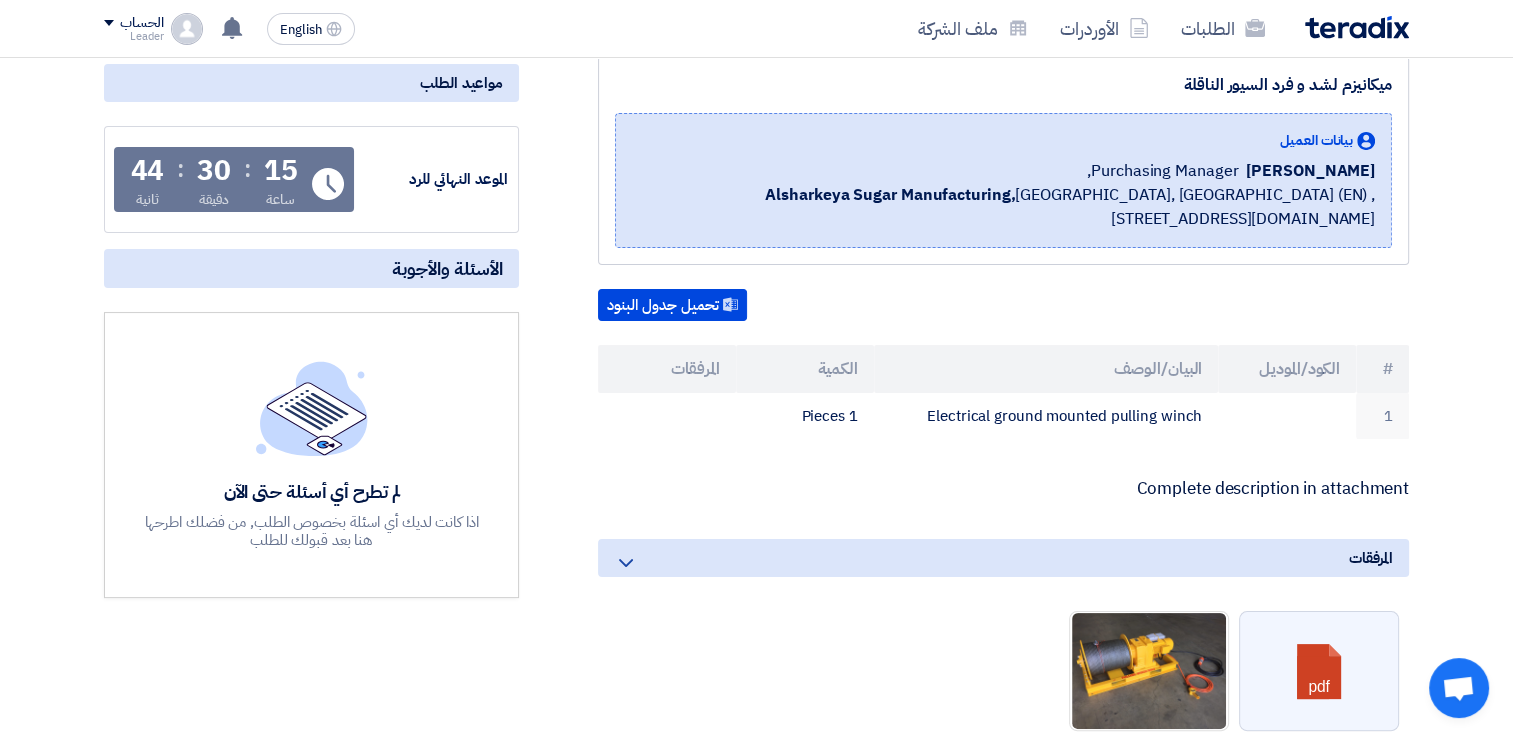 click on "ميكانيزم لشد و فرد السيور الناقلة
بيانات العميل
[PERSON_NAME]
Purchasing Manager,
Alsharkeya Sugar Manufacturing,  [GEOGRAPHIC_DATA], [GEOGRAPHIC_DATA] (EN)
,[STREET_ADDRESS][DOMAIN_NAME]
تحميل جدول البنود
# :" 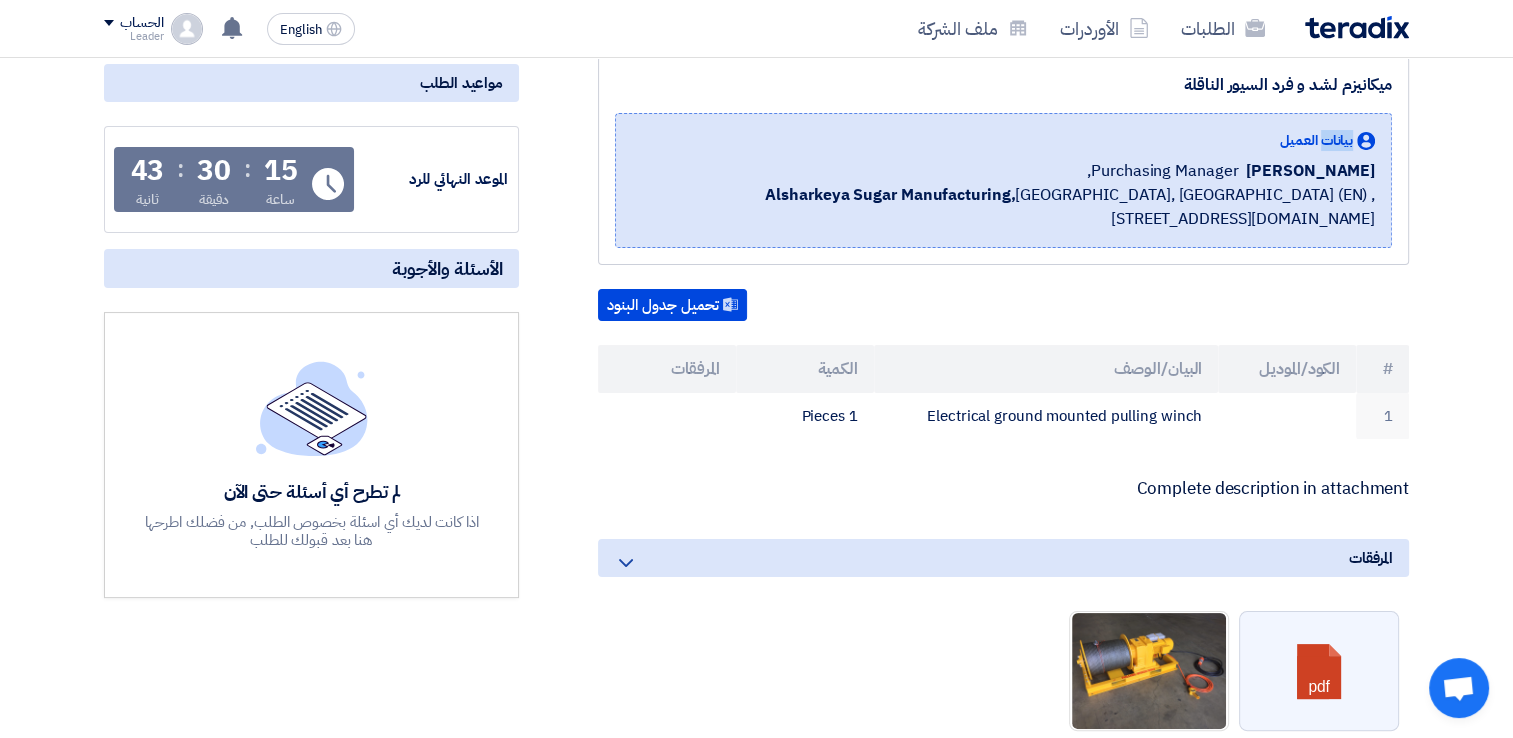 click on "ميكانيزم لشد و فرد السيور الناقلة
بيانات العميل
[PERSON_NAME]
Purchasing Manager,
Alsharkeya Sugar Manufacturing,  [GEOGRAPHIC_DATA], [GEOGRAPHIC_DATA] (EN)
,[STREET_ADDRESS][DOMAIN_NAME]
تحميل جدول البنود
# :" 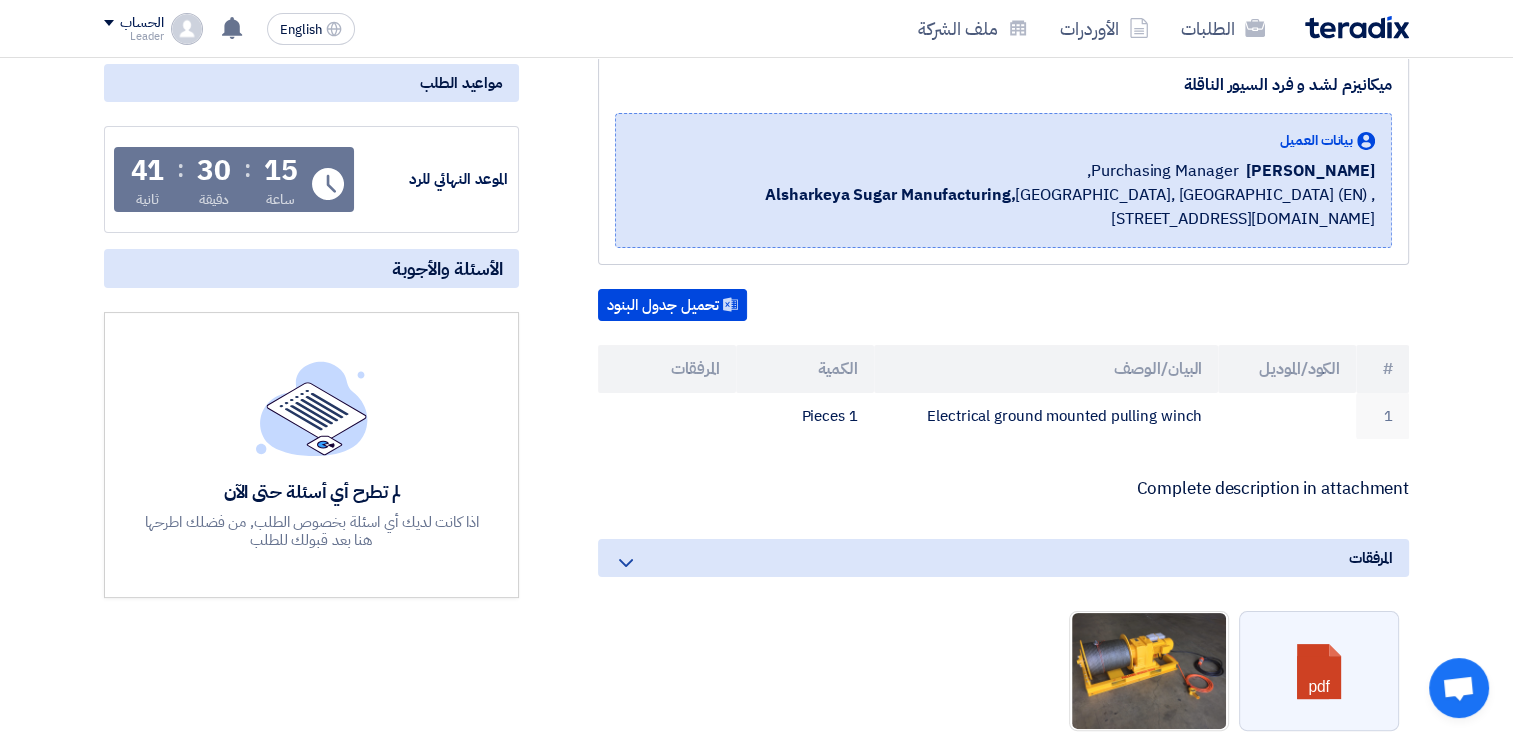 drag, startPoint x: 1497, startPoint y: 126, endPoint x: 1476, endPoint y: 279, distance: 154.43445 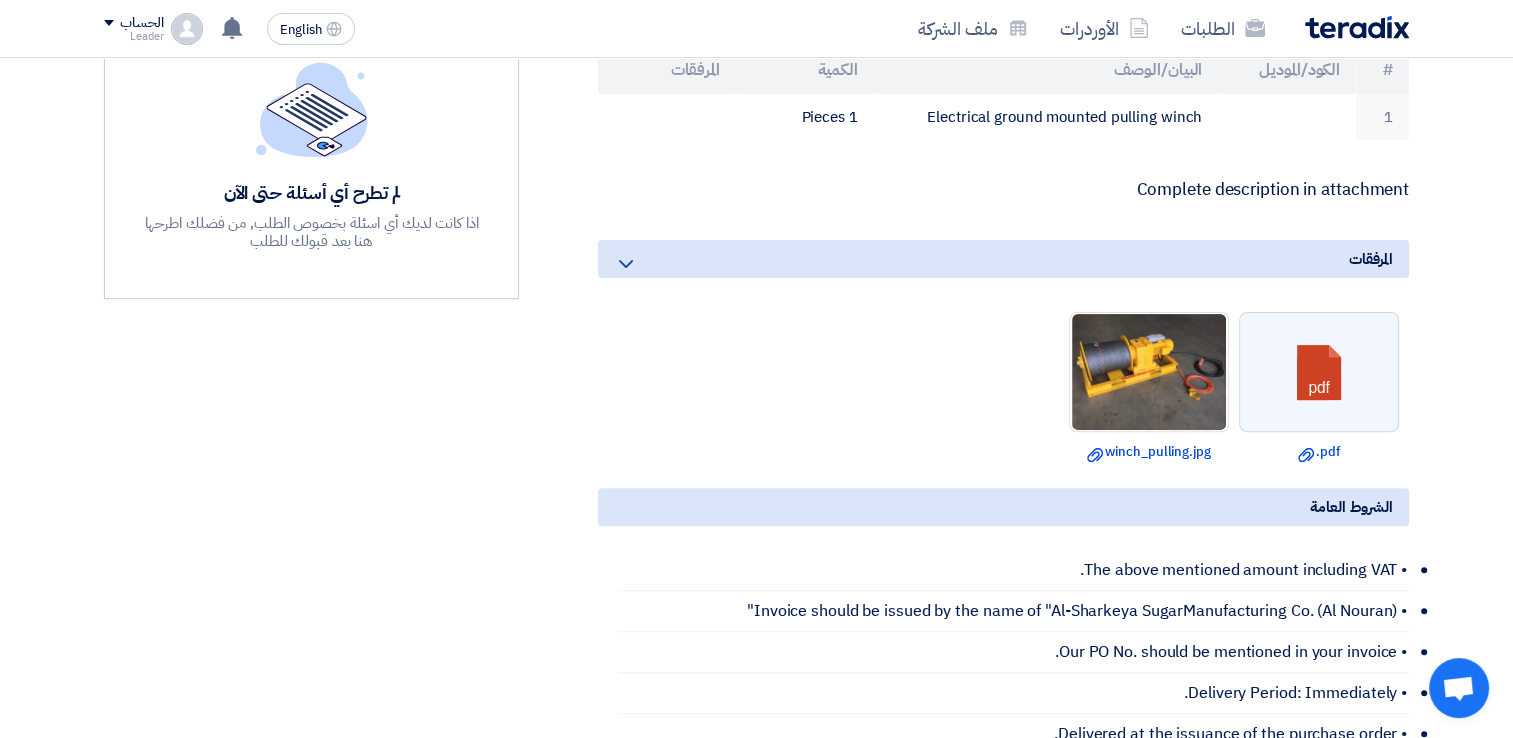 scroll, scrollTop: 487, scrollLeft: 0, axis: vertical 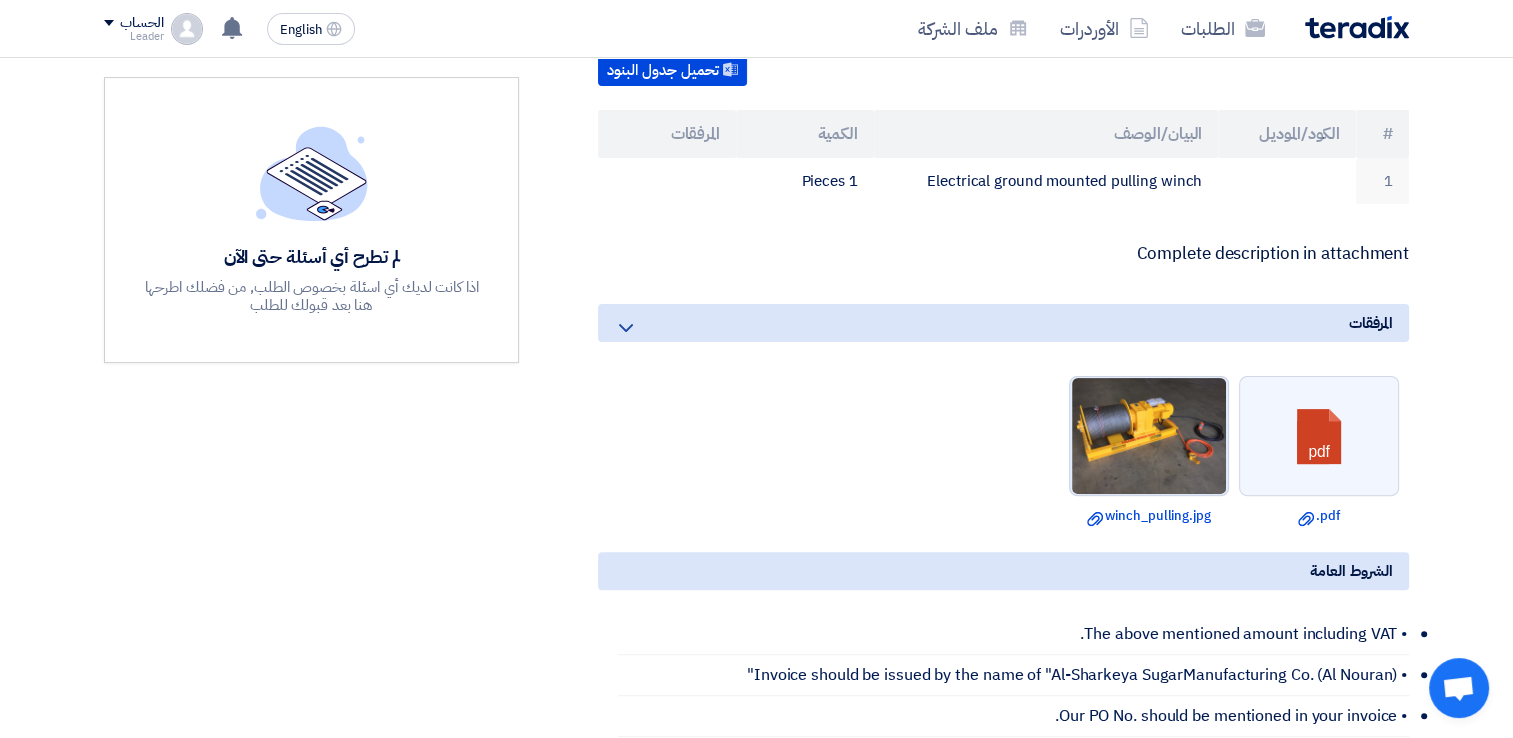 click at bounding box center (1149, 436) 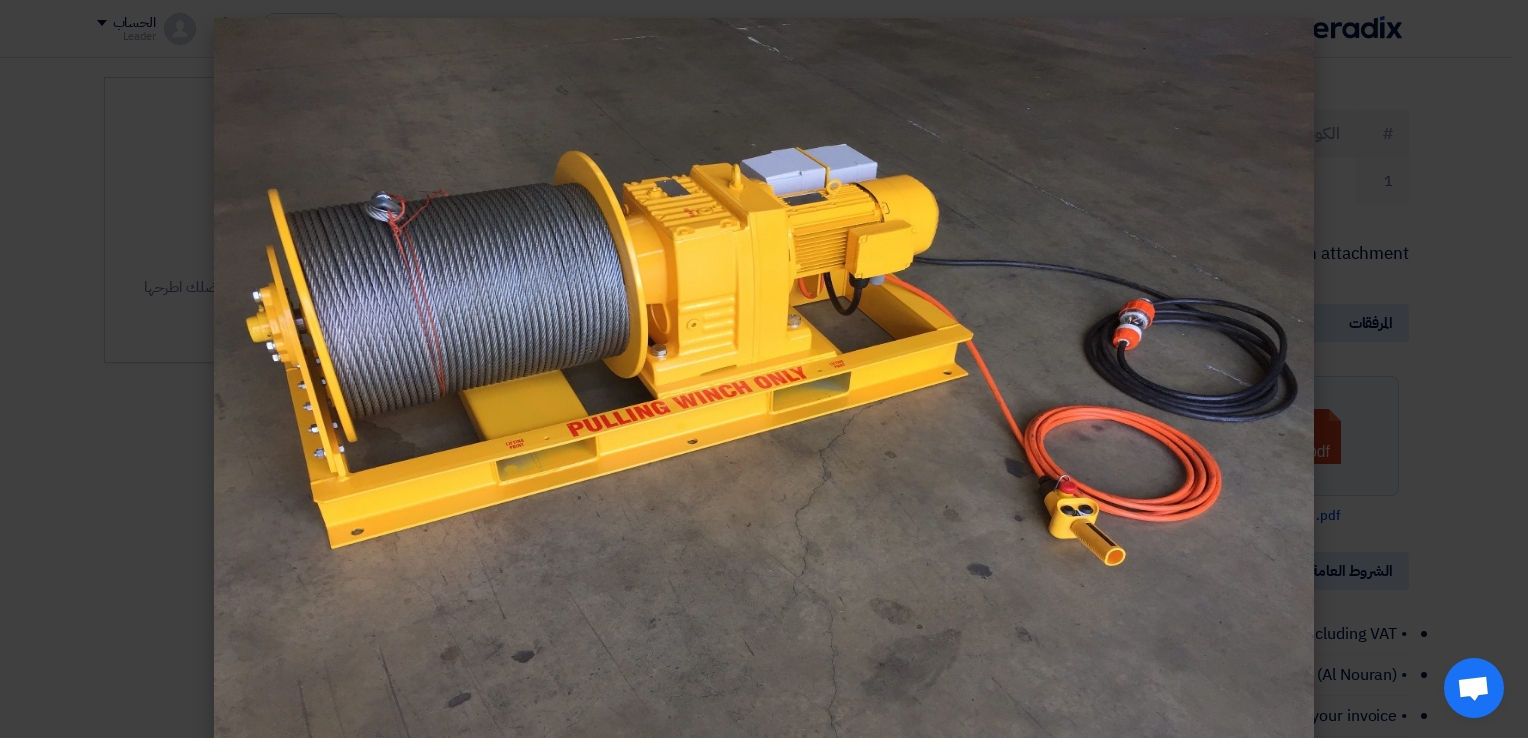 click 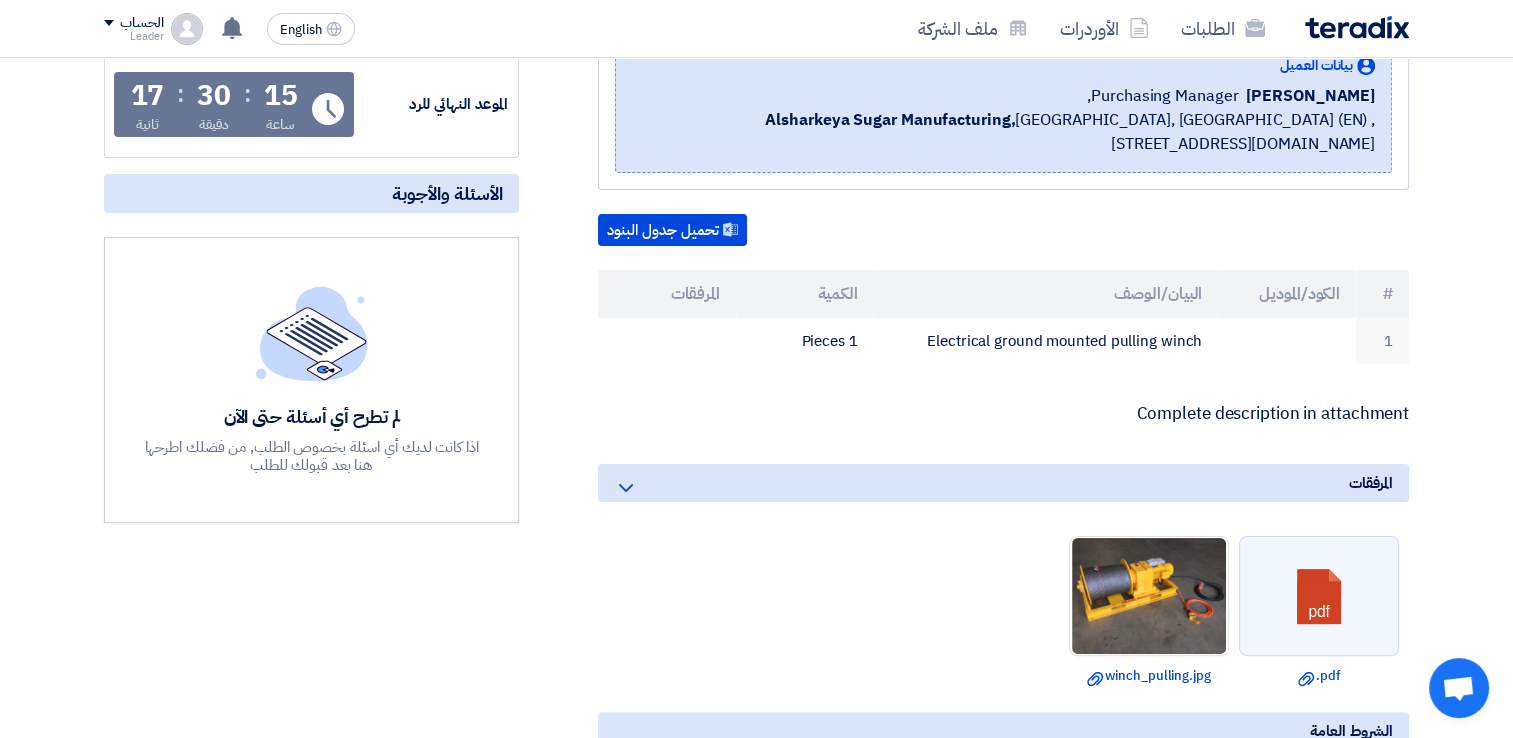 scroll, scrollTop: 329, scrollLeft: 0, axis: vertical 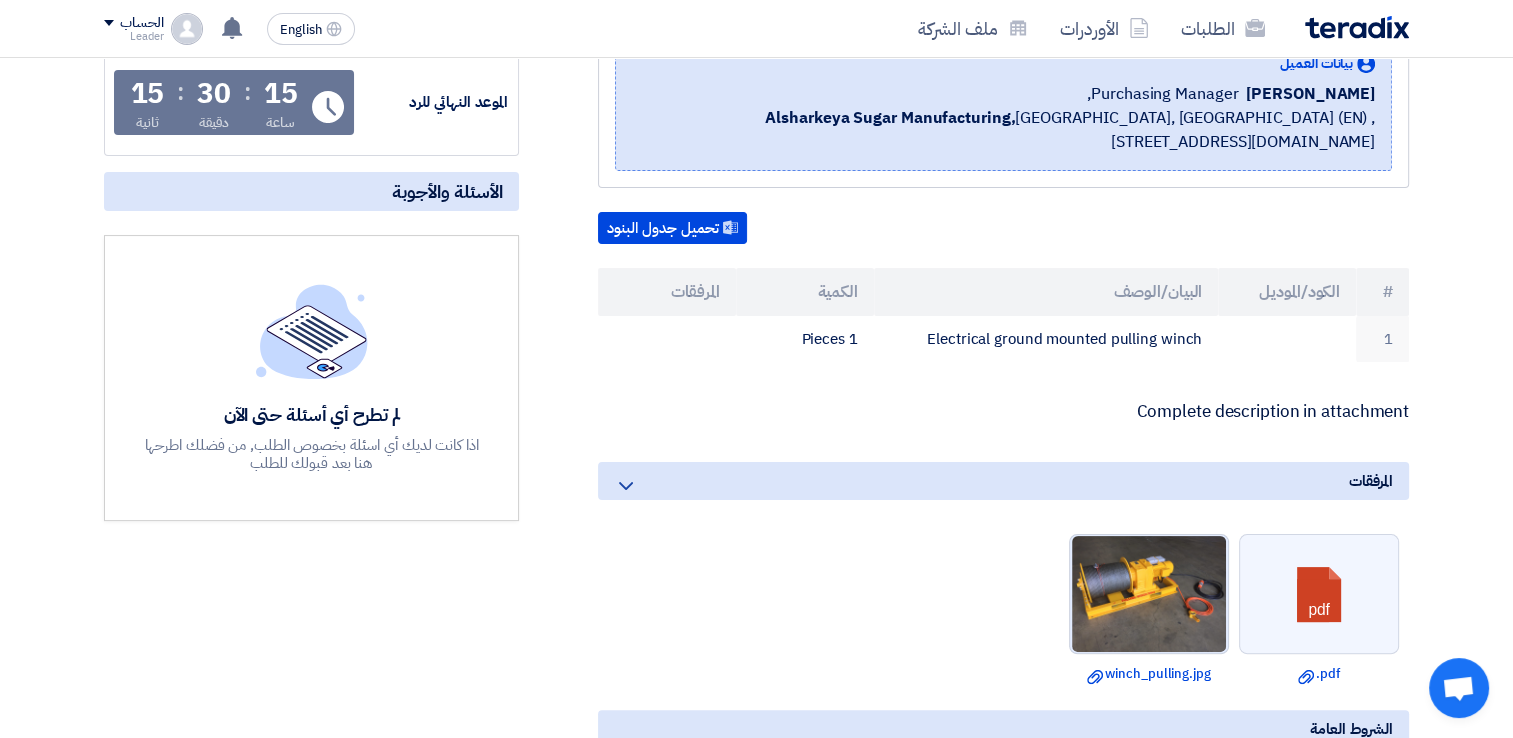 click at bounding box center (1149, 594) 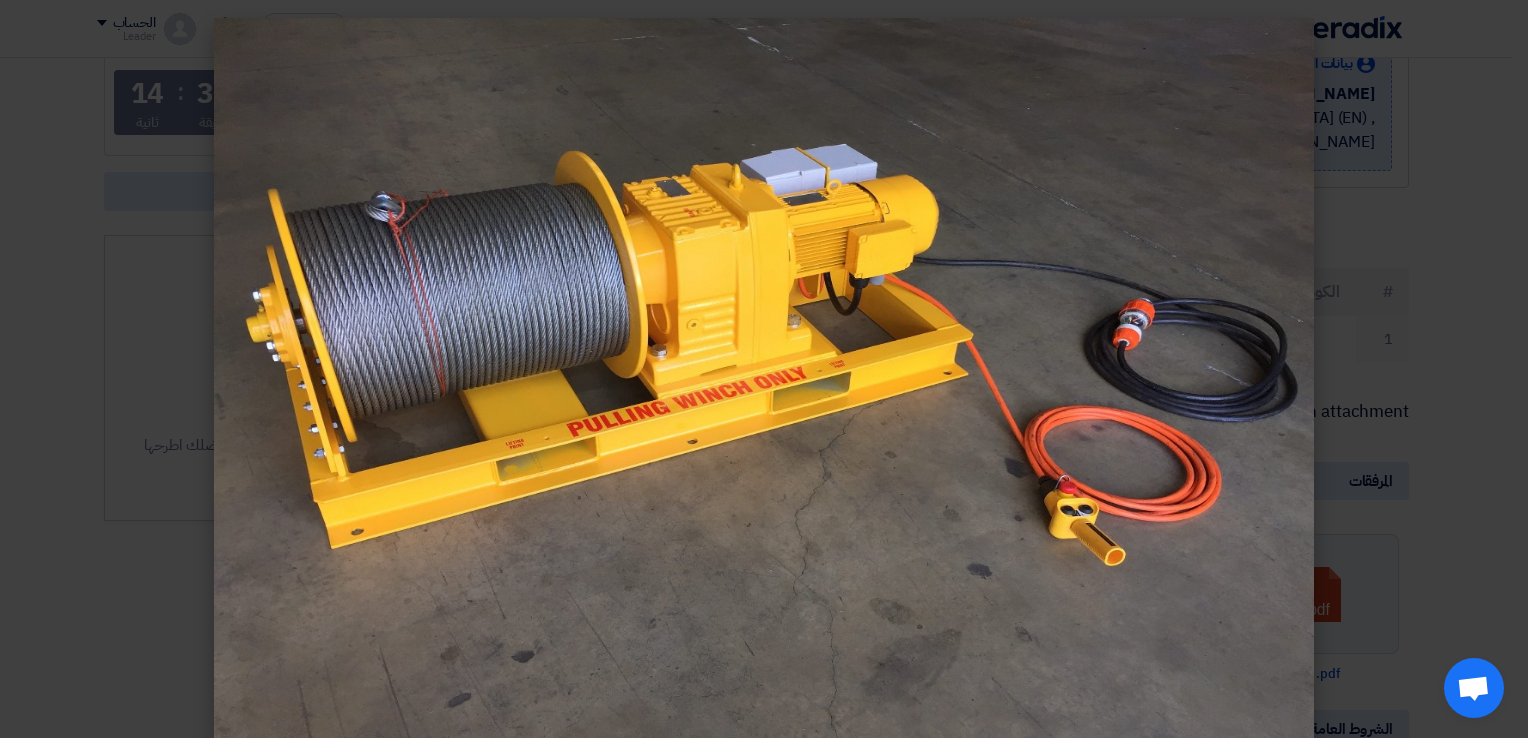 click 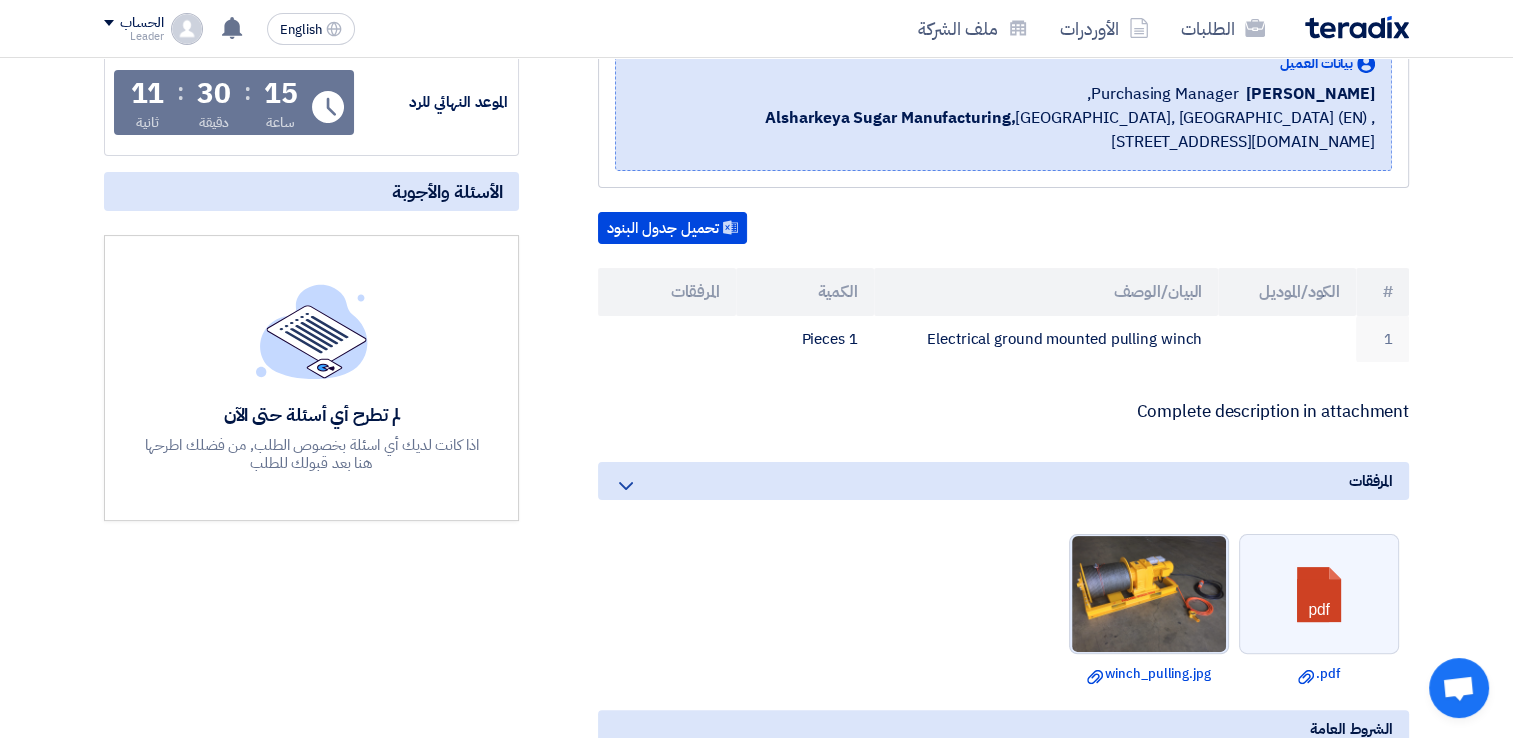 click at bounding box center (1149, 594) 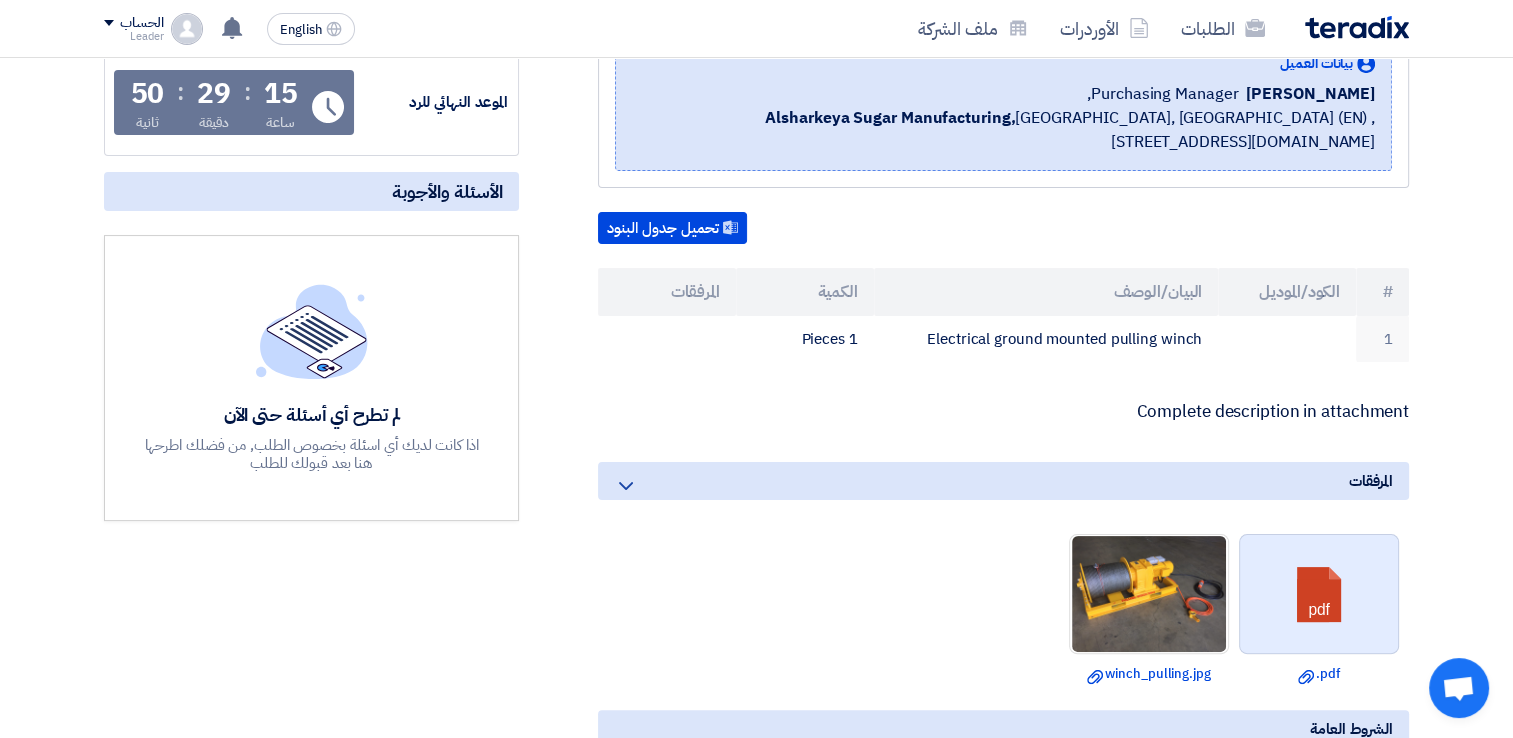 click at bounding box center (1320, 595) 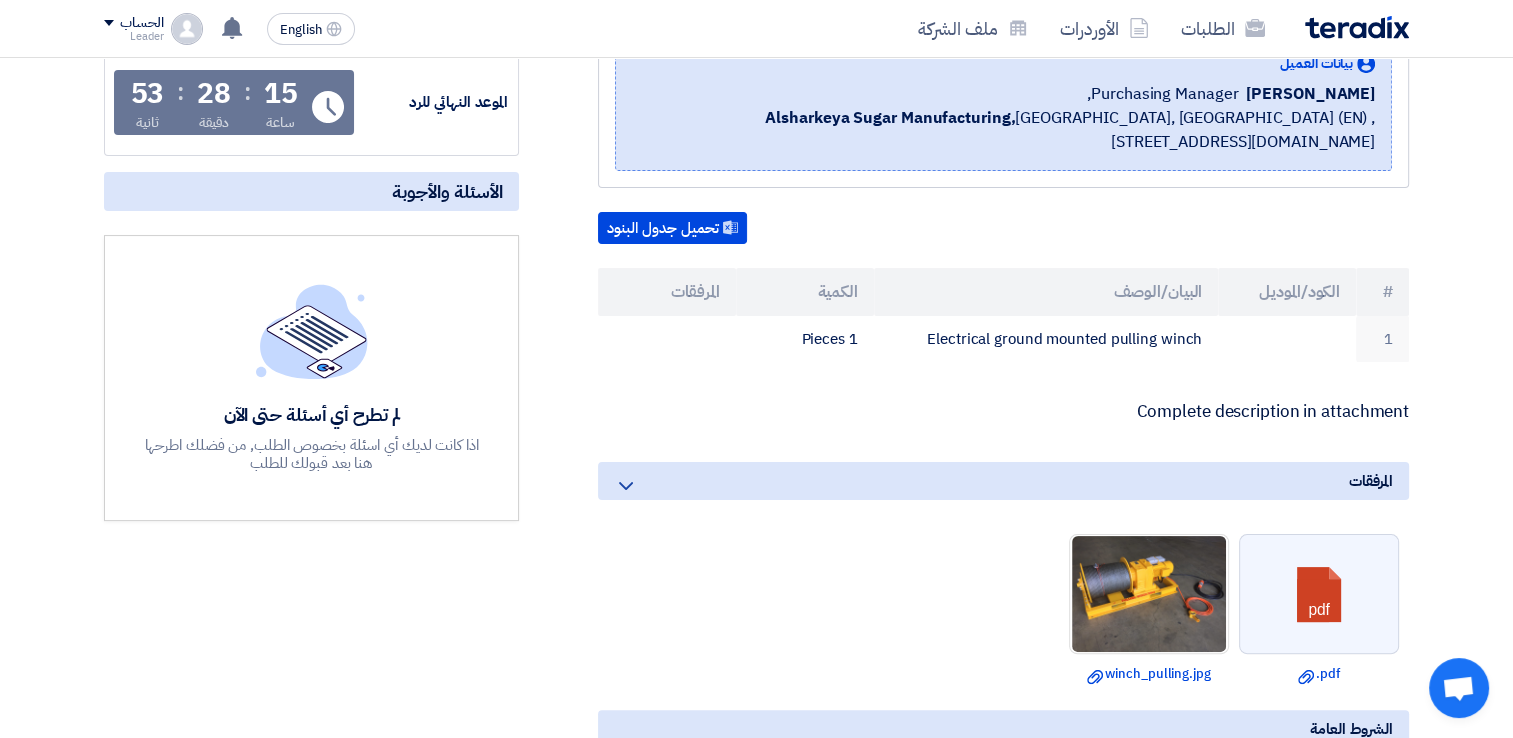 click on "المرفقات" 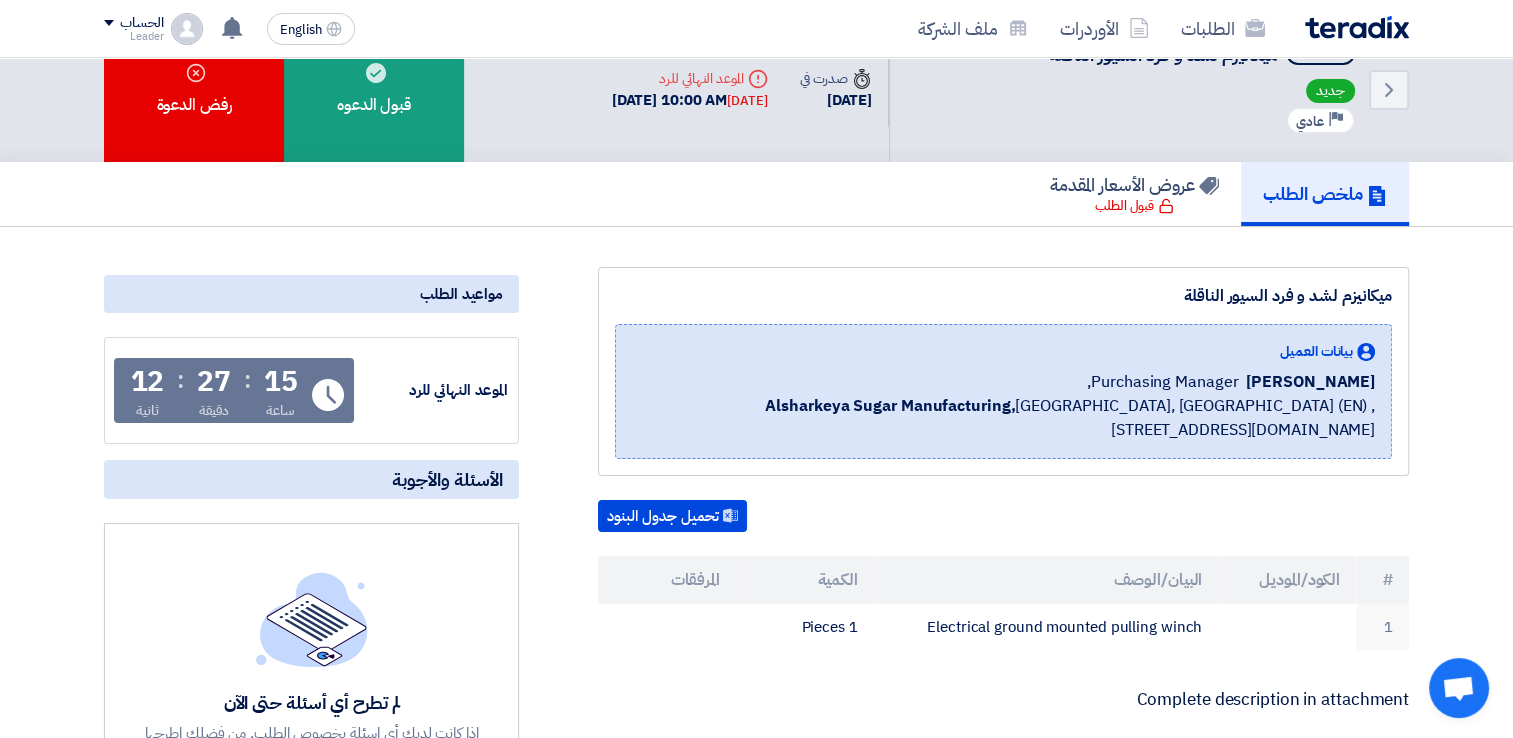 scroll, scrollTop: 0, scrollLeft: 0, axis: both 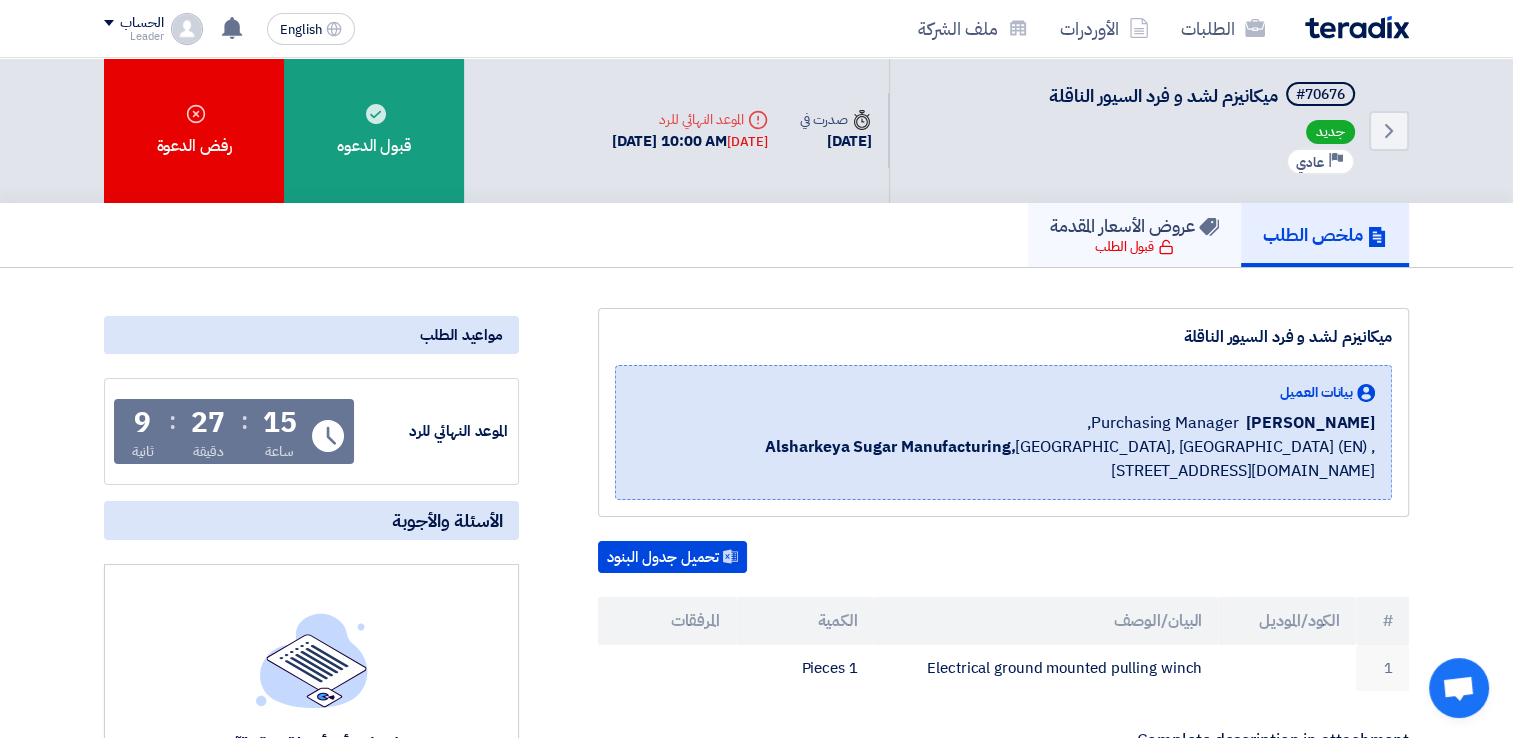 click on "قبول الطلب" 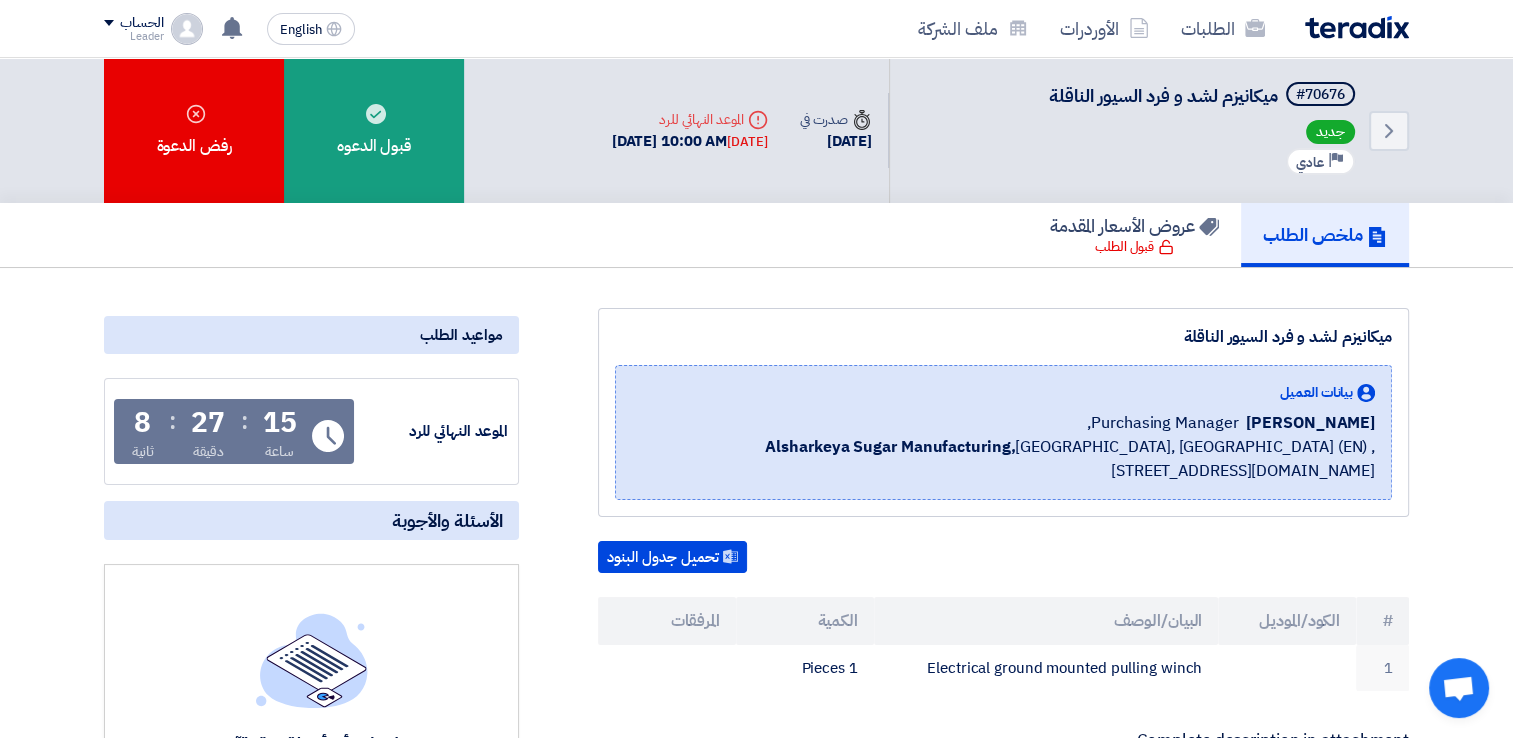 click on "ملخص الطلب" 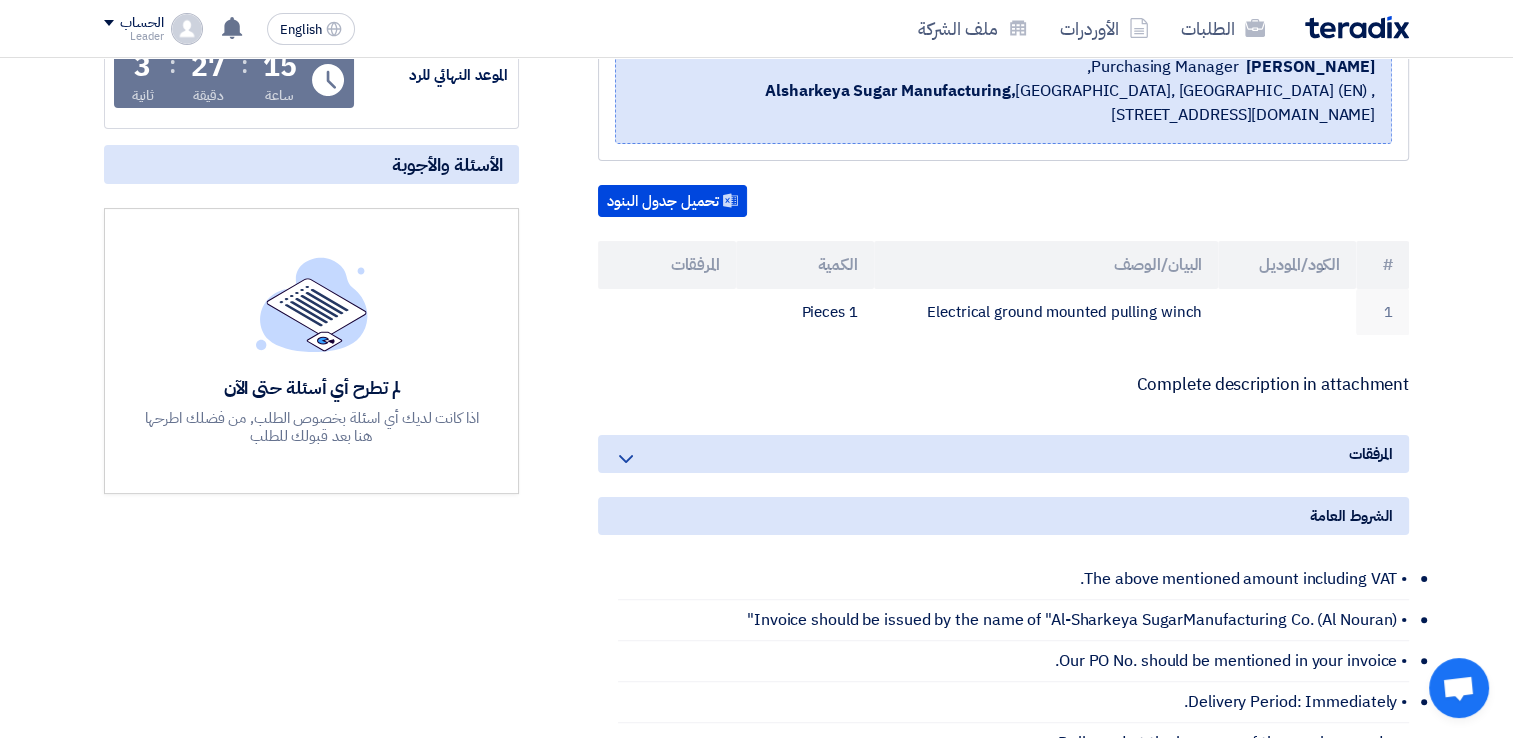 scroll, scrollTop: 360, scrollLeft: 0, axis: vertical 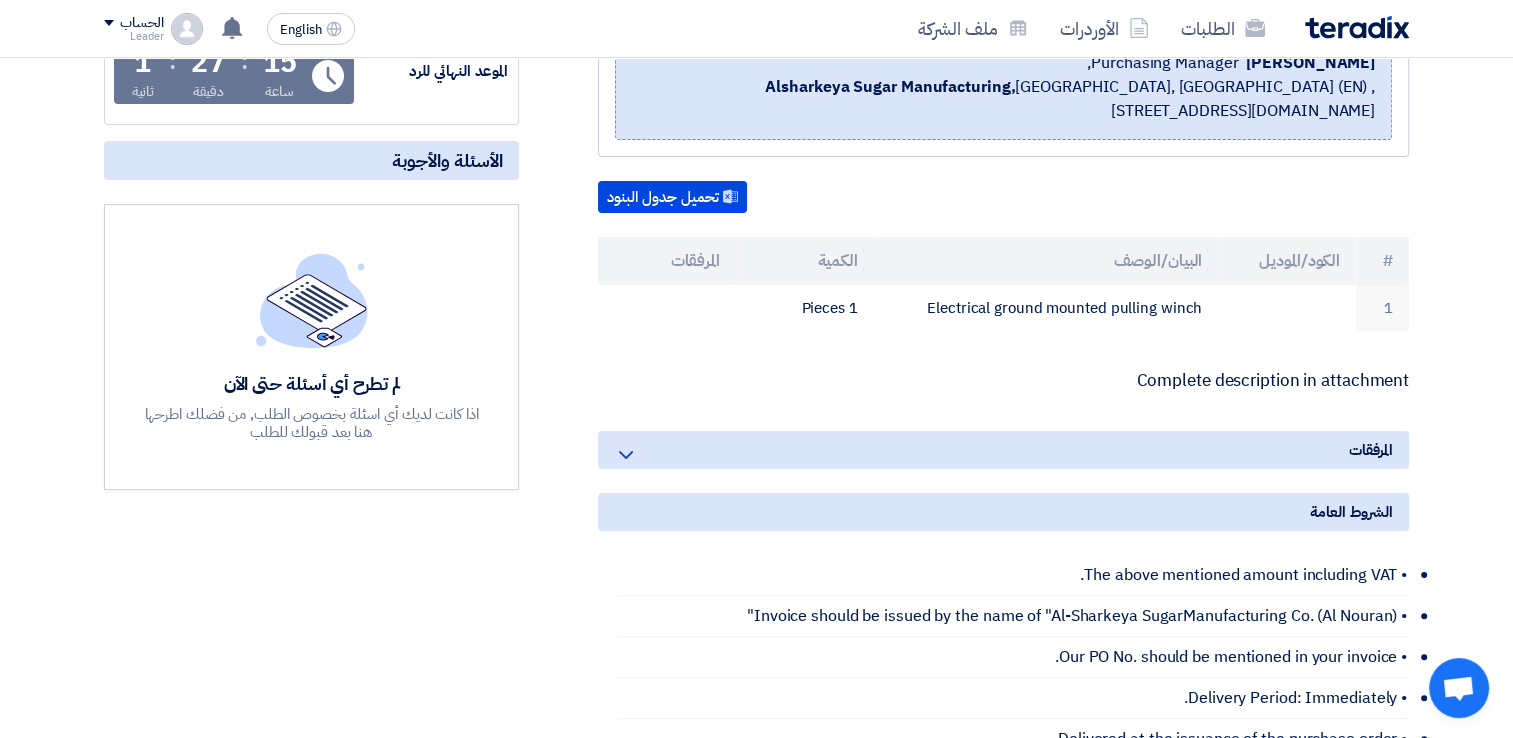 click on "المرفقات" 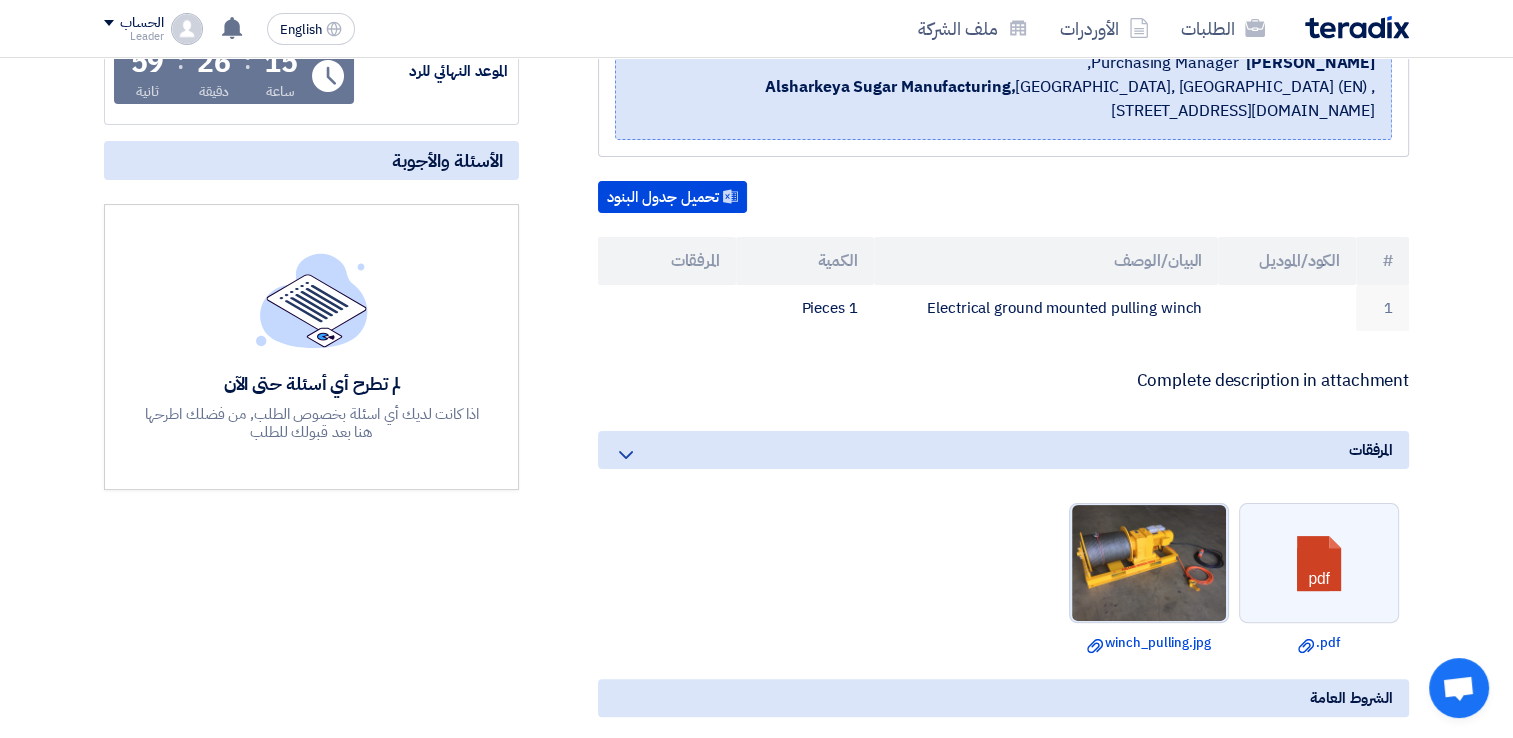 click at bounding box center (1149, 563) 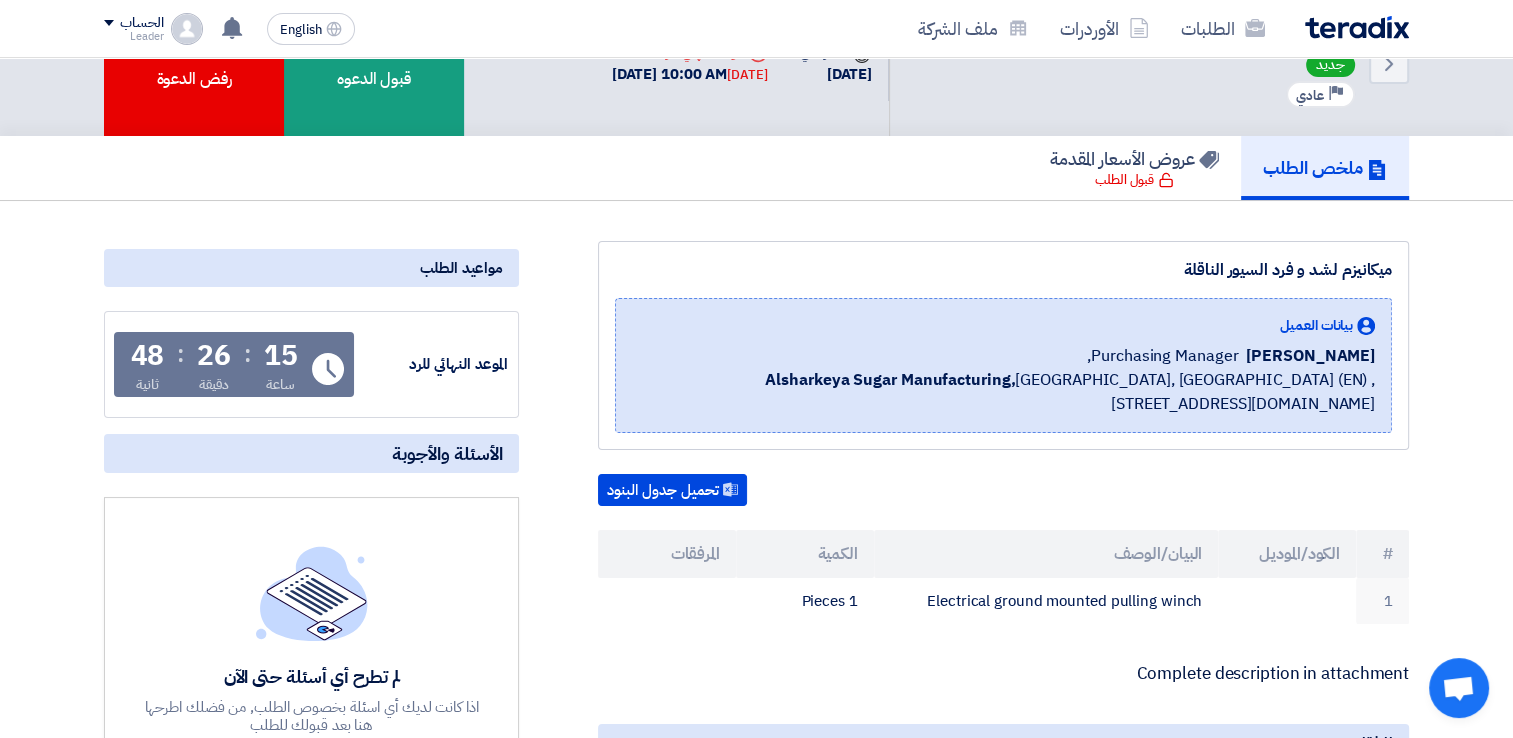 scroll, scrollTop: 0, scrollLeft: 0, axis: both 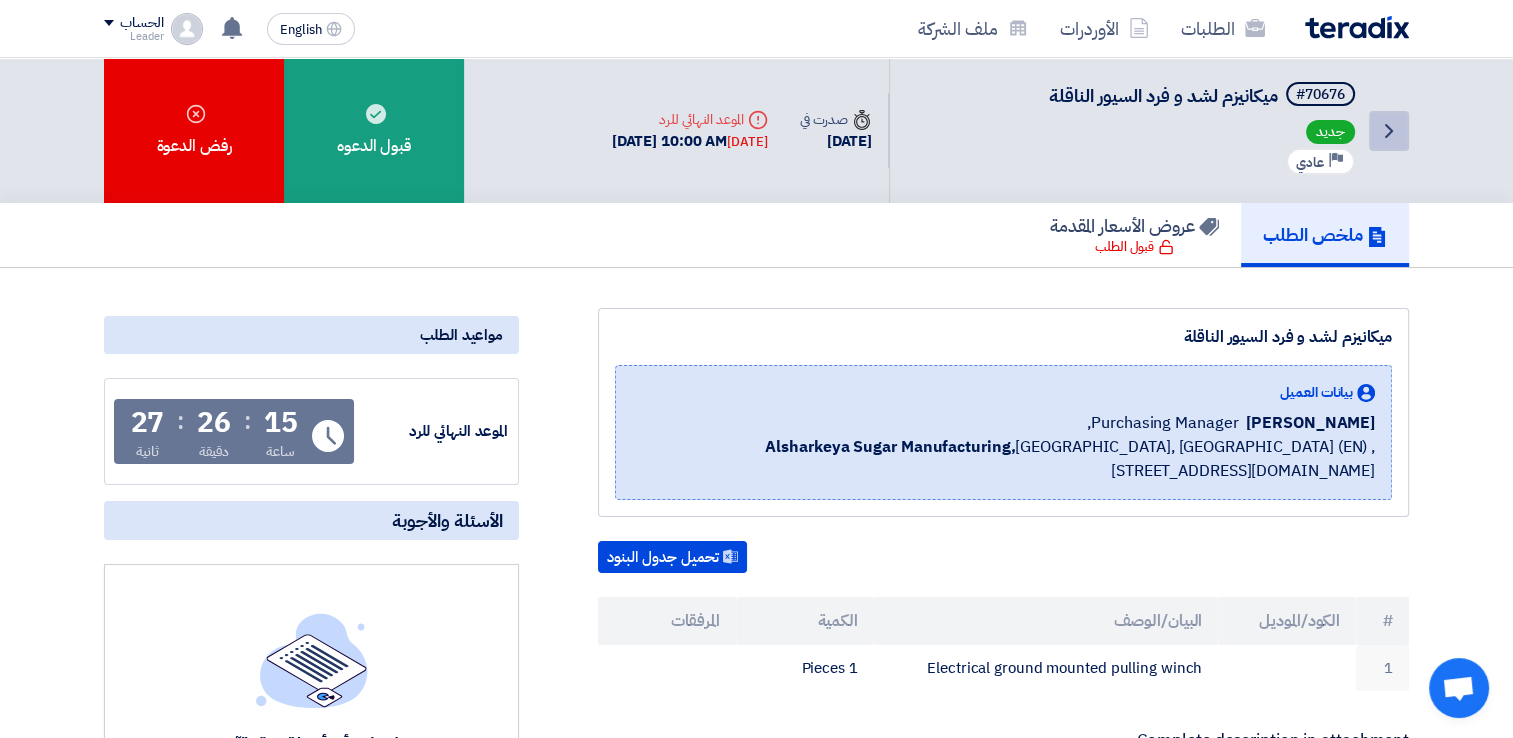click on "Back" 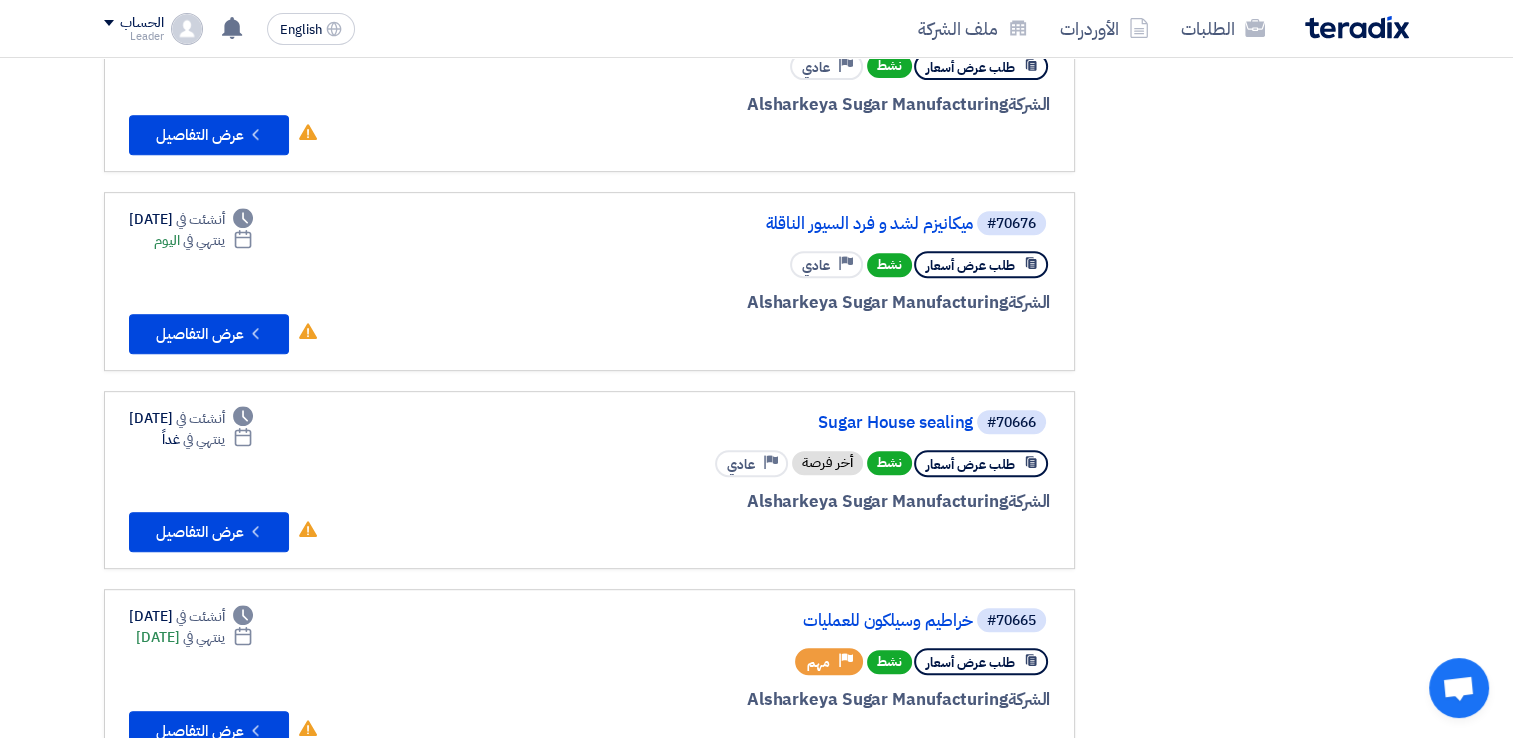 scroll, scrollTop: 844, scrollLeft: 0, axis: vertical 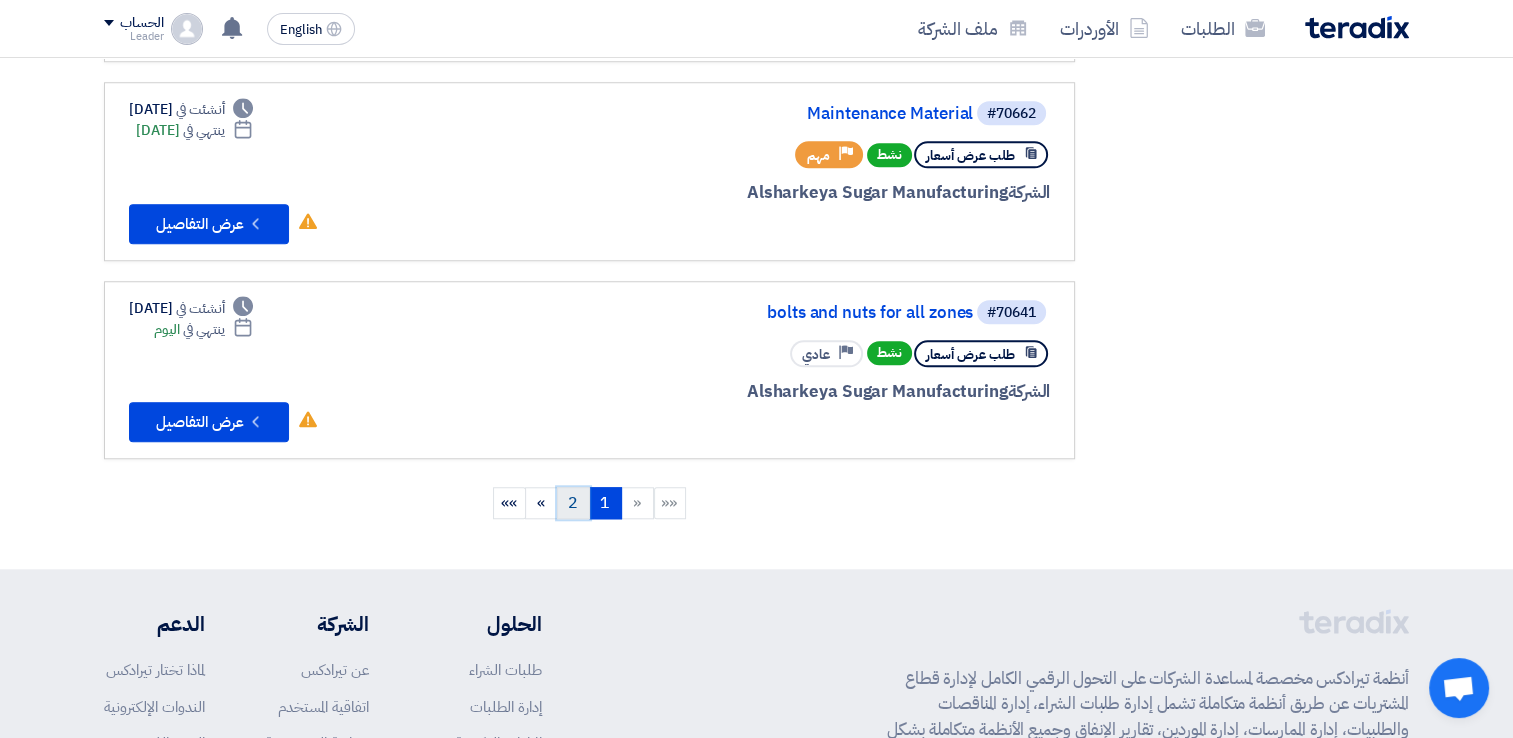 click on "2" 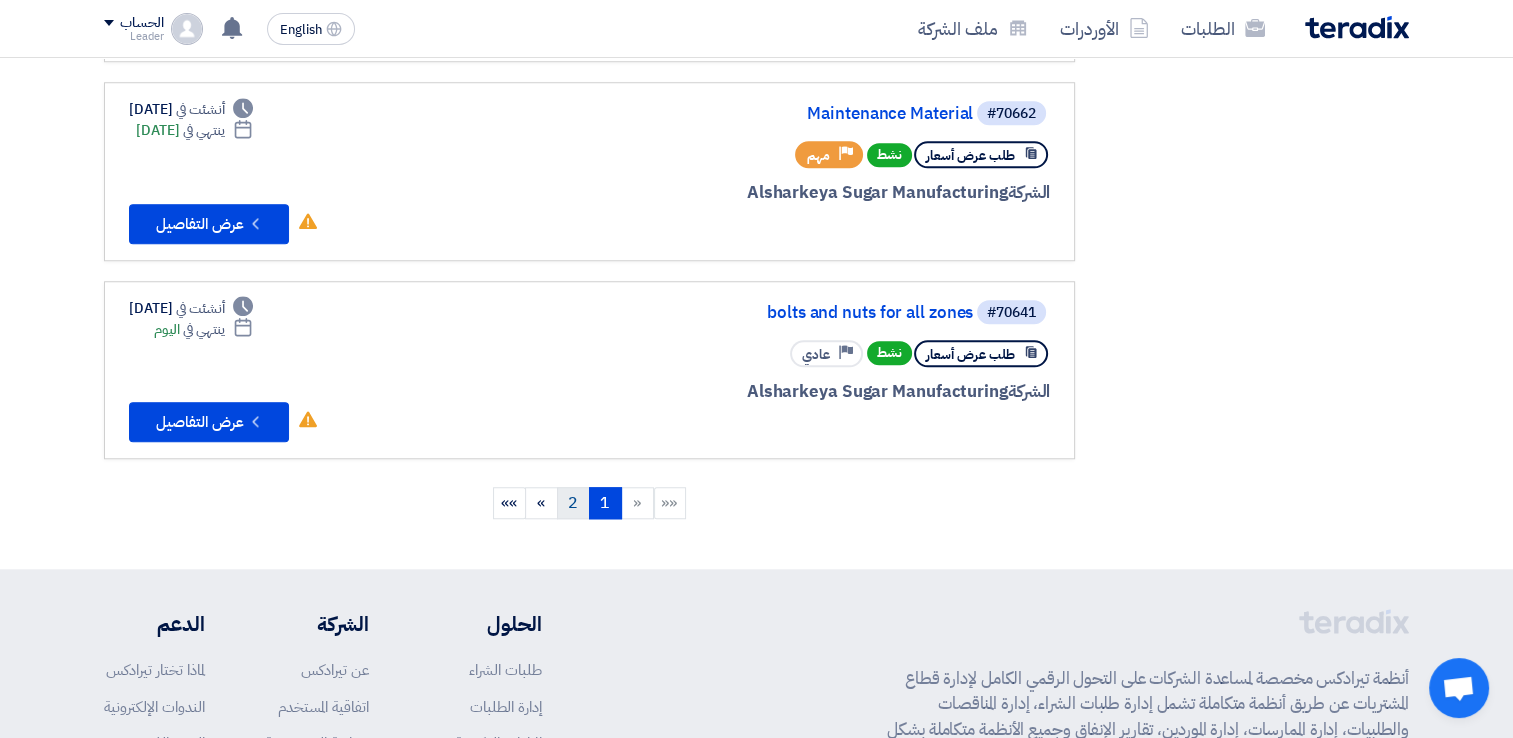 scroll, scrollTop: 0, scrollLeft: 0, axis: both 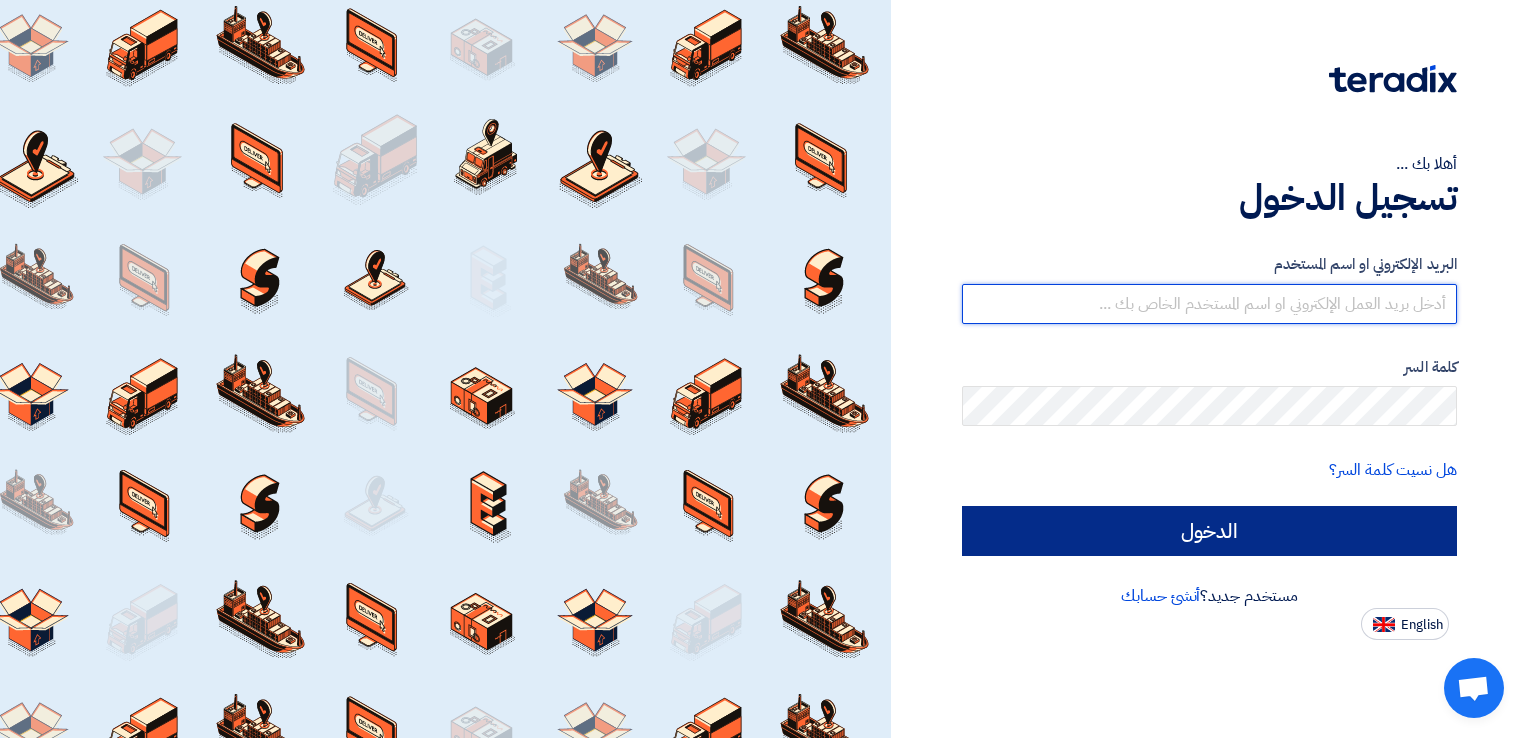 type on "leadergroup20@gmail.com" 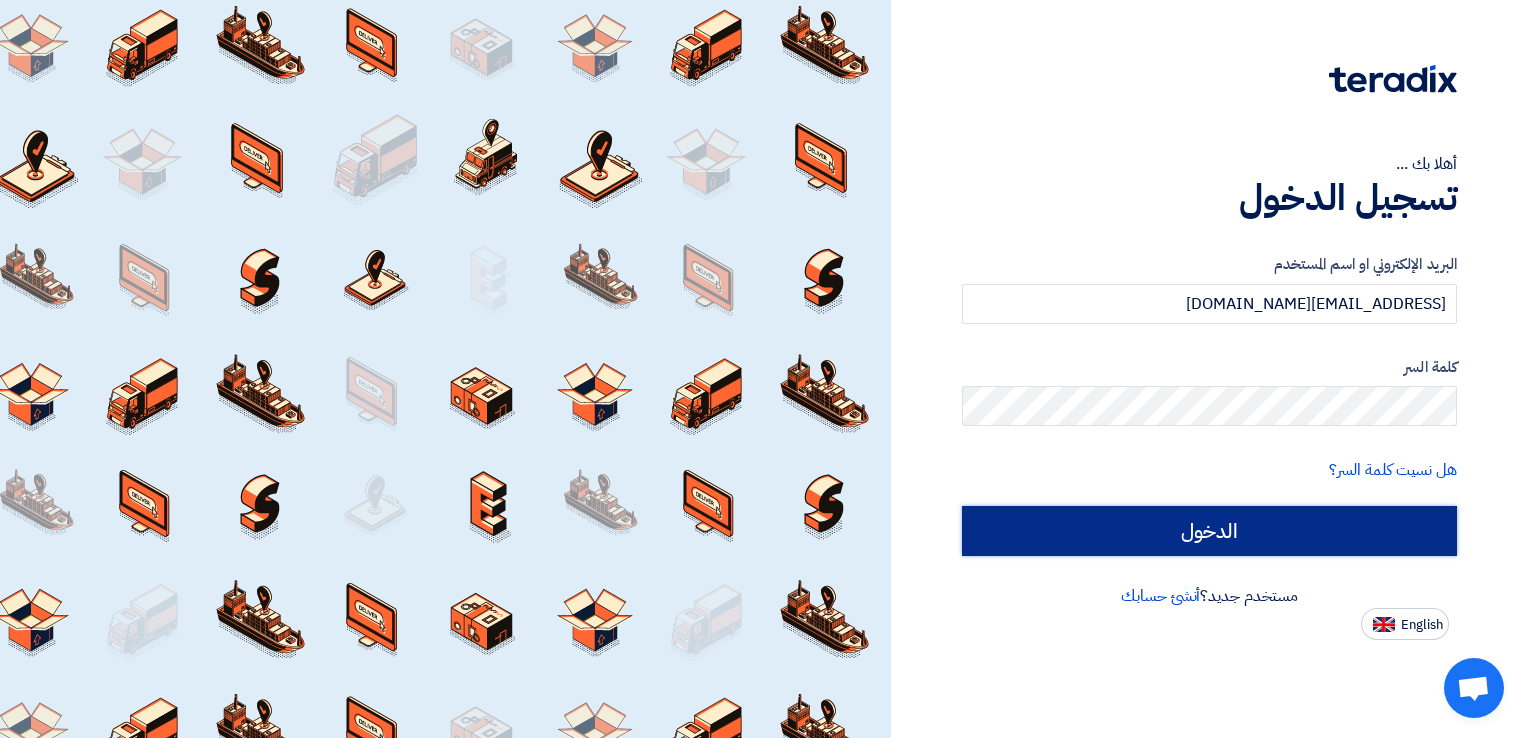 click on "الدخول" 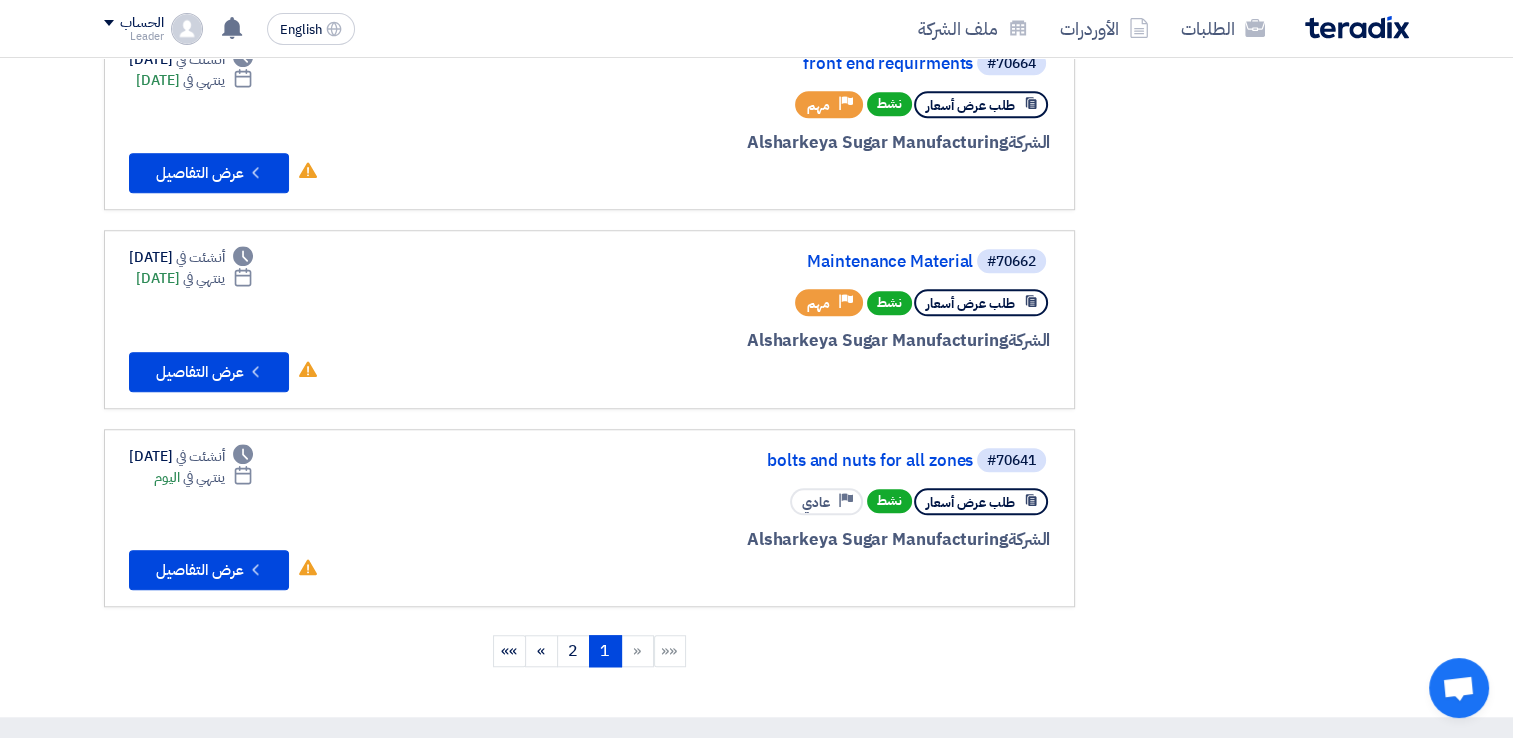 scroll, scrollTop: 1612, scrollLeft: 0, axis: vertical 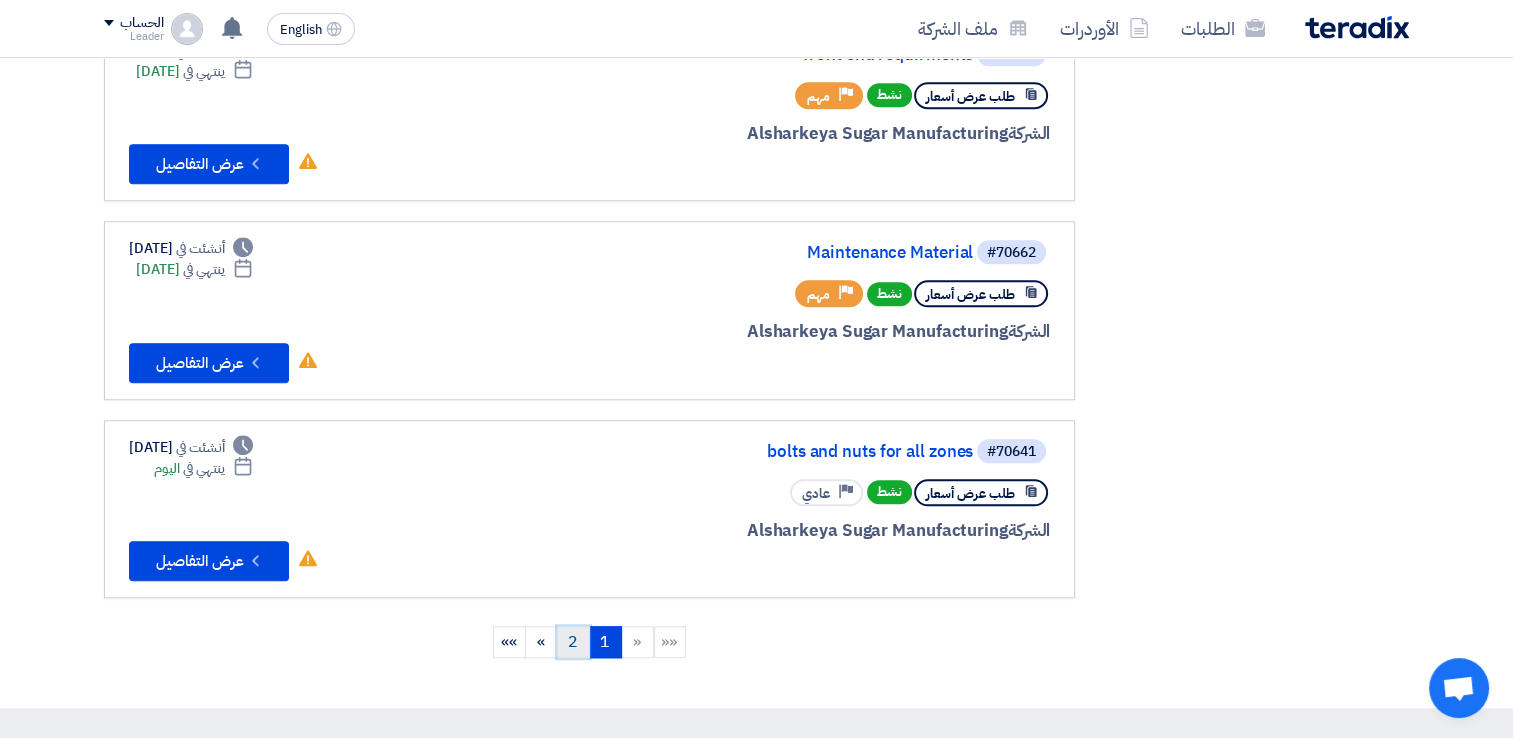 click on "2" 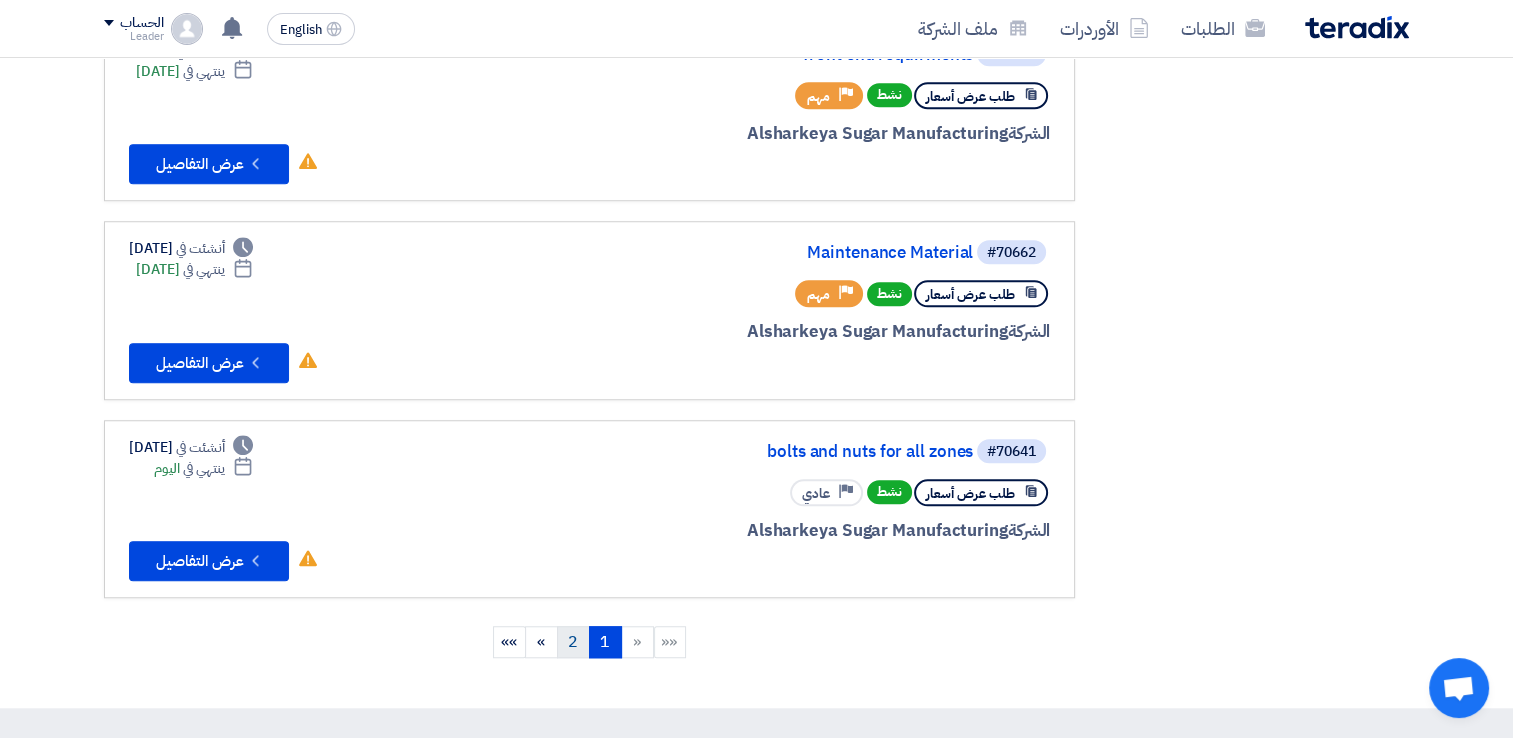 scroll, scrollTop: 0, scrollLeft: 0, axis: both 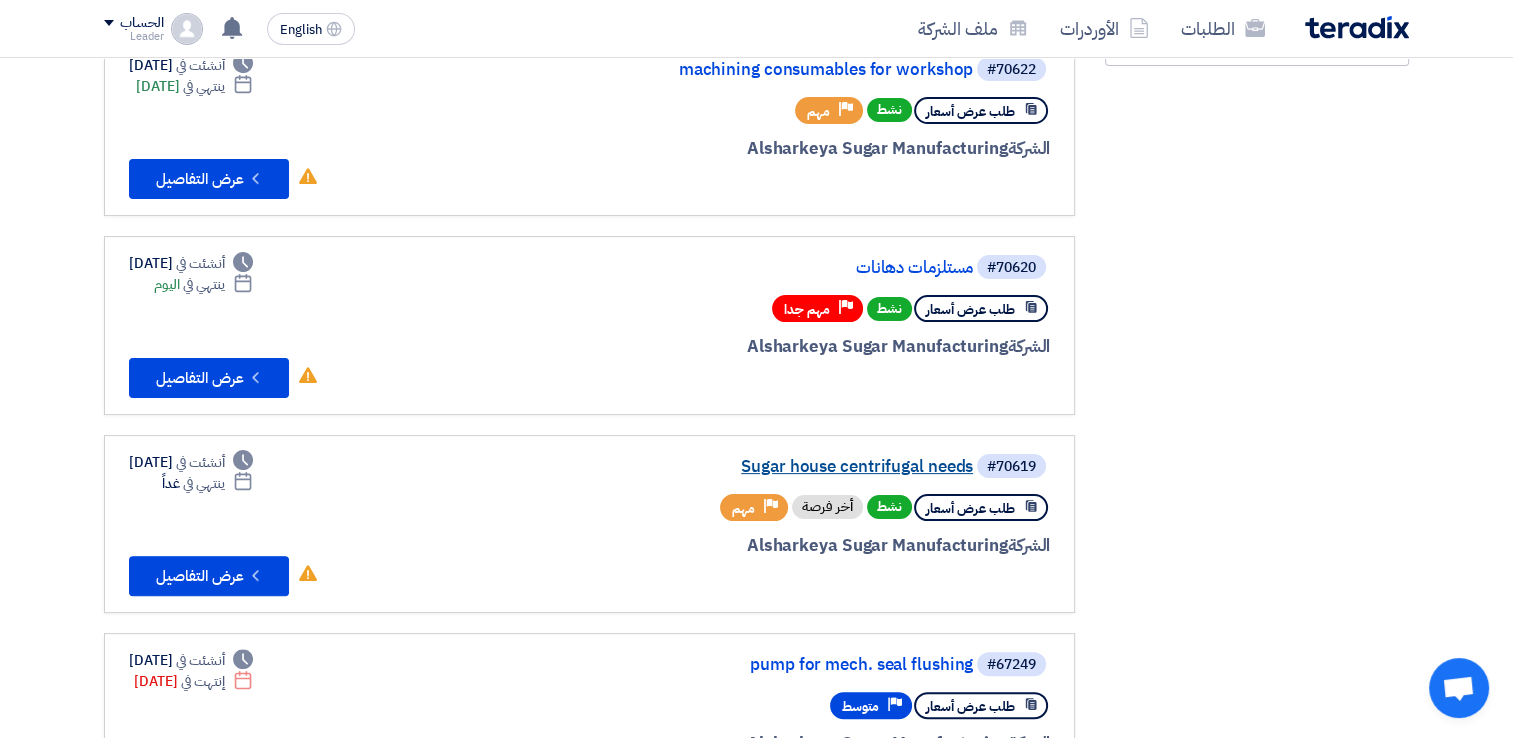 click on "Sugar house centrifugal needs" 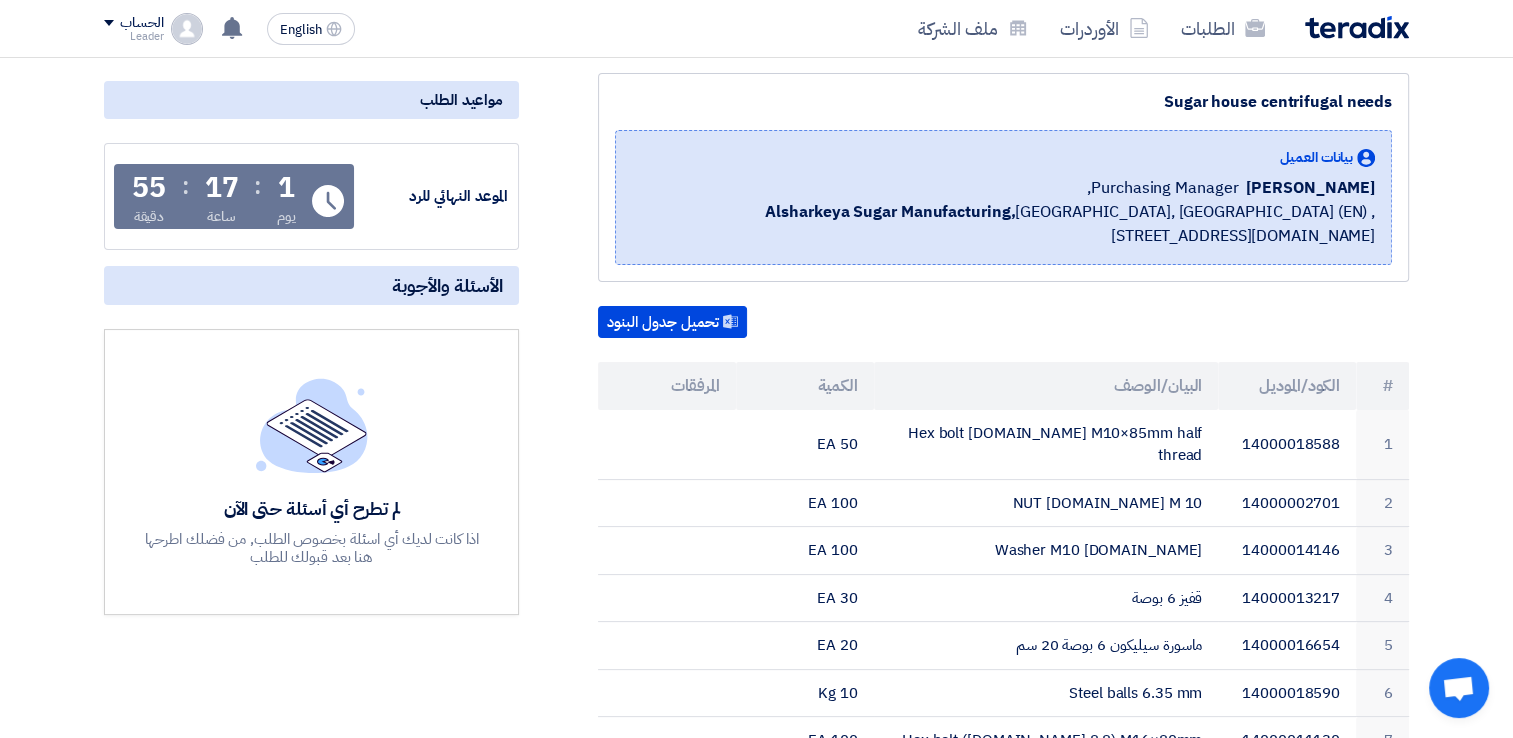 scroll, scrollTop: 0, scrollLeft: 0, axis: both 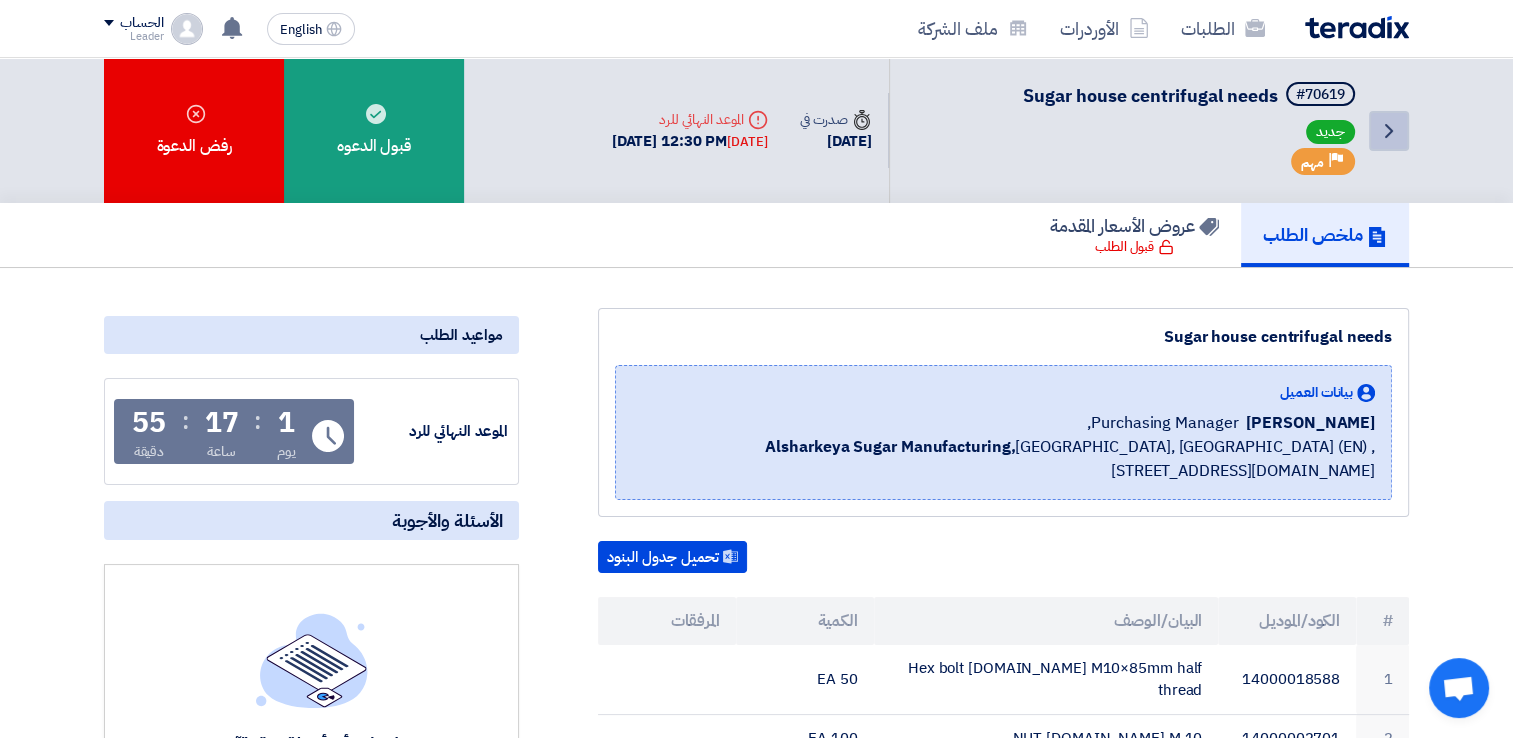 click on "Back" 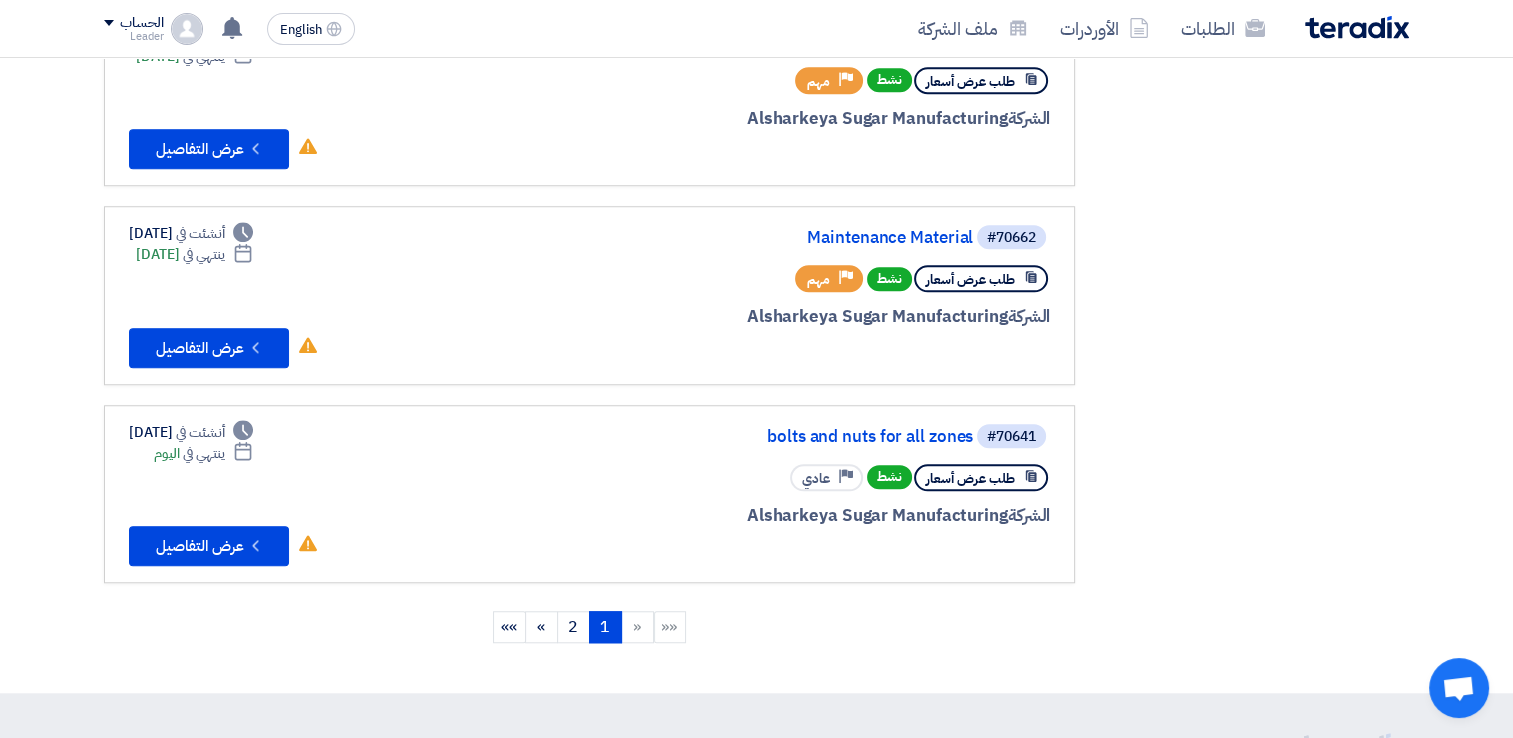 scroll, scrollTop: 1630, scrollLeft: 0, axis: vertical 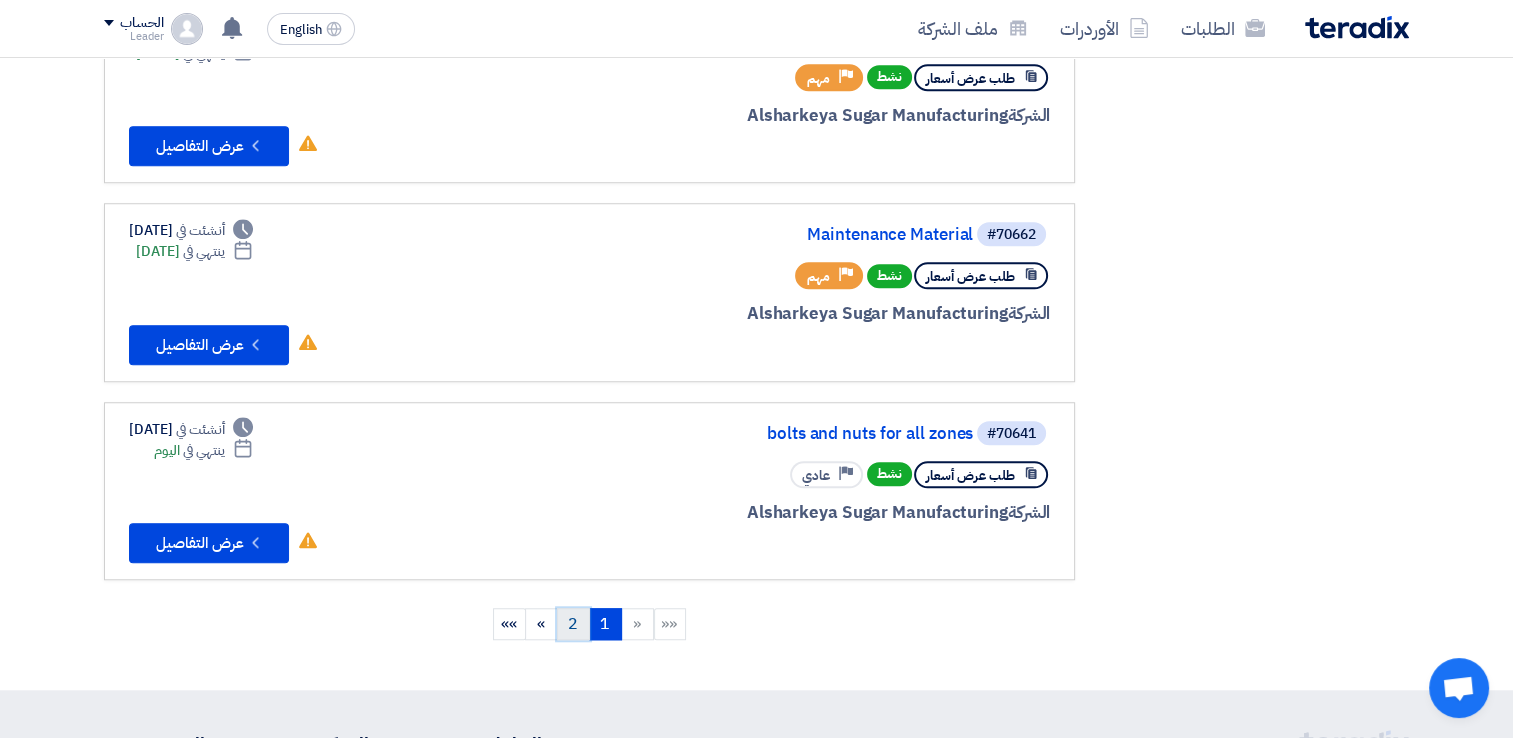 click on "2" 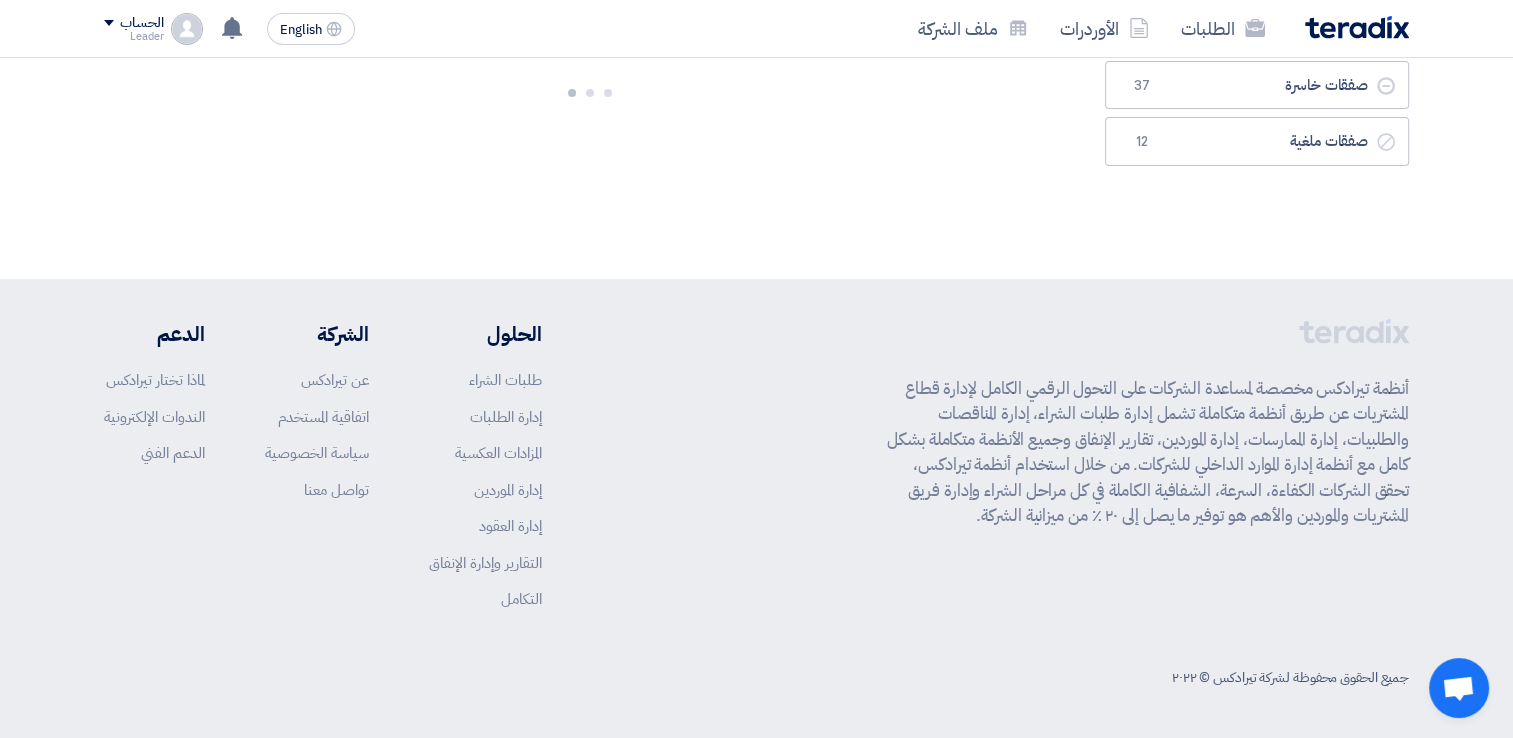 scroll, scrollTop: 0, scrollLeft: 0, axis: both 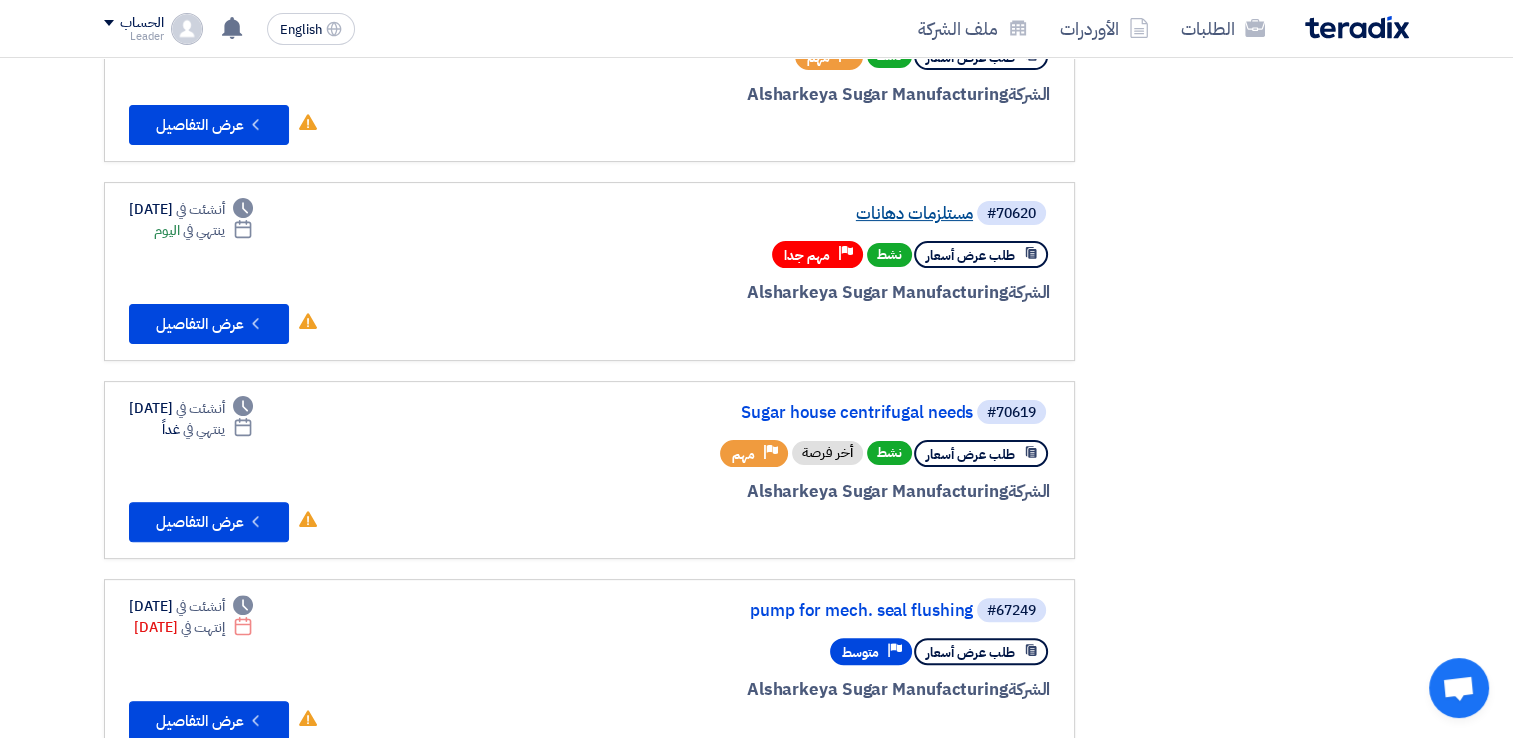 click on "مستلزمات دهانات" 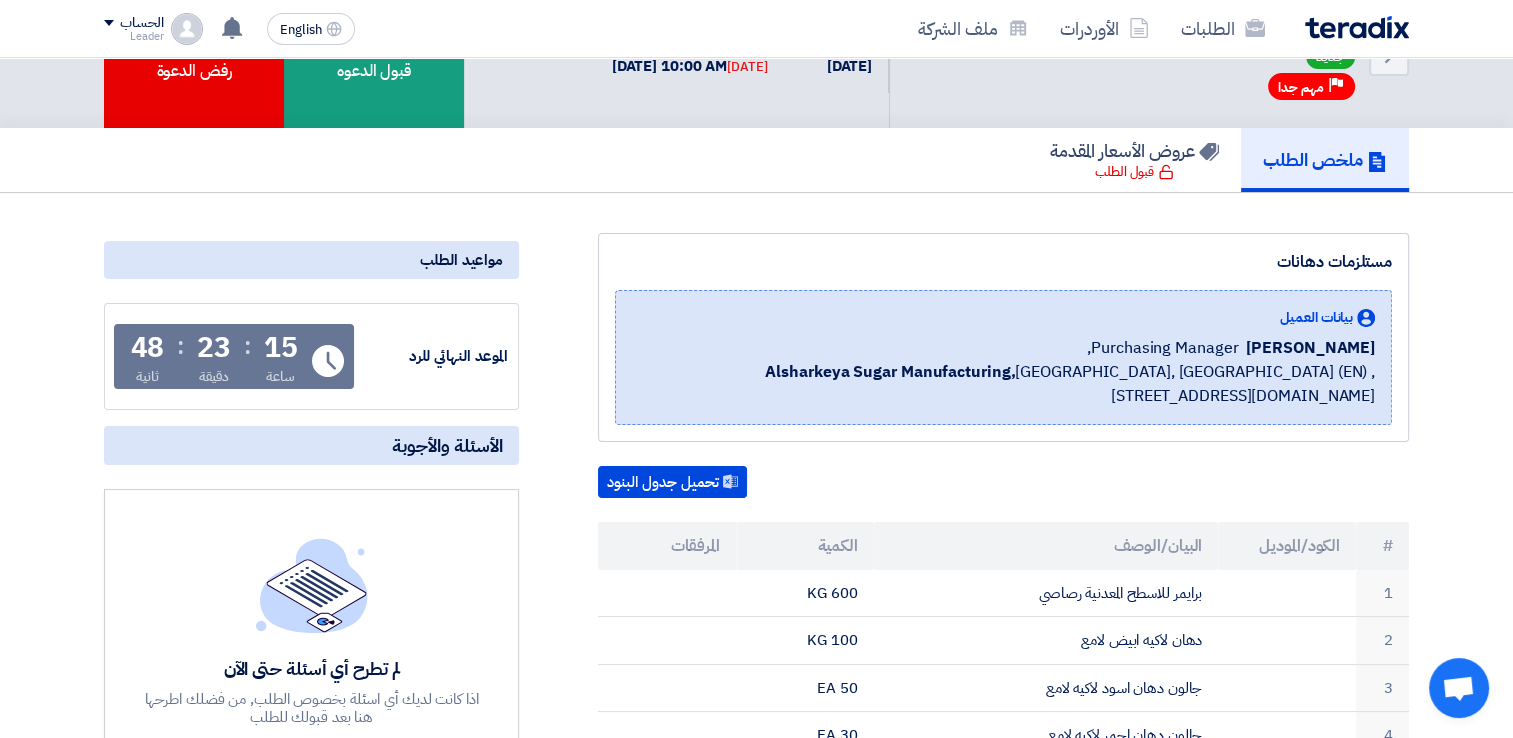 scroll, scrollTop: 57, scrollLeft: 0, axis: vertical 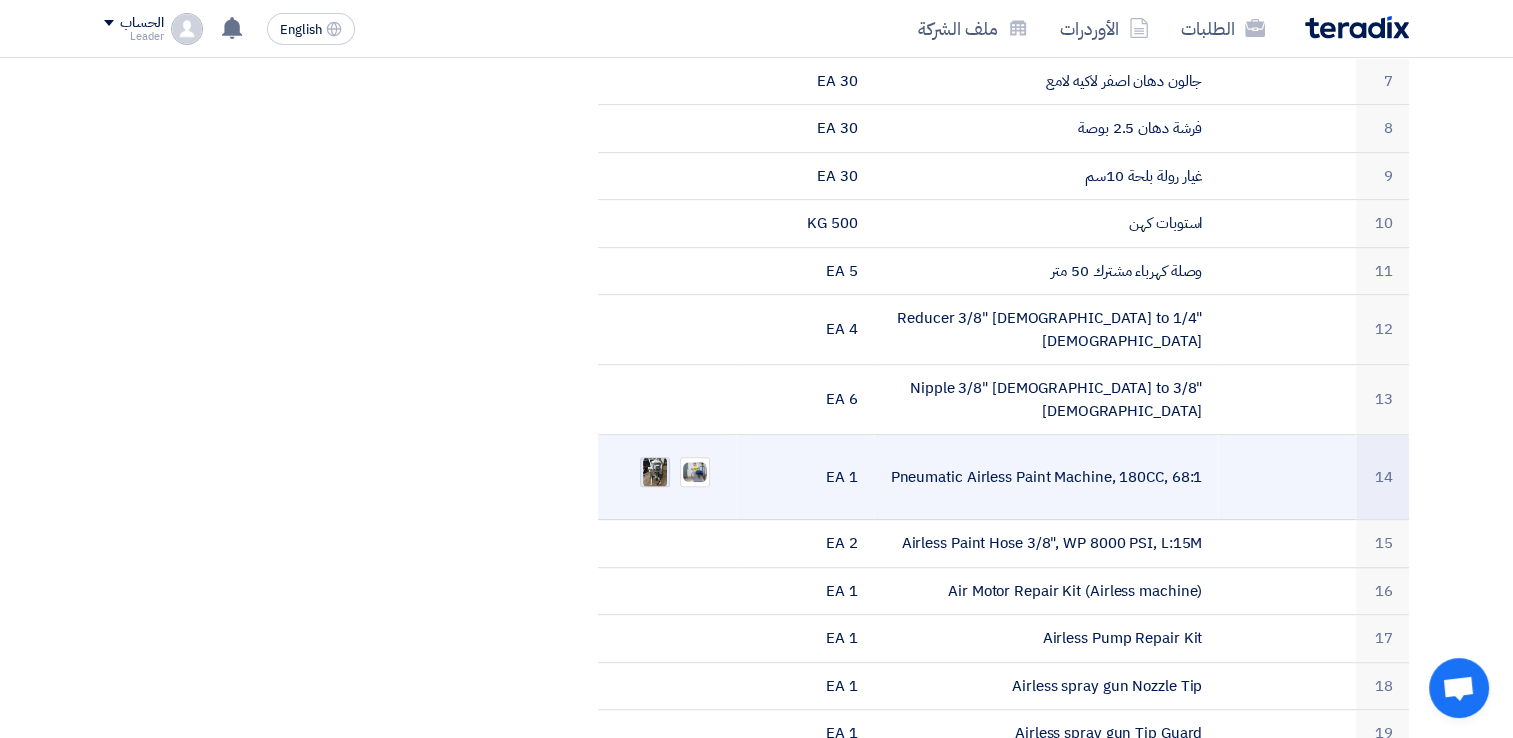 click 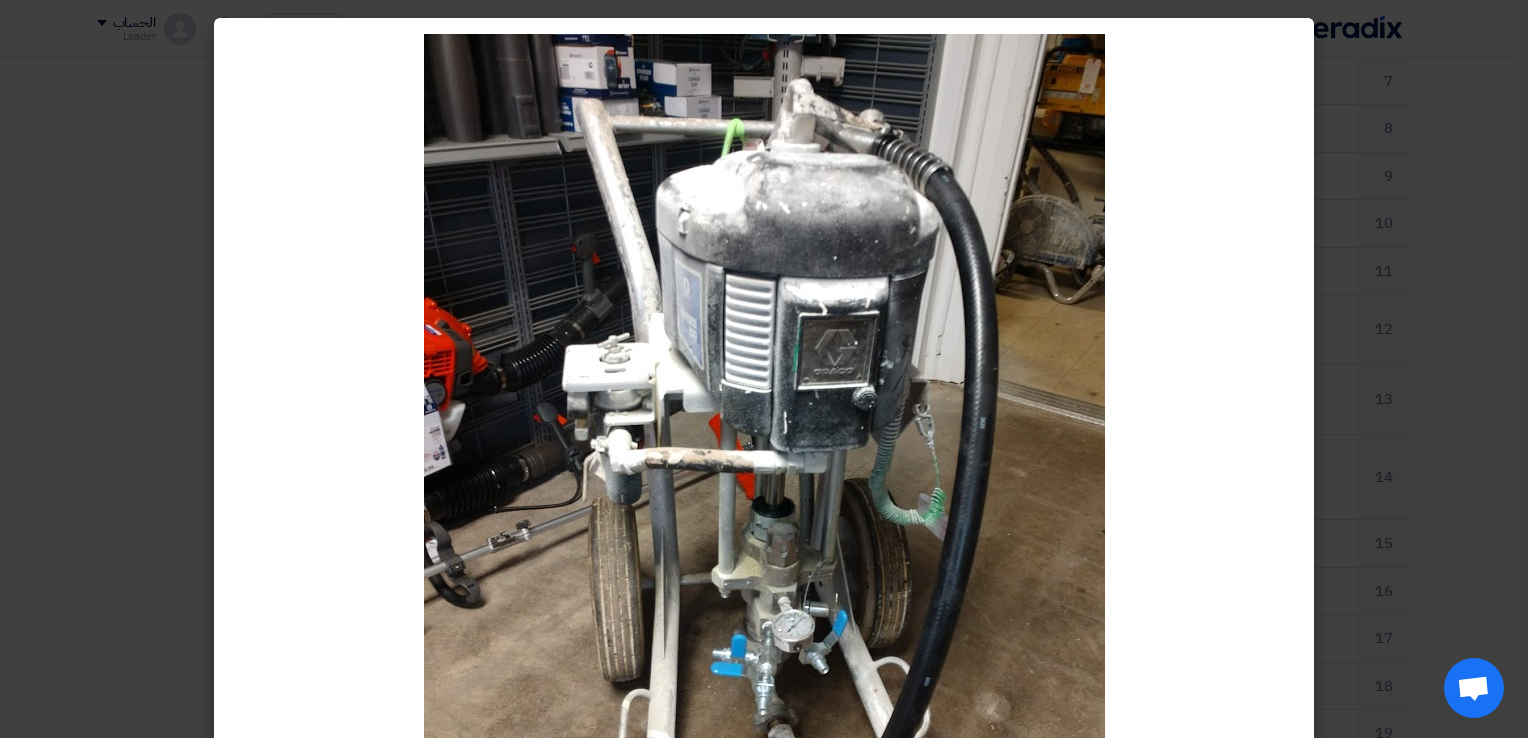 click 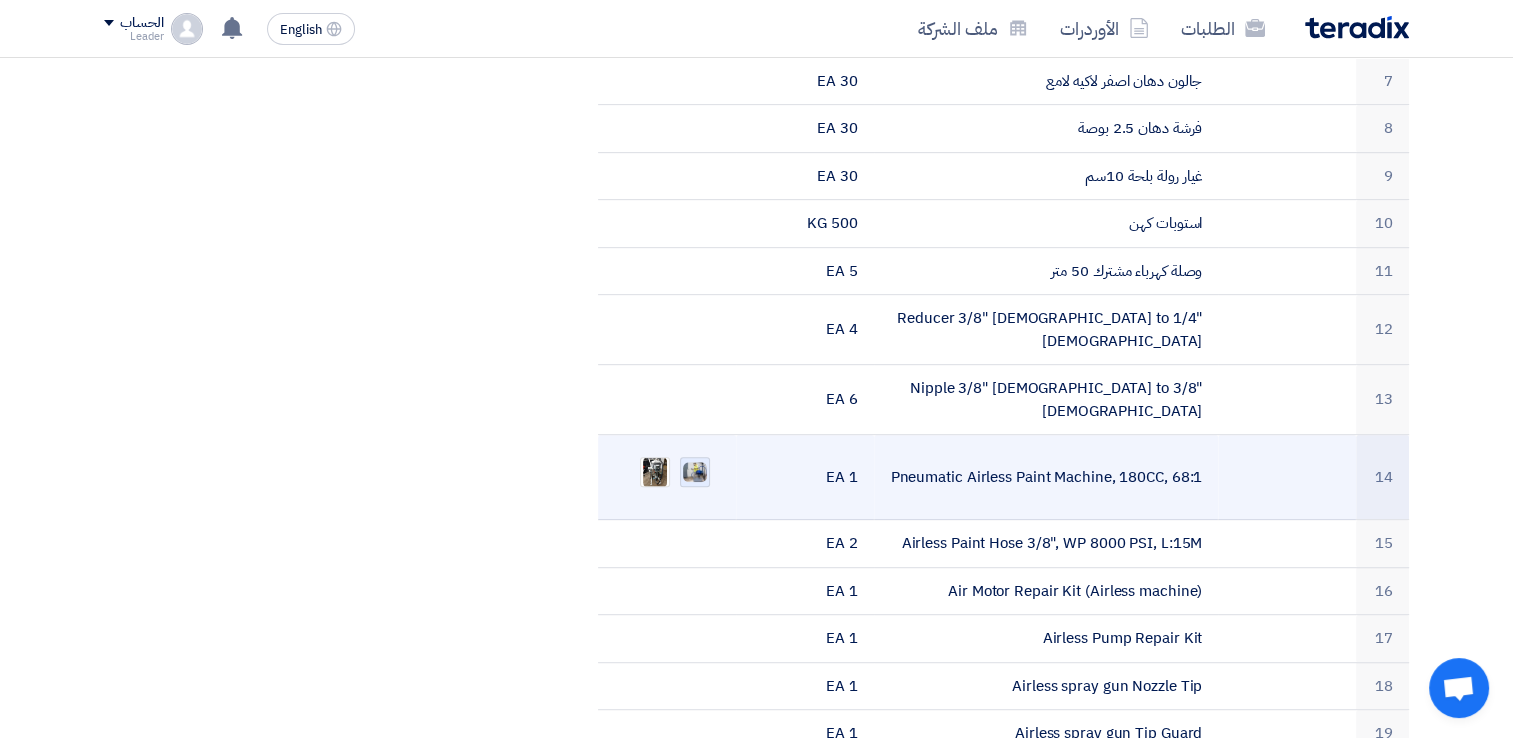 click 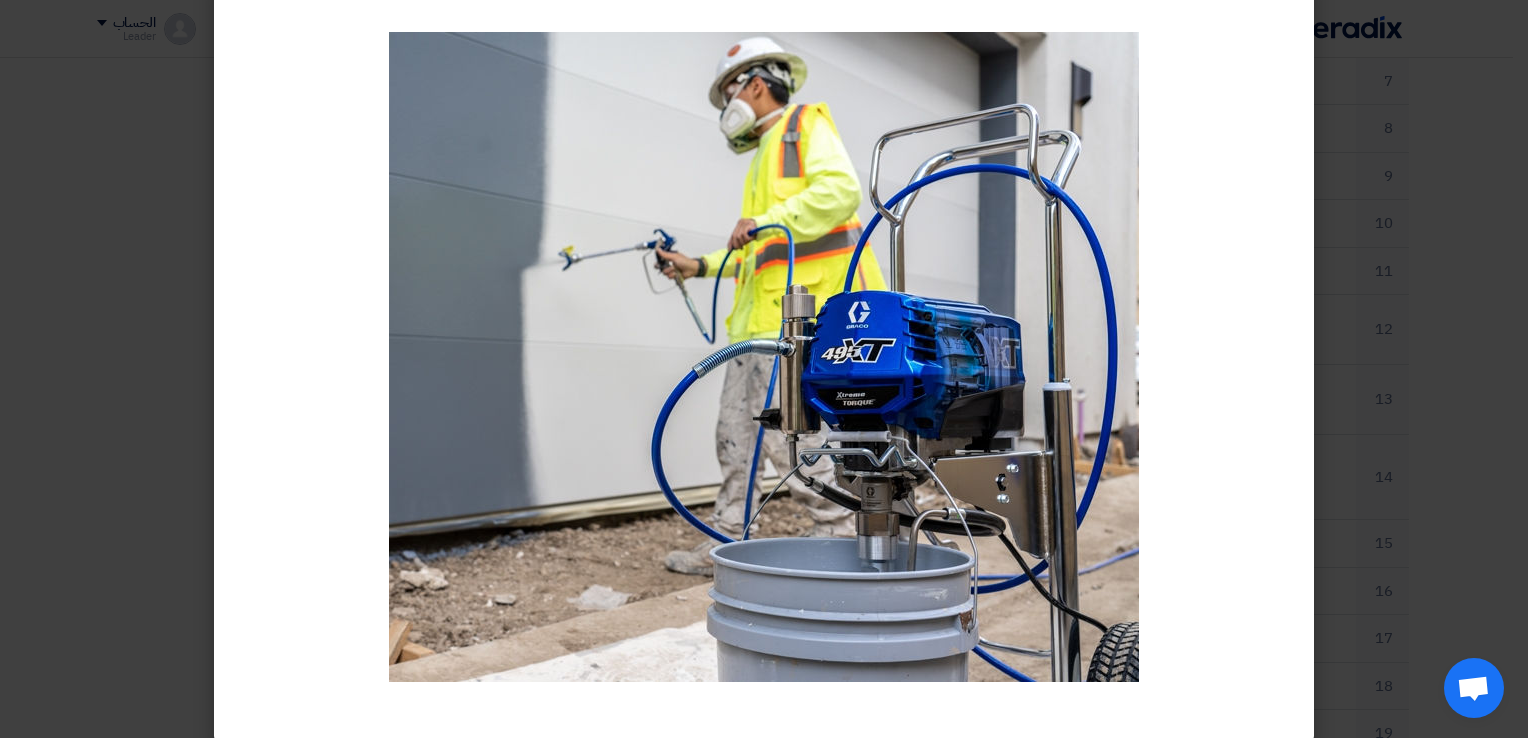 scroll, scrollTop: 67, scrollLeft: 0, axis: vertical 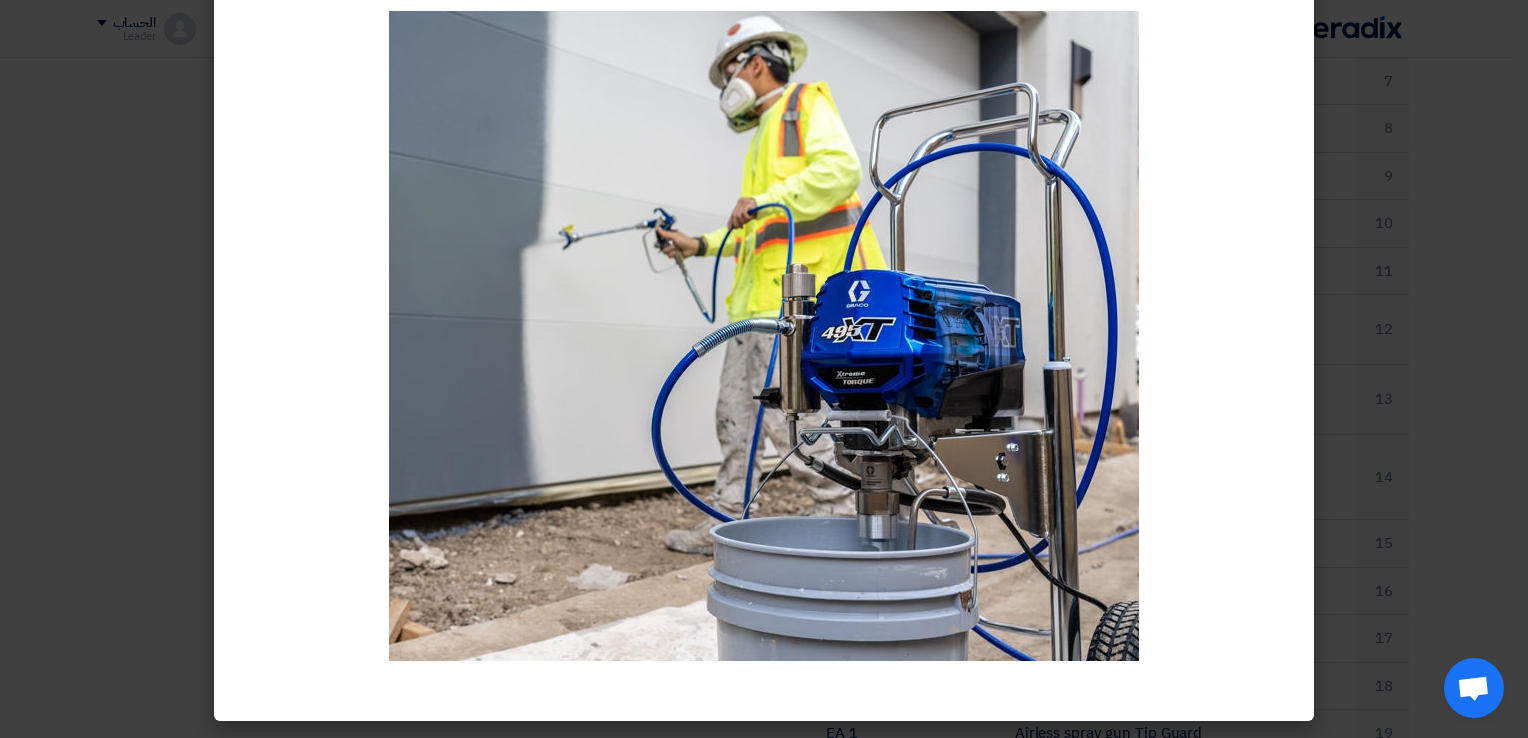 click 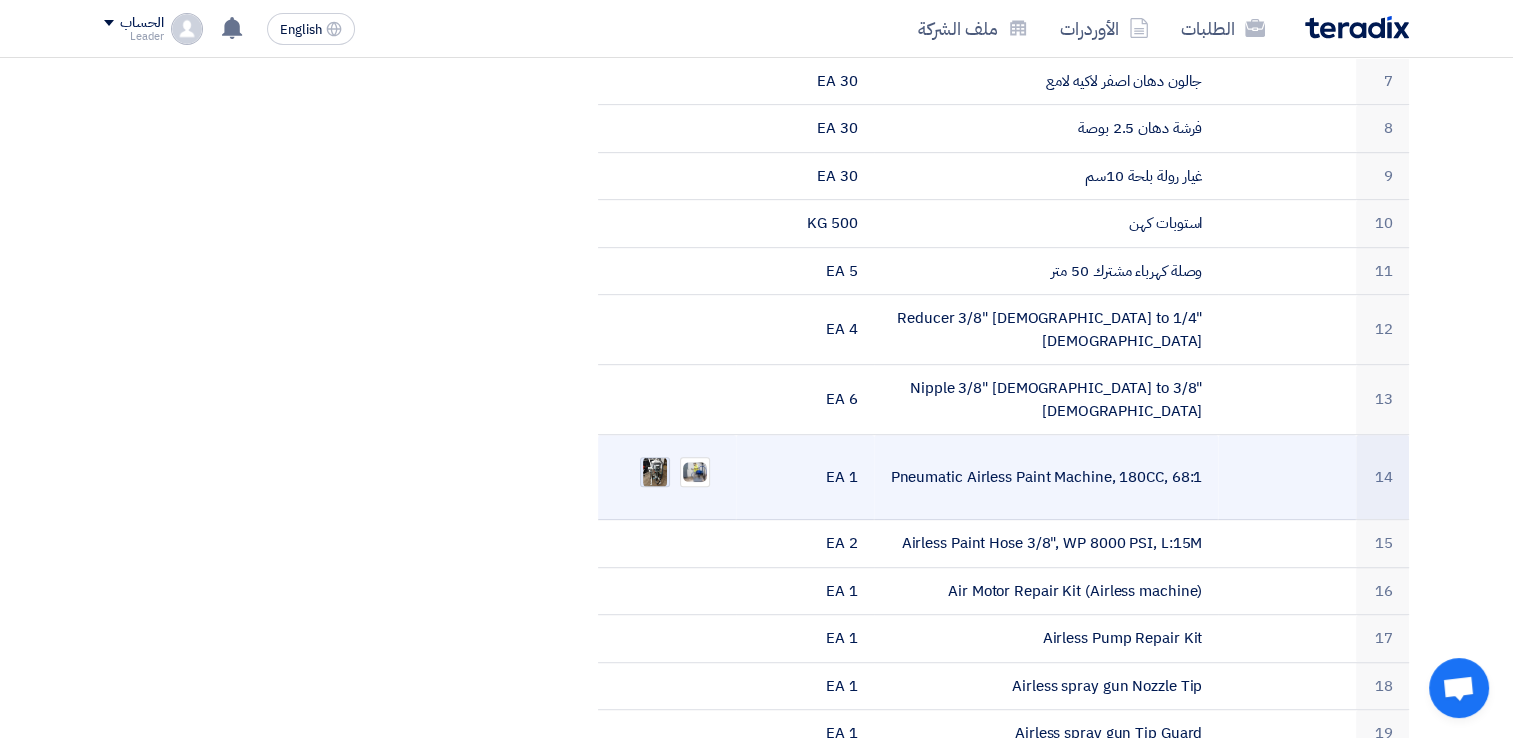 click 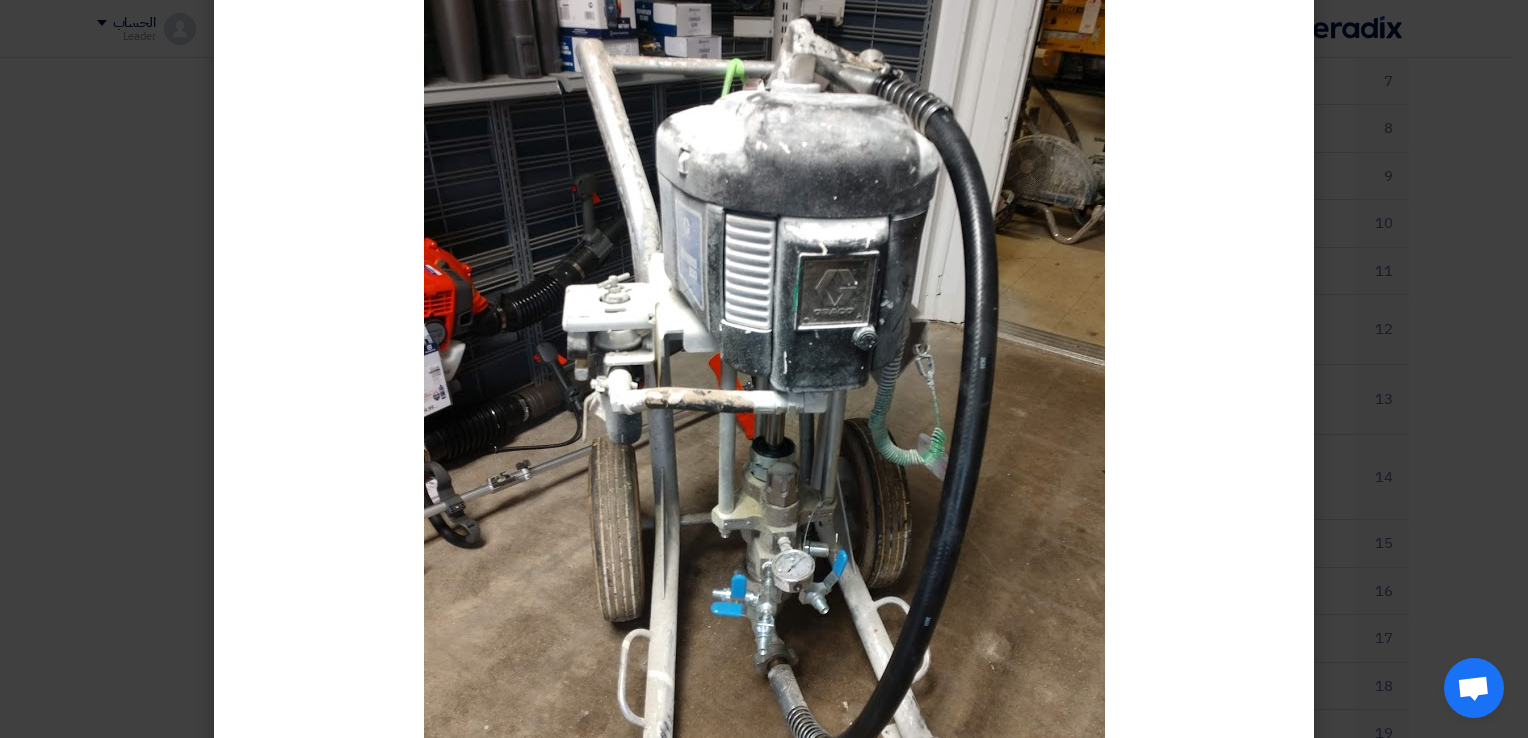 scroll, scrollTop: 0, scrollLeft: 0, axis: both 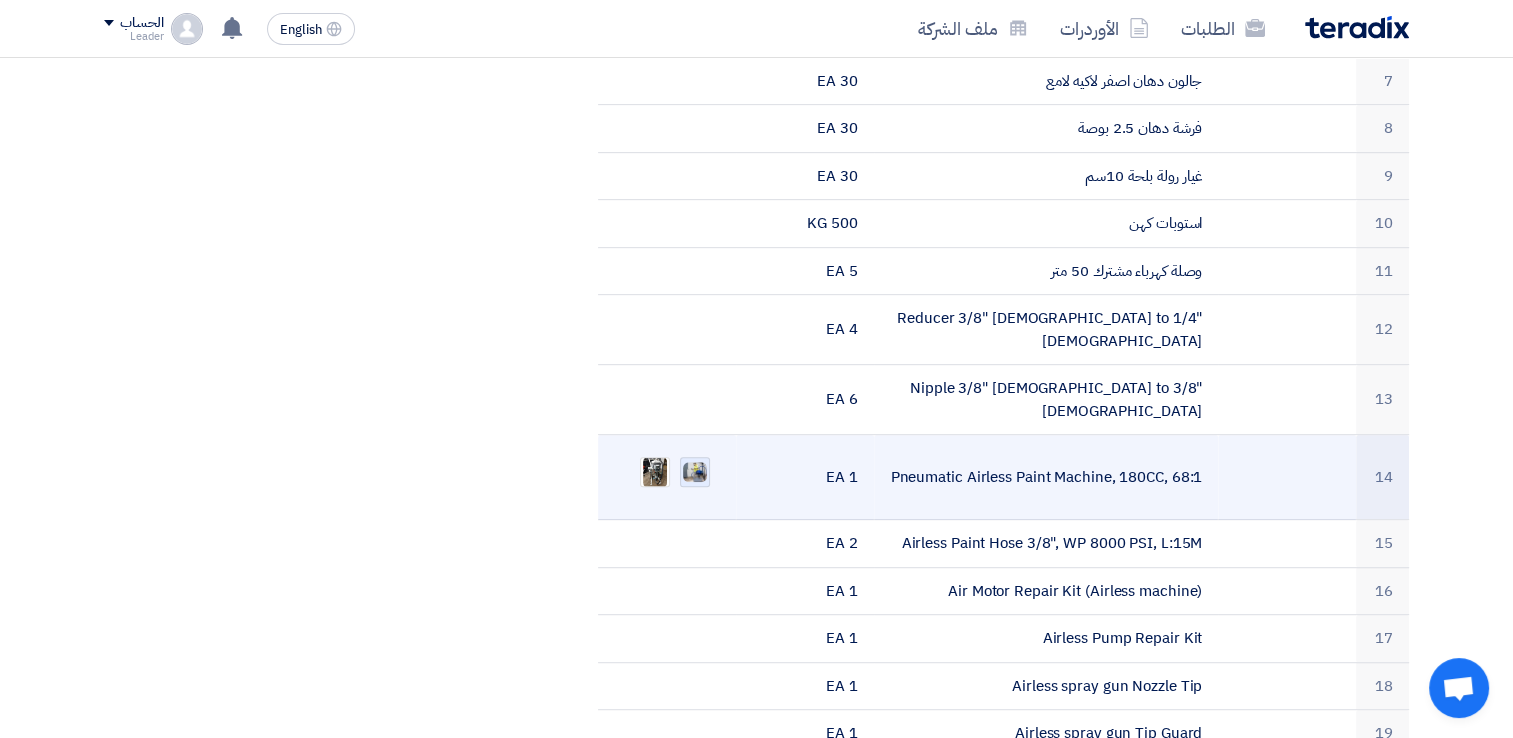 click 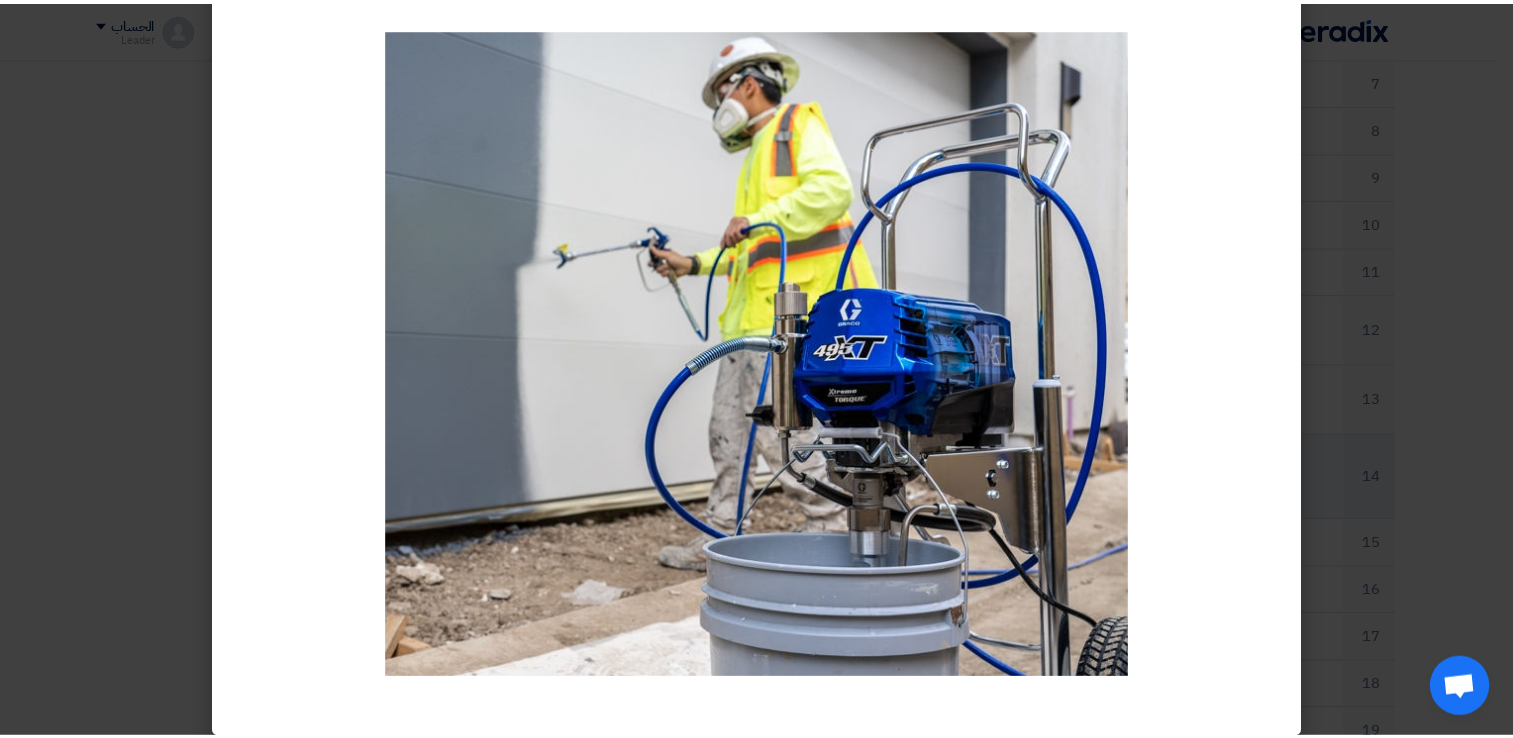 scroll, scrollTop: 67, scrollLeft: 0, axis: vertical 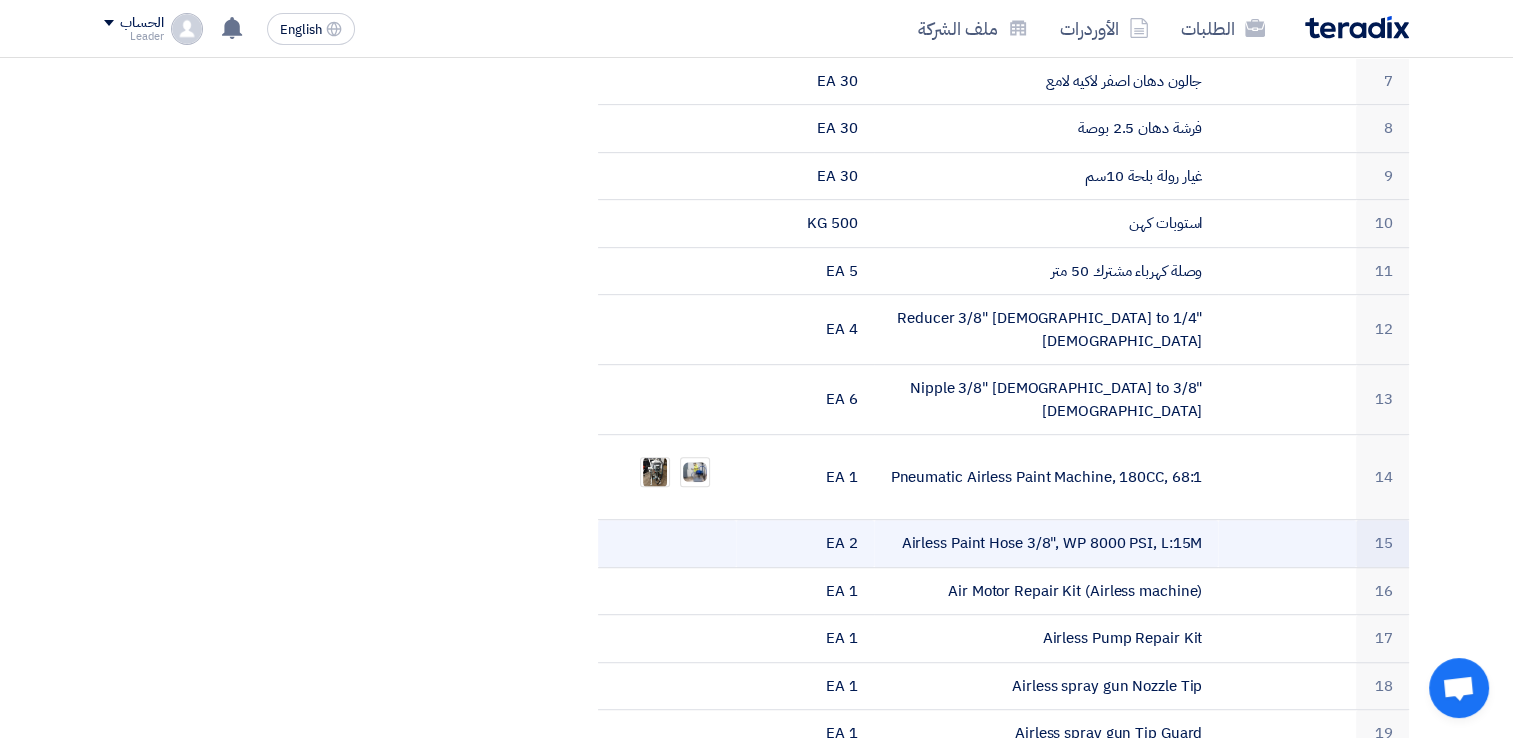 drag, startPoint x: 903, startPoint y: 487, endPoint x: 1259, endPoint y: 495, distance: 356.08987 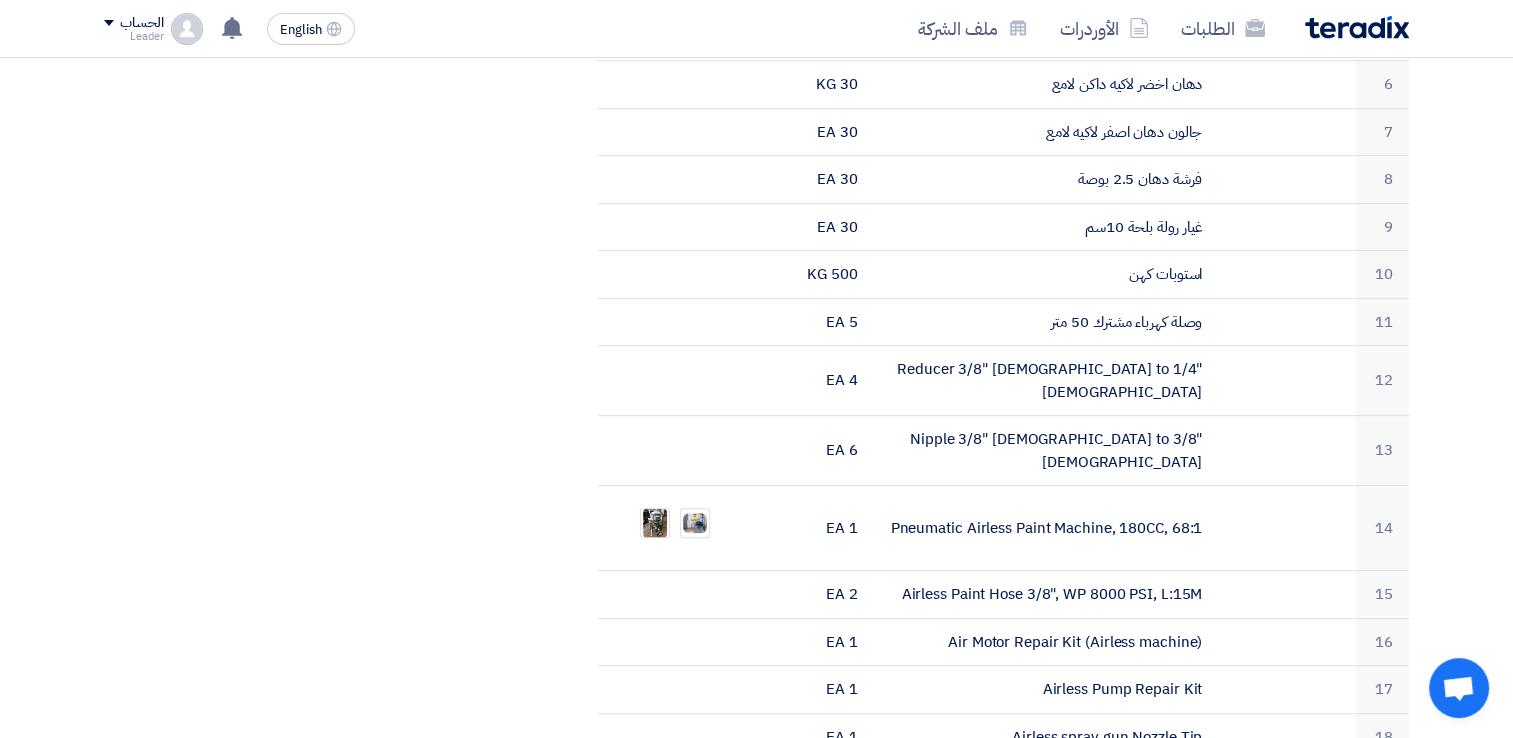 scroll, scrollTop: 818, scrollLeft: 0, axis: vertical 